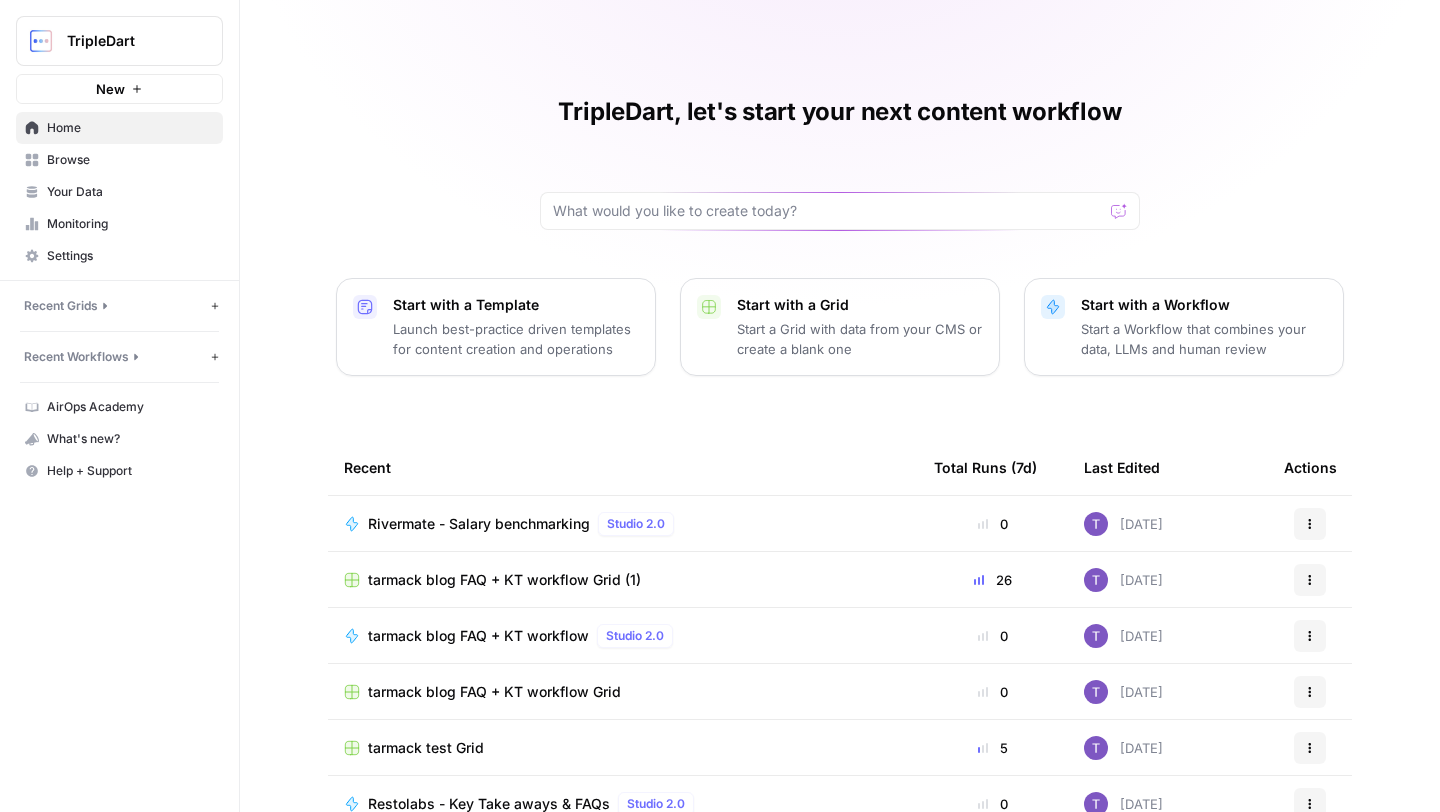 scroll, scrollTop: 0, scrollLeft: 0, axis: both 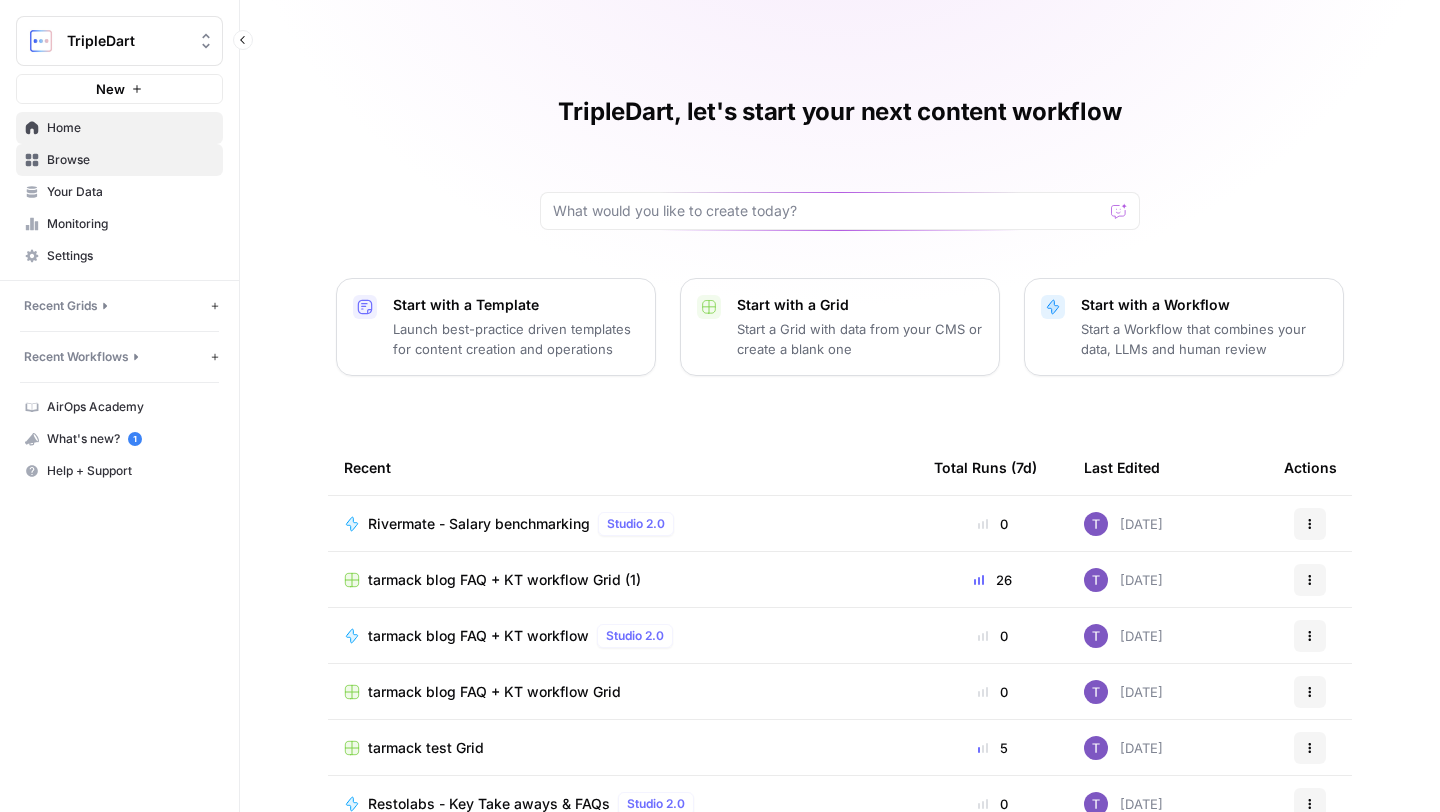 click on "Browse" at bounding box center (130, 160) 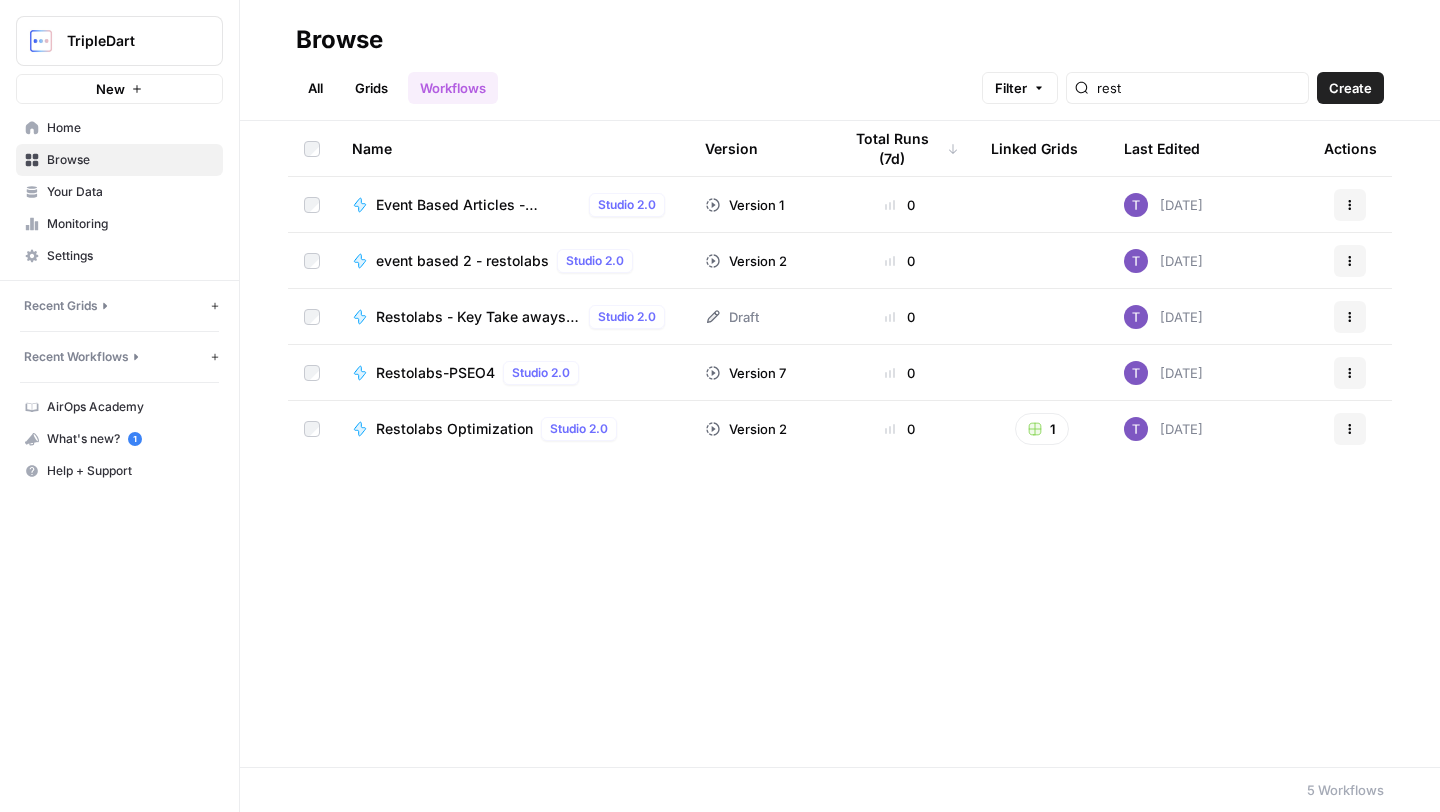 click on "Restolabs - Key Take aways & FAQs Studio 2.0" at bounding box center (512, 316) 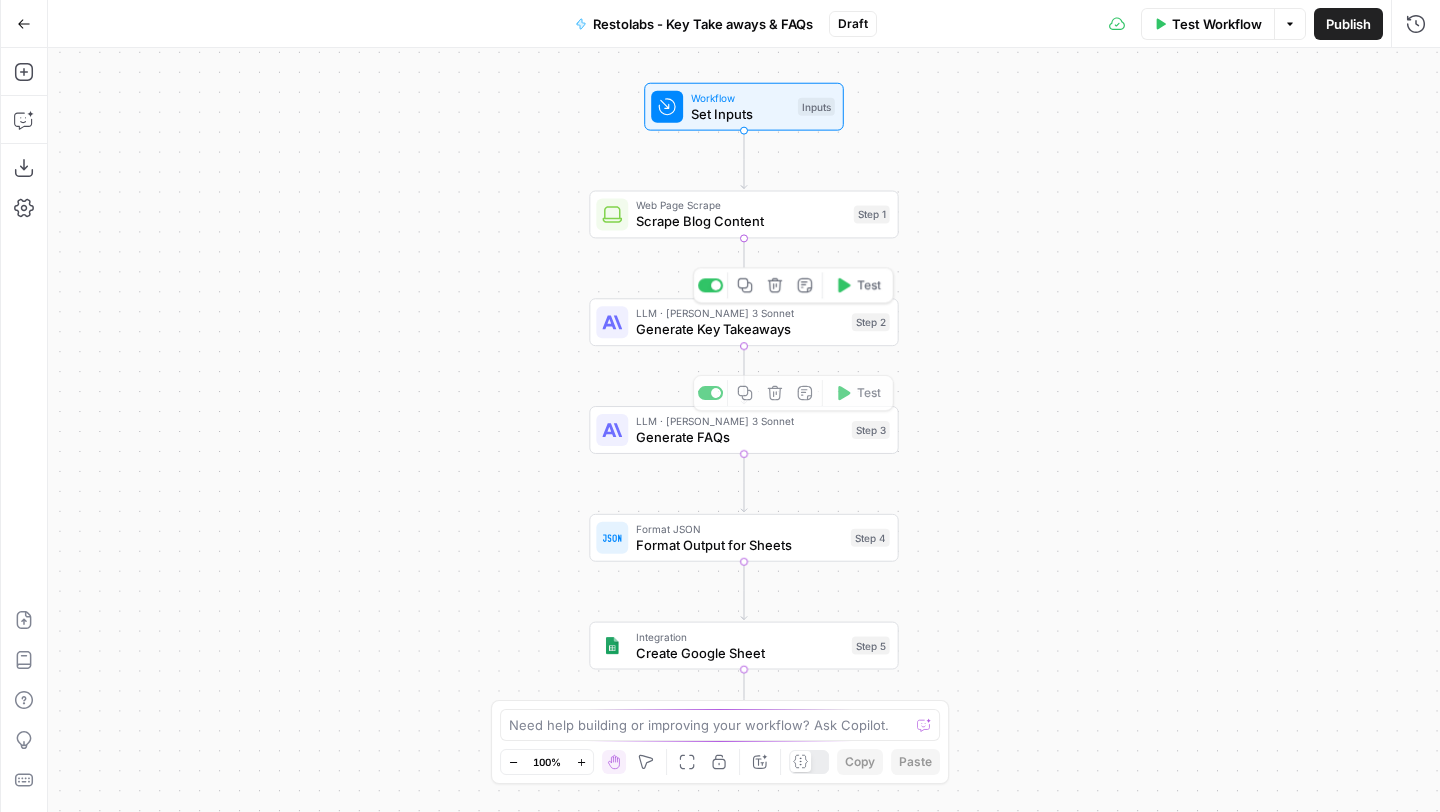 click on "Generate Key Takeaways" at bounding box center (740, 329) 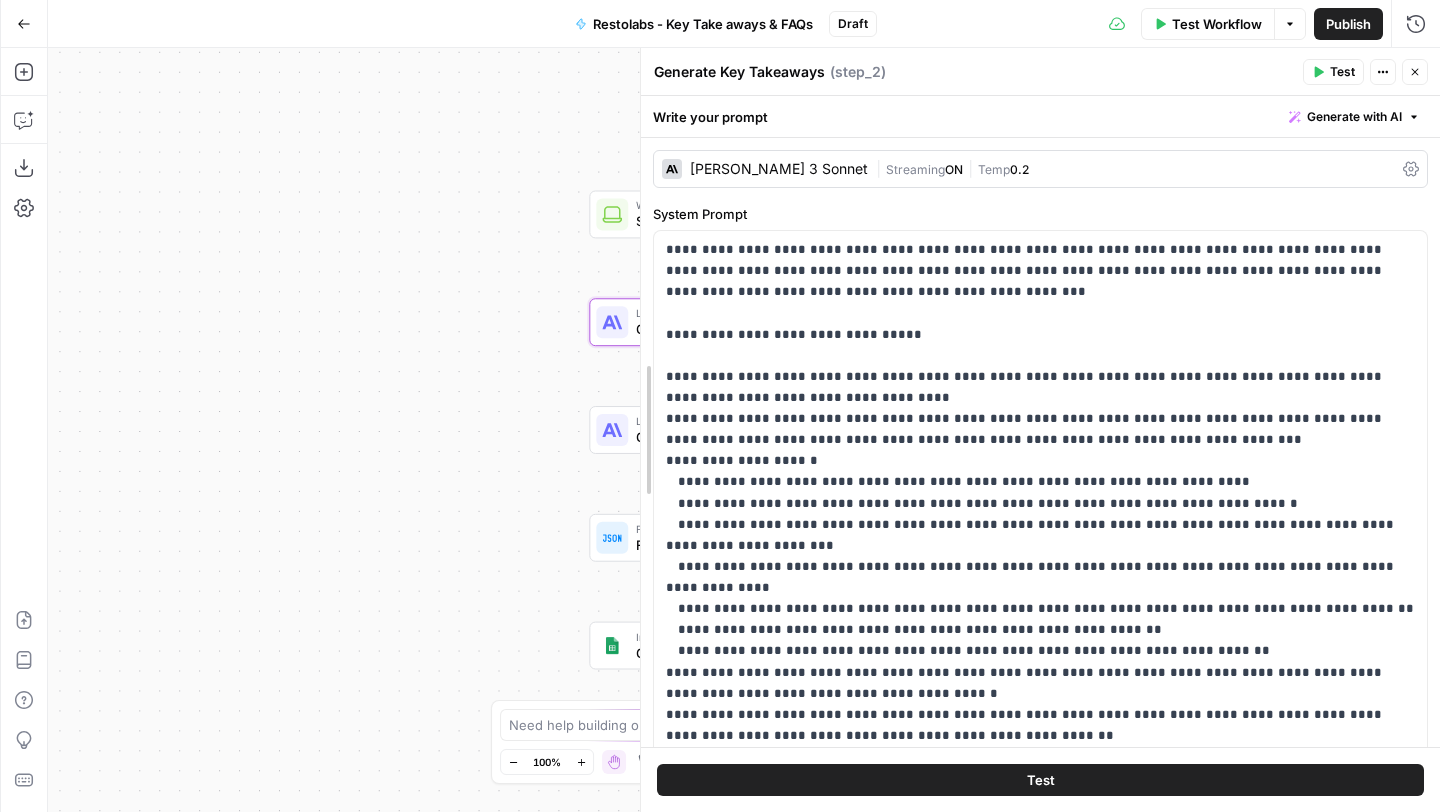 drag, startPoint x: 903, startPoint y: 410, endPoint x: 473, endPoint y: 438, distance: 430.91068 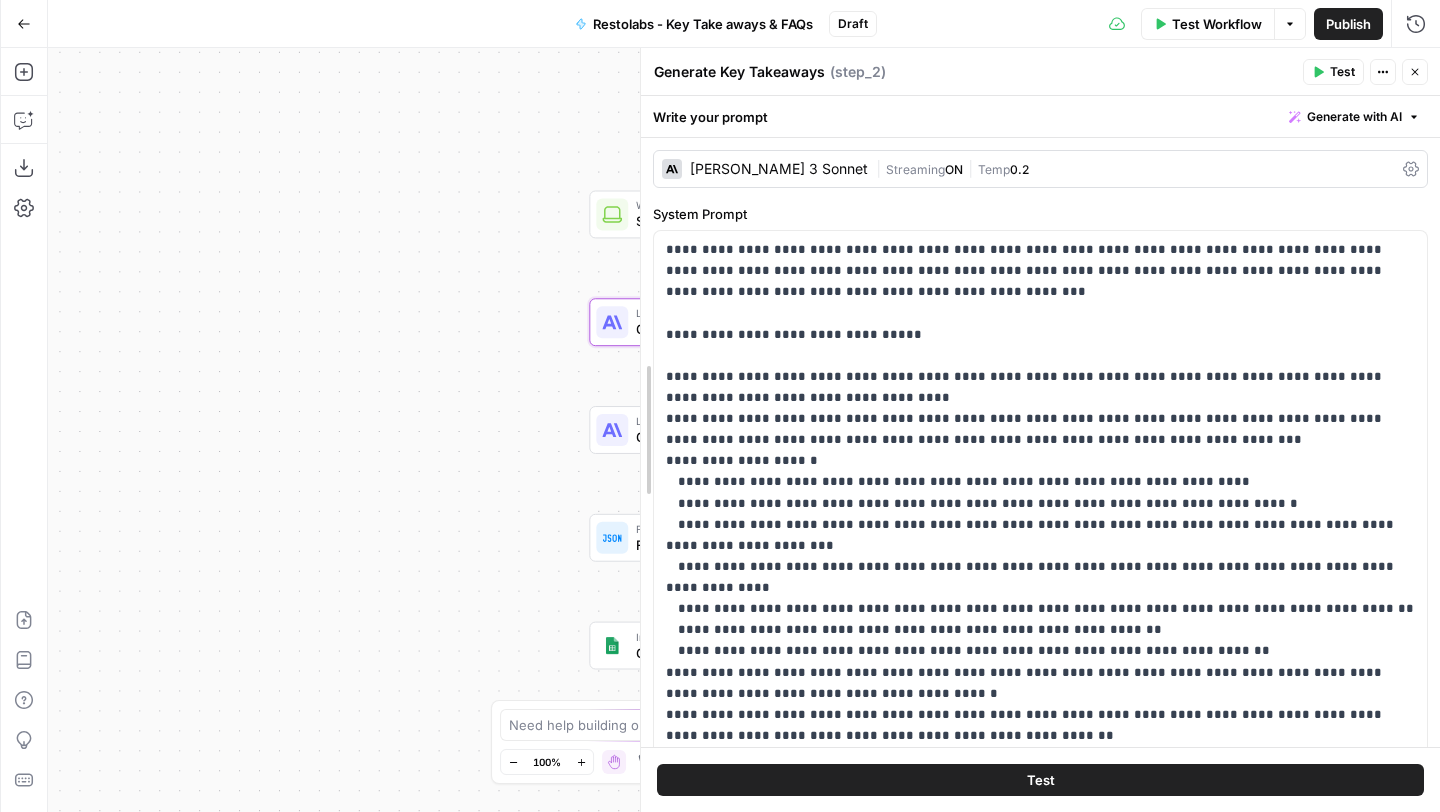 click on "TripleDart New Home Browse Your Data Monitoring Settings Recent Grids New grid tarmack blog FAQ + KT workflow Grid (1) tarmack blog FAQ + KT workflow Grid tarmack test Grid Recent Workflows New Workflow Rivermate - Salary benchmarking tarmack blog FAQ + KT workflow Demo Led SEO Flow for TDD AirOps Academy What's new?
1
Help + Support Go Back Restolabs - Key Take aways & FAQs Draft Test Workflow Options Publish Run History Add Steps Copilot Download as JSON Settings Import JSON AirOps Academy Help Give Feedback Shortcuts Workflow Set Inputs Inputs Web Page Scrape Scrape Blog Content Step 1 LLM · Claude 3 Sonnet Generate Key Takeaways Step 2 LLM · Claude 3 Sonnet Generate FAQs Step 3 Copy step Delete step Add Note Test Format JSON Format Output for Sheets Step 4 Integration Create Google Sheet Step 5 End Output Press enter or space to select a node. You can then use the arrow keys to move the node around.   Oops! Your window is too small Go Back" at bounding box center [720, 406] 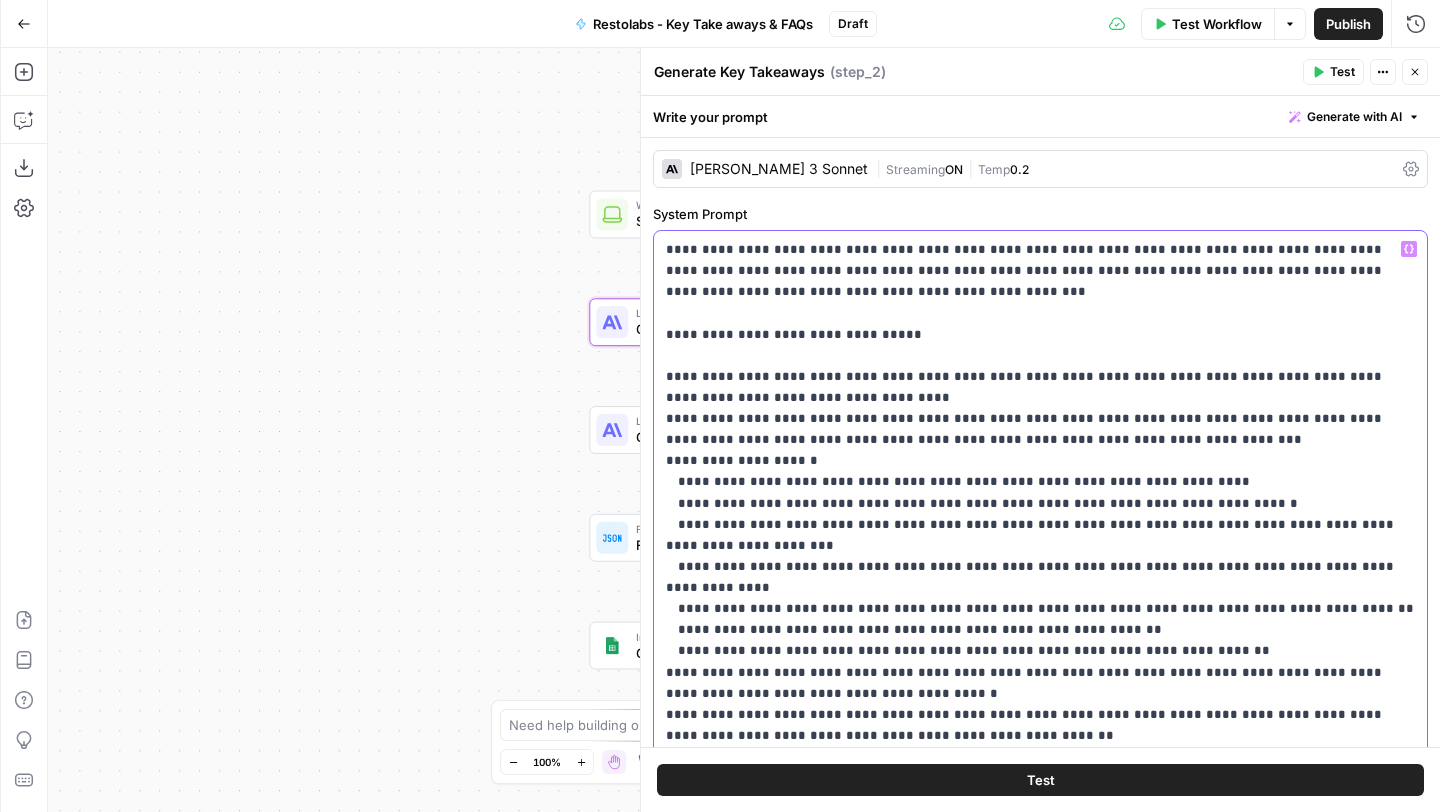 click on "**********" at bounding box center [1040, 608] 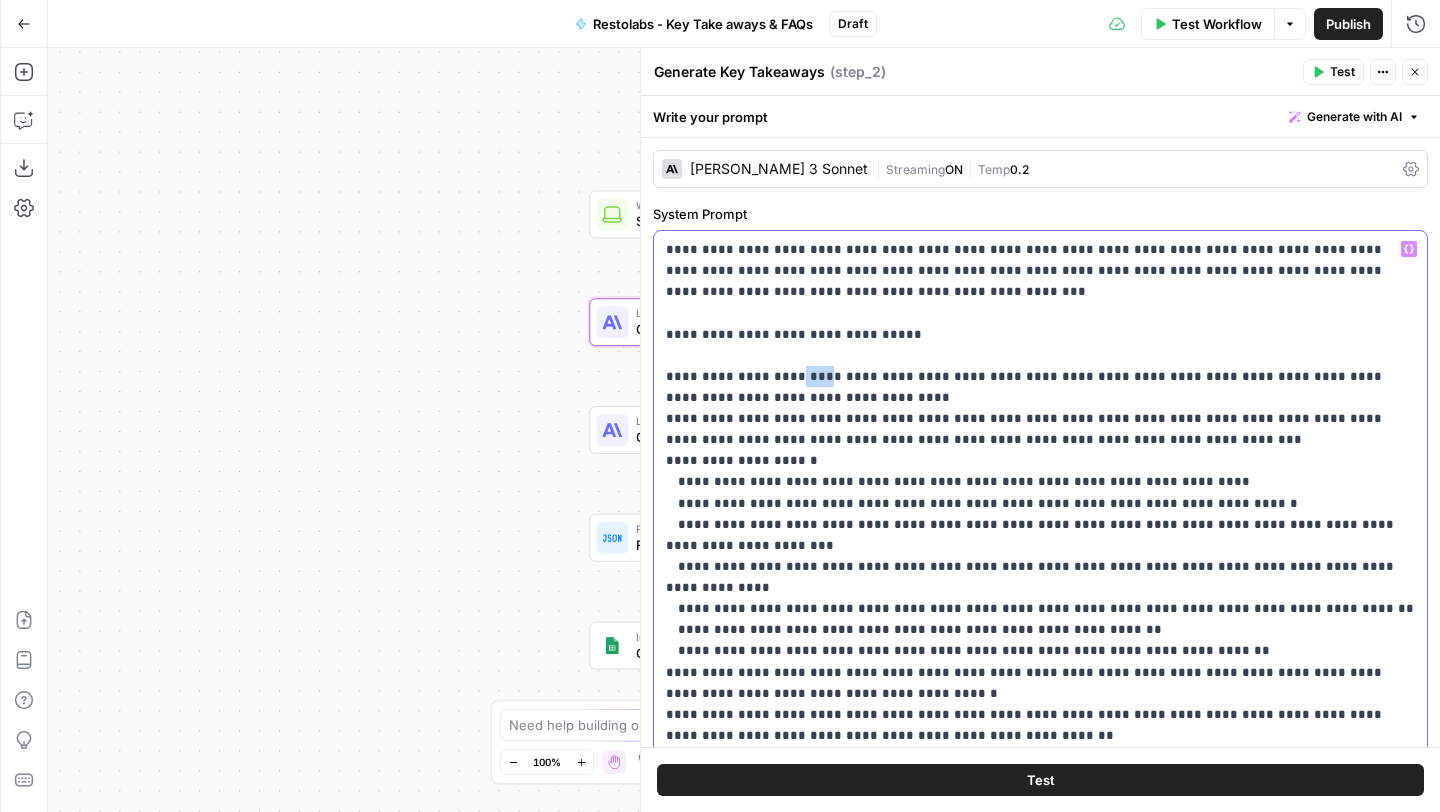 click on "**********" at bounding box center (1040, 608) 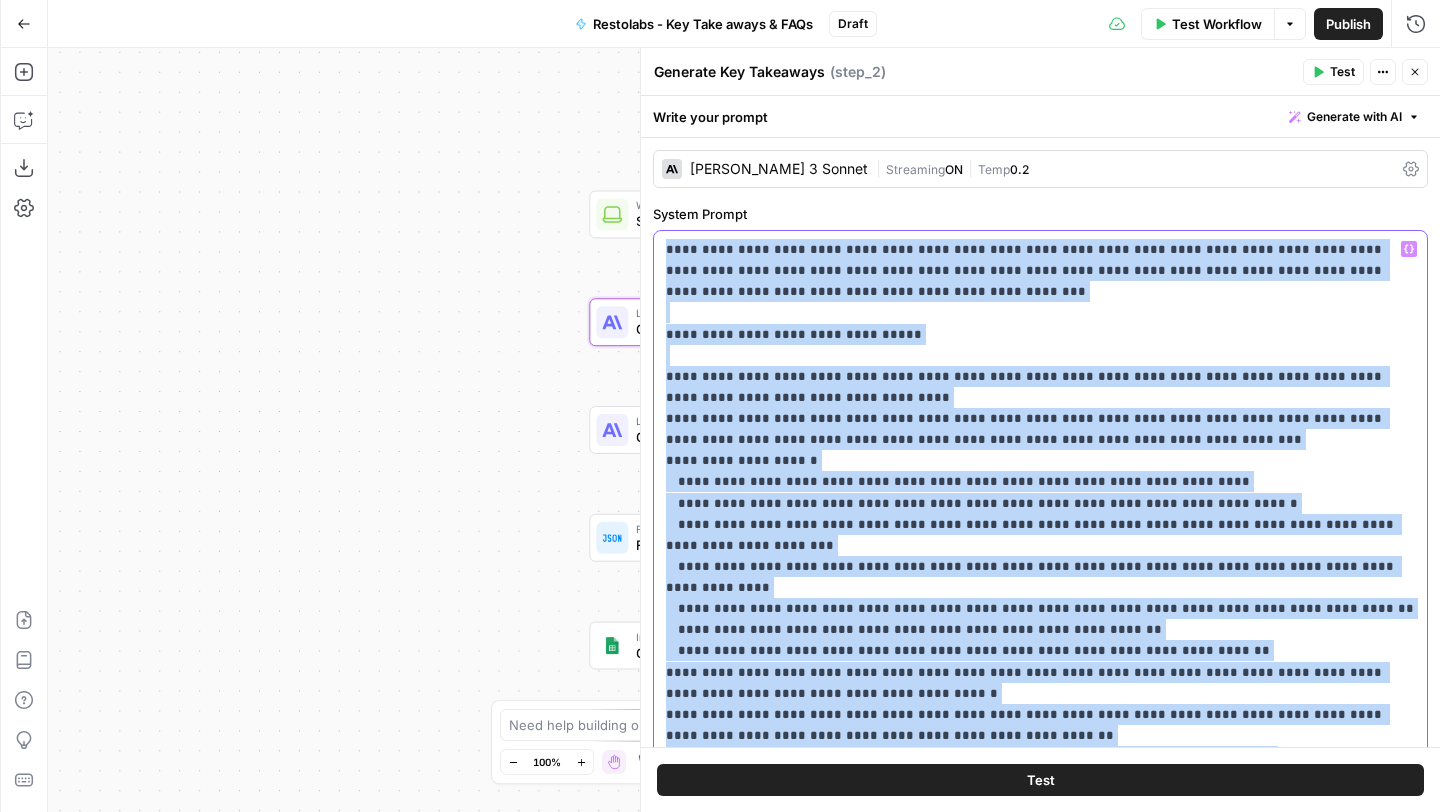 click on "**********" at bounding box center [1040, 608] 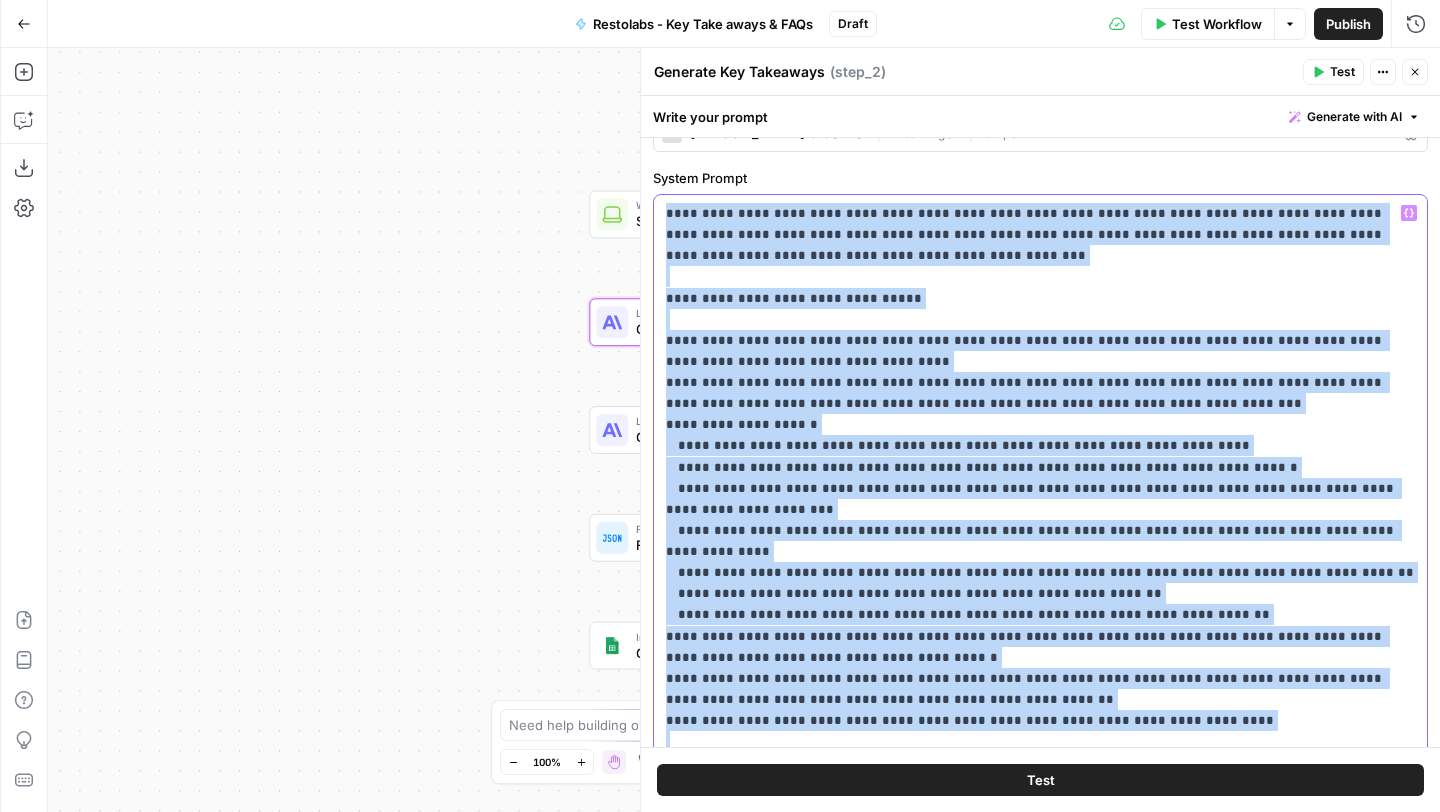 scroll, scrollTop: 39, scrollLeft: 0, axis: vertical 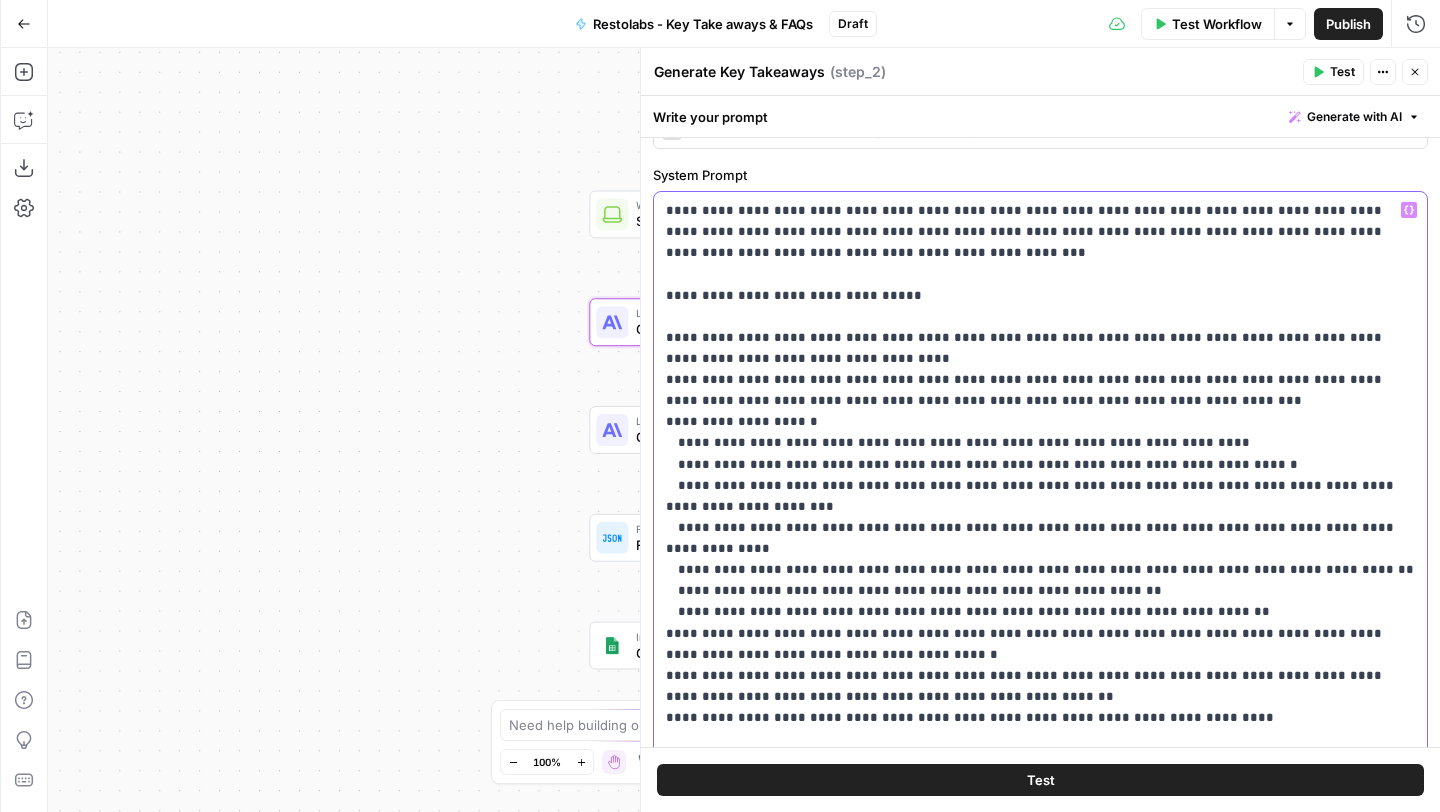 click on "**********" at bounding box center [1040, 569] 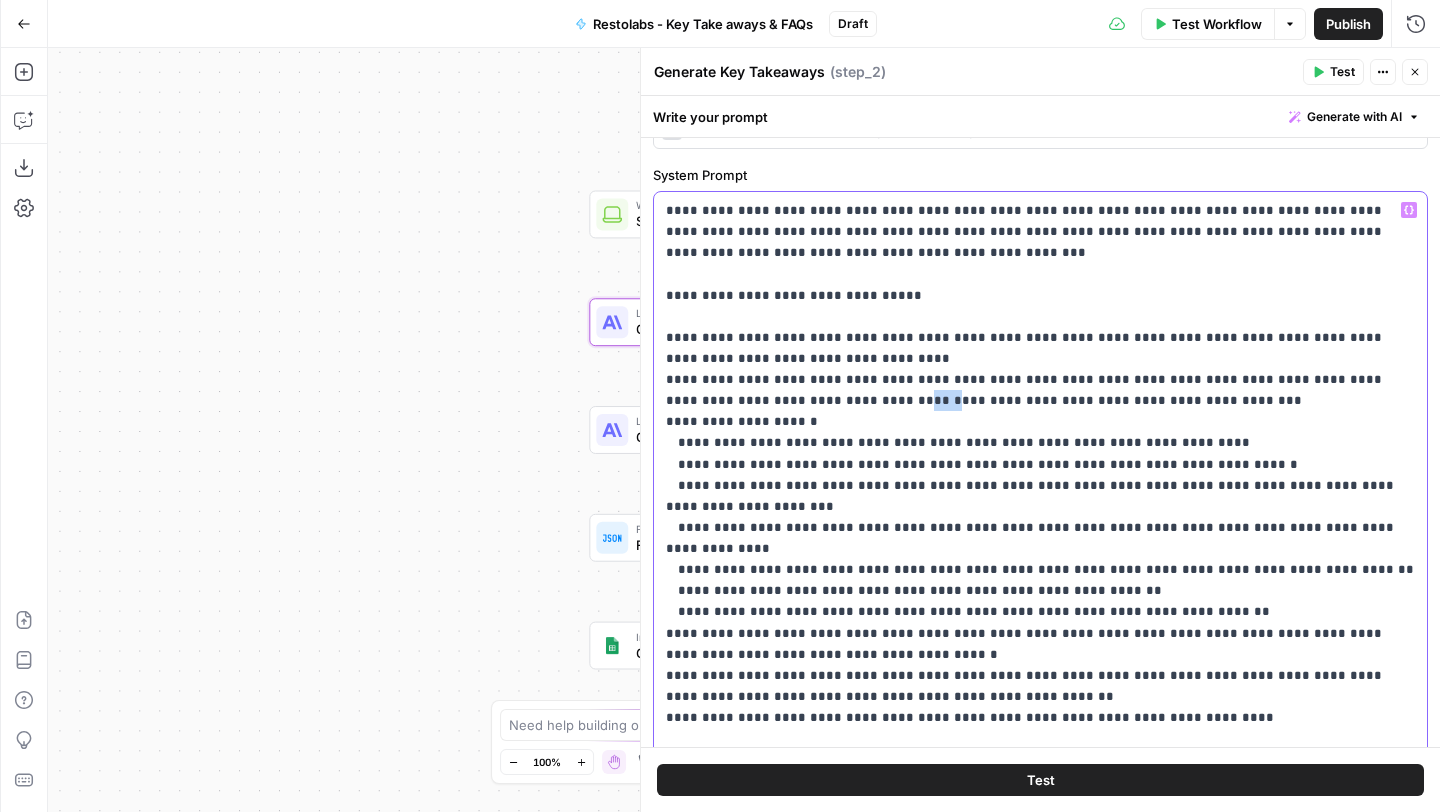 click on "**********" at bounding box center [1040, 569] 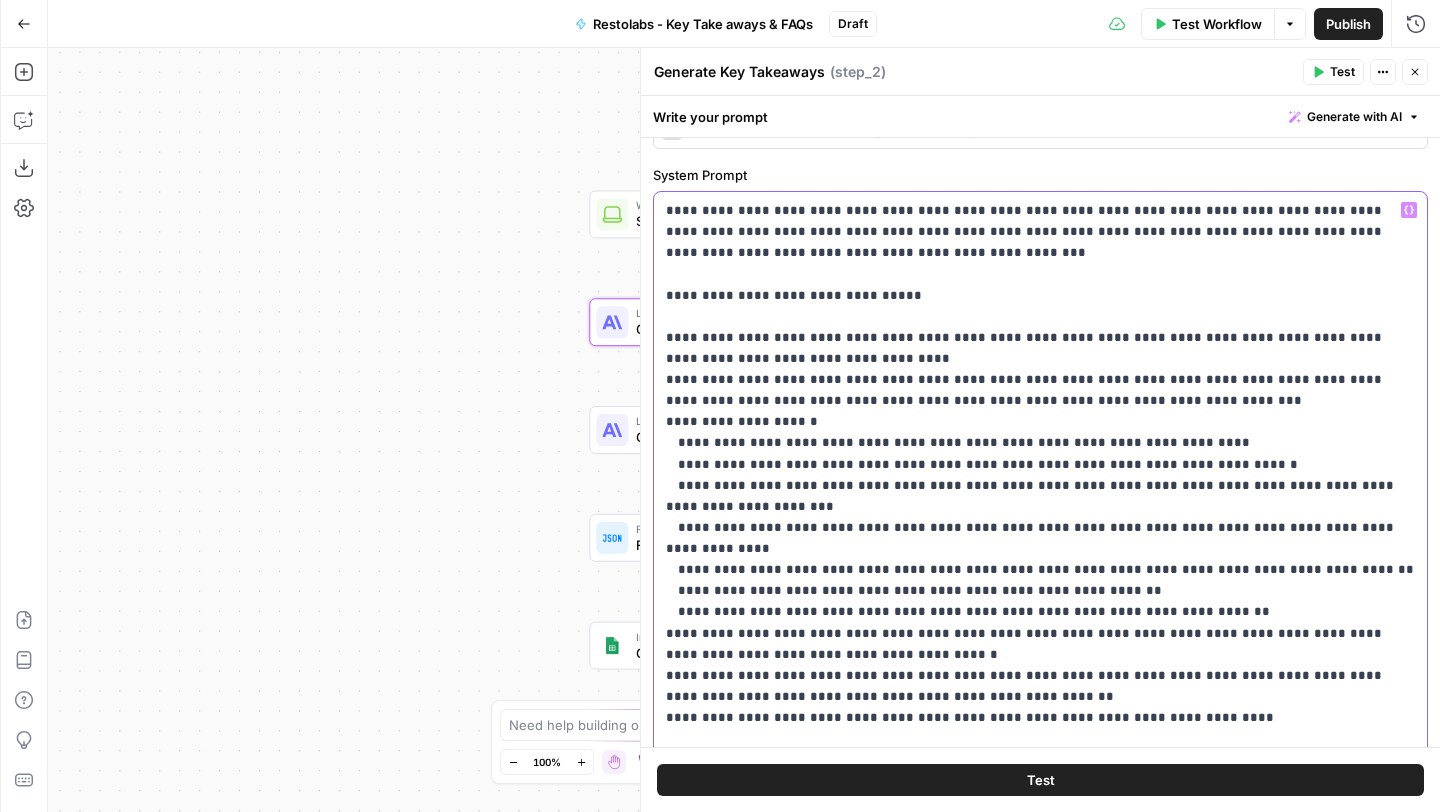 click on "**********" at bounding box center [1040, 569] 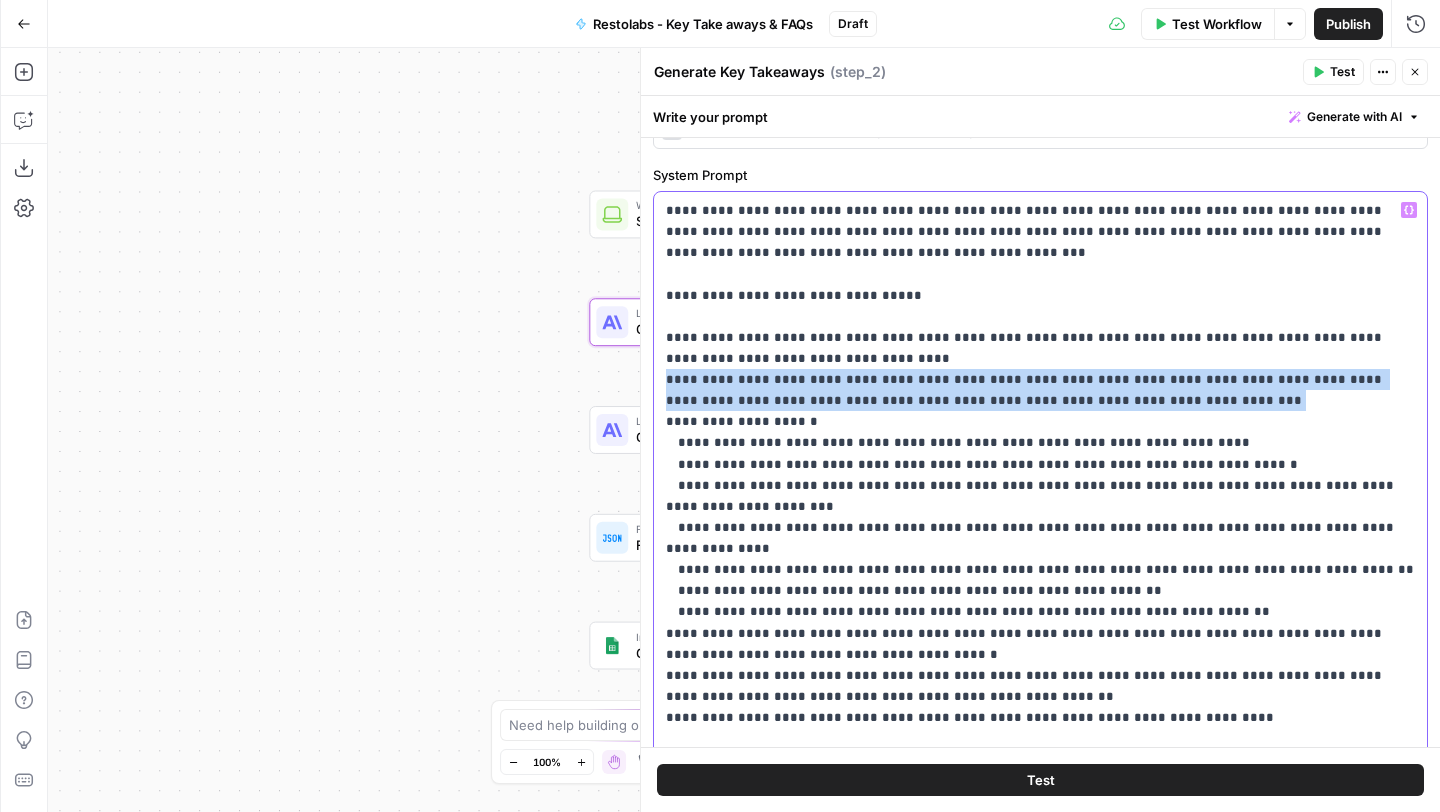 drag, startPoint x: 663, startPoint y: 383, endPoint x: 1073, endPoint y: 399, distance: 410.31207 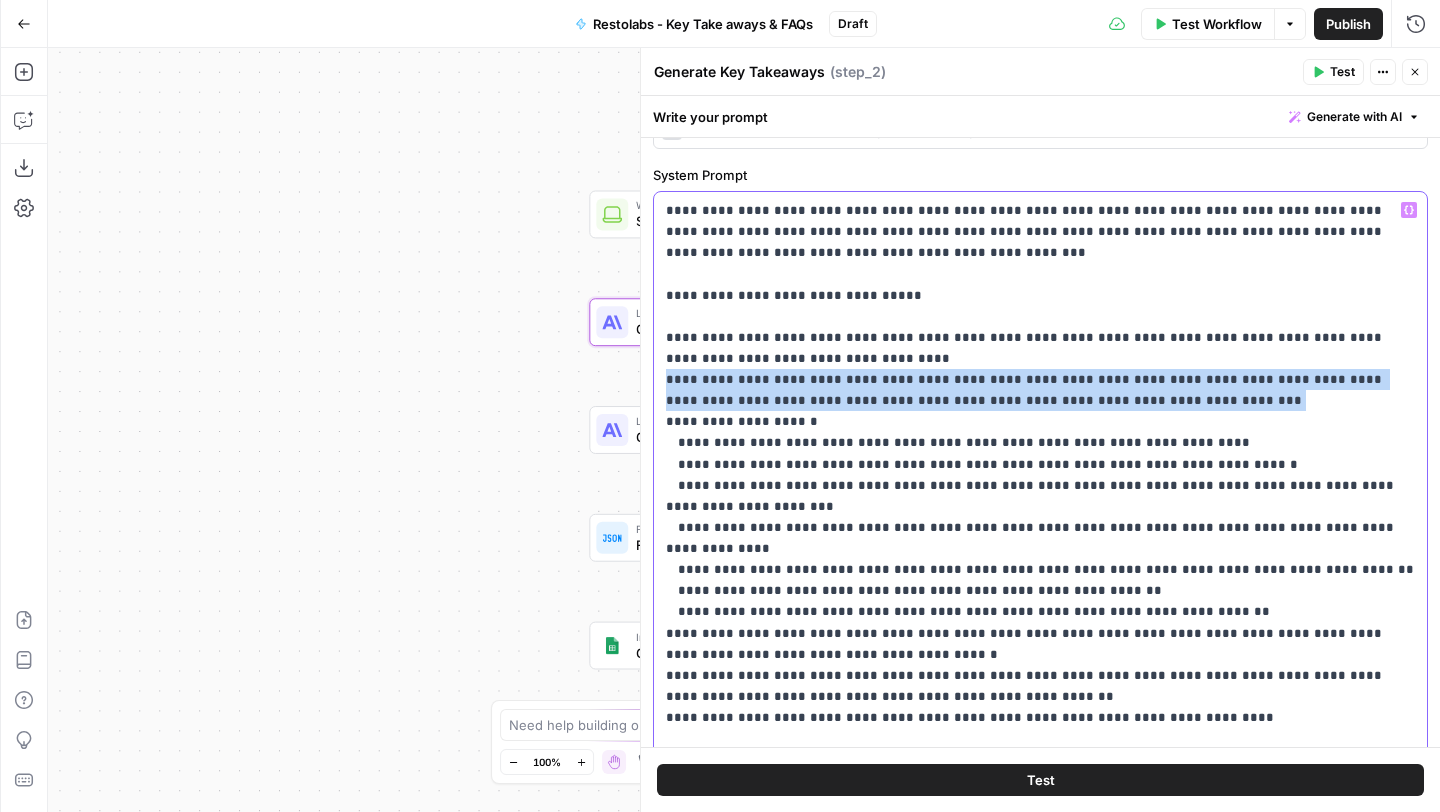 click on "**********" at bounding box center (1040, 569) 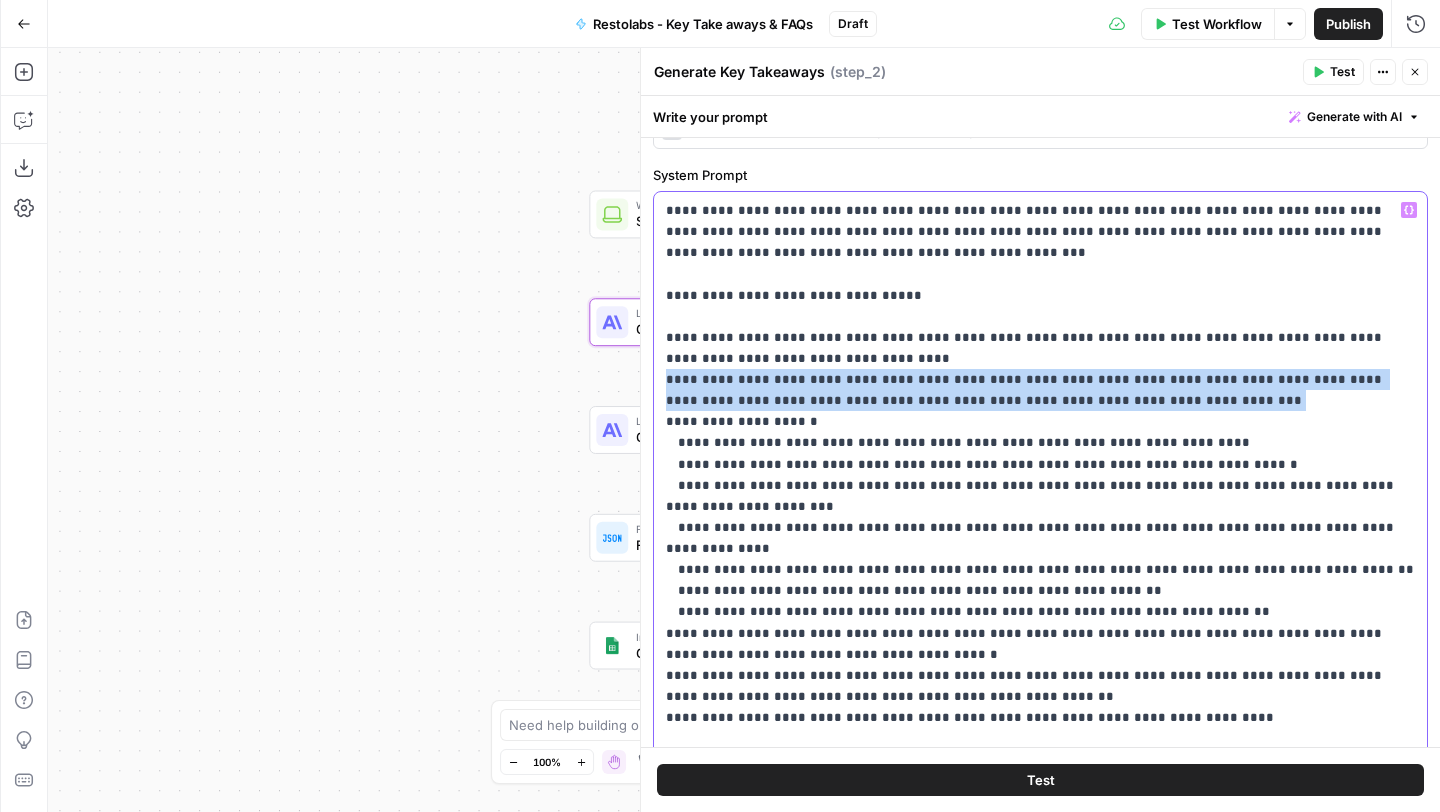 click on "**********" at bounding box center (1040, 569) 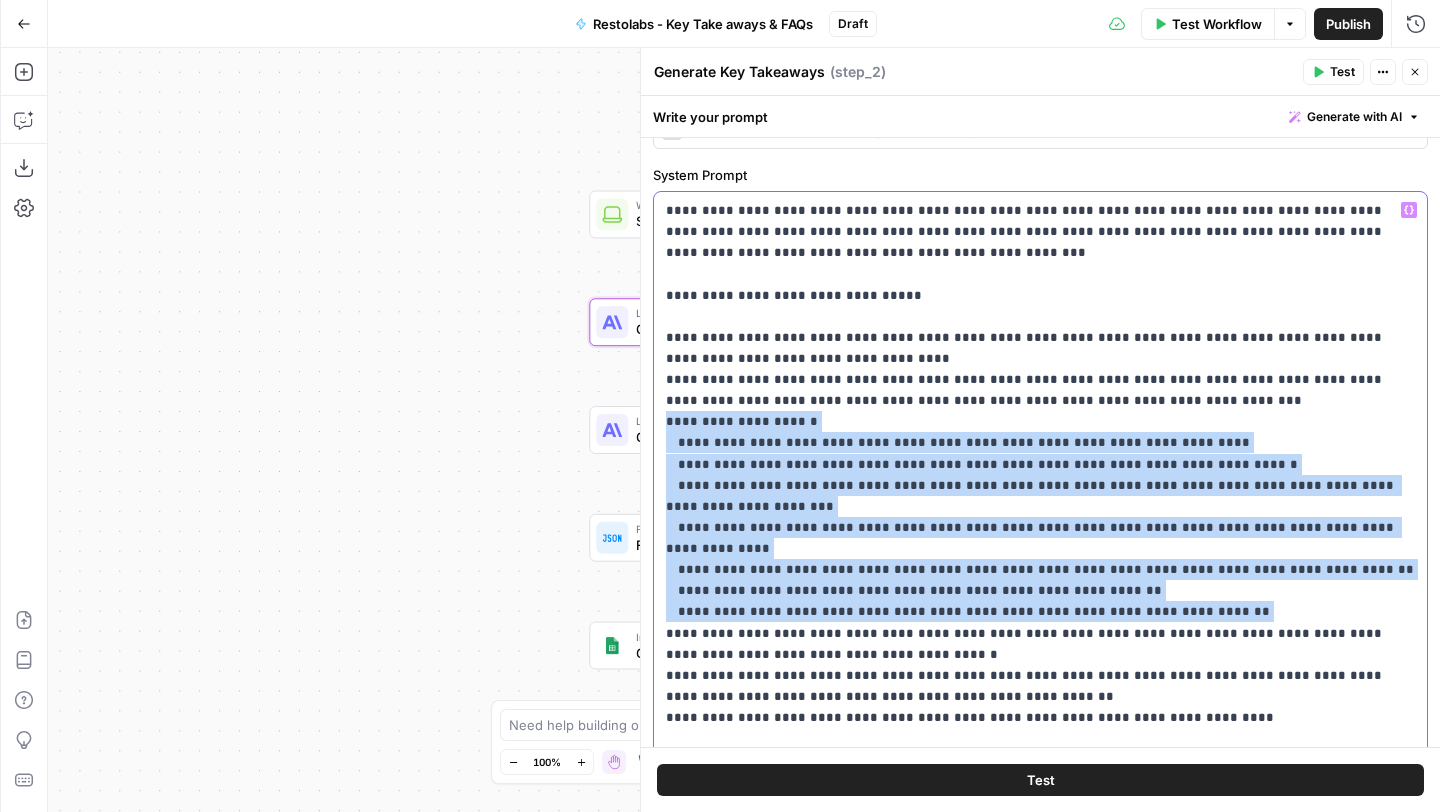 drag, startPoint x: 665, startPoint y: 424, endPoint x: 1208, endPoint y: 564, distance: 560.7575 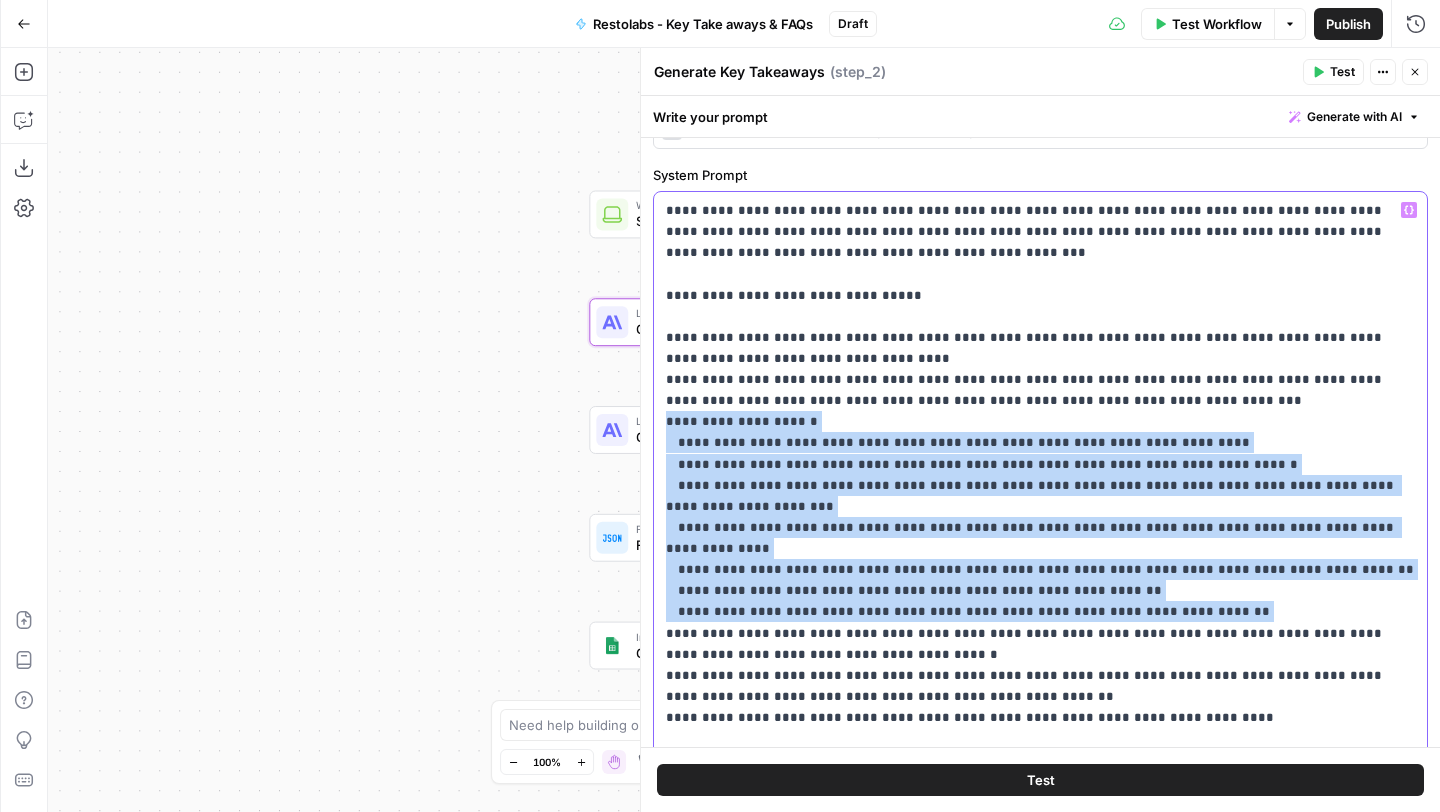 click on "**********" at bounding box center (1040, 569) 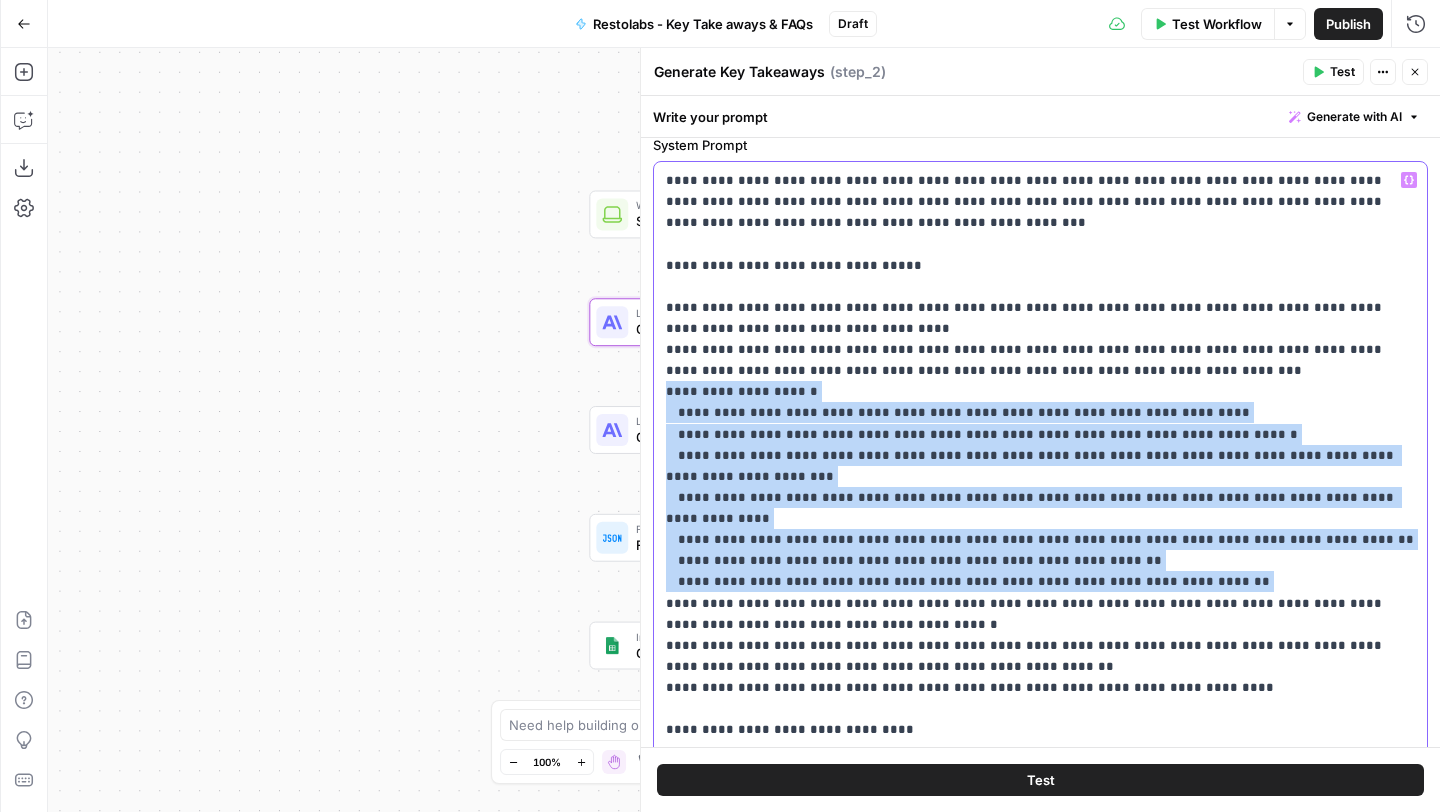 scroll, scrollTop: 71, scrollLeft: 0, axis: vertical 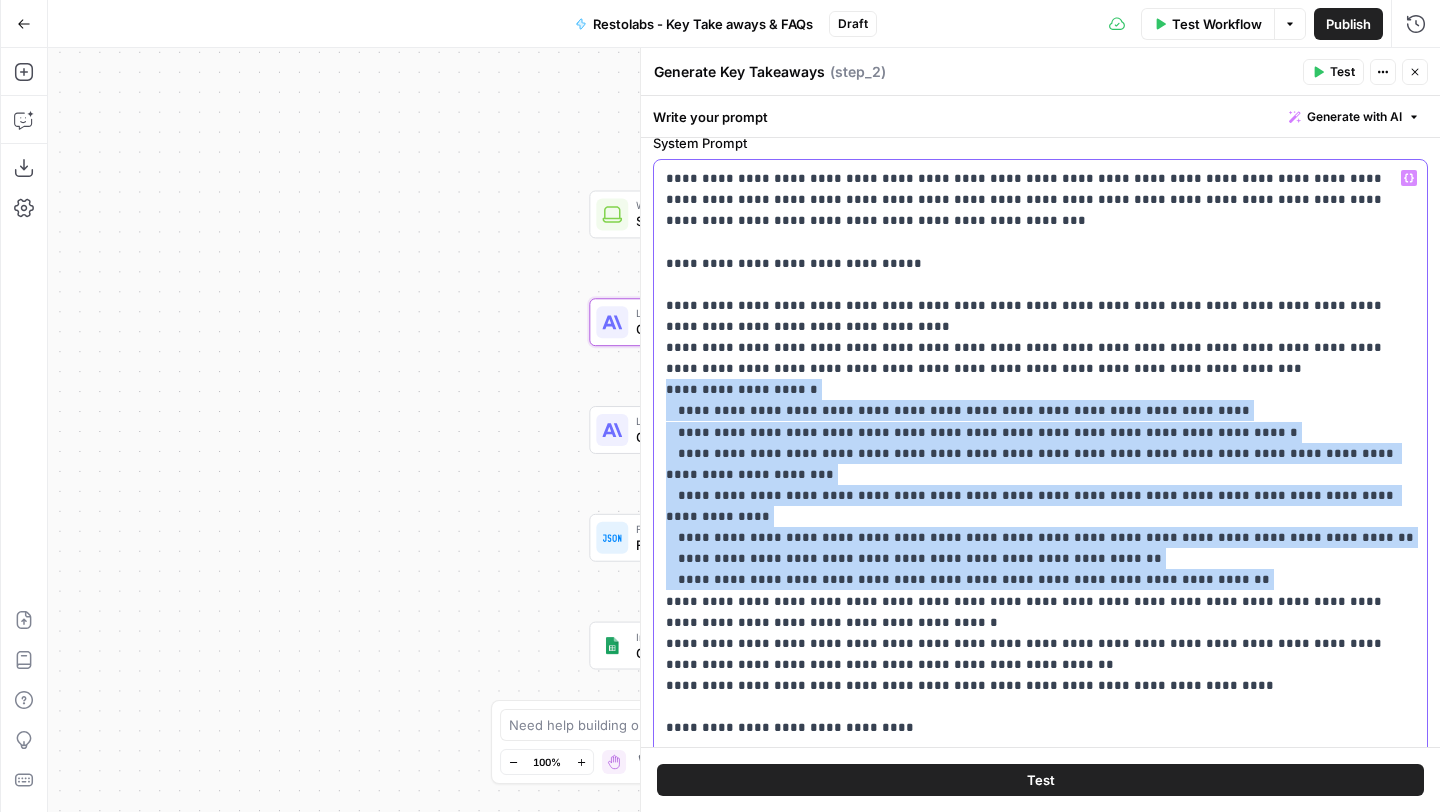 click on "**********" at bounding box center [1040, 537] 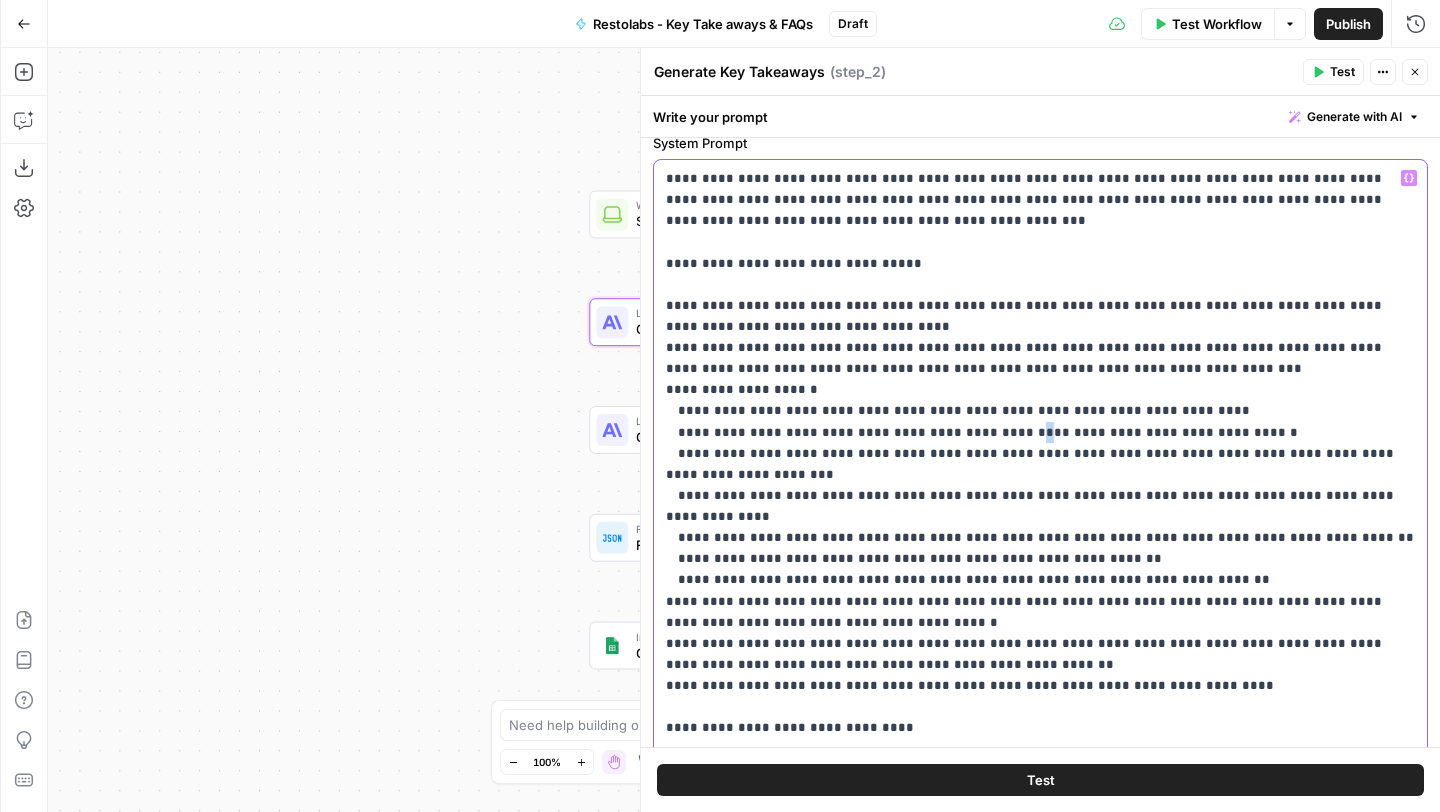 click on "**********" at bounding box center [1040, 537] 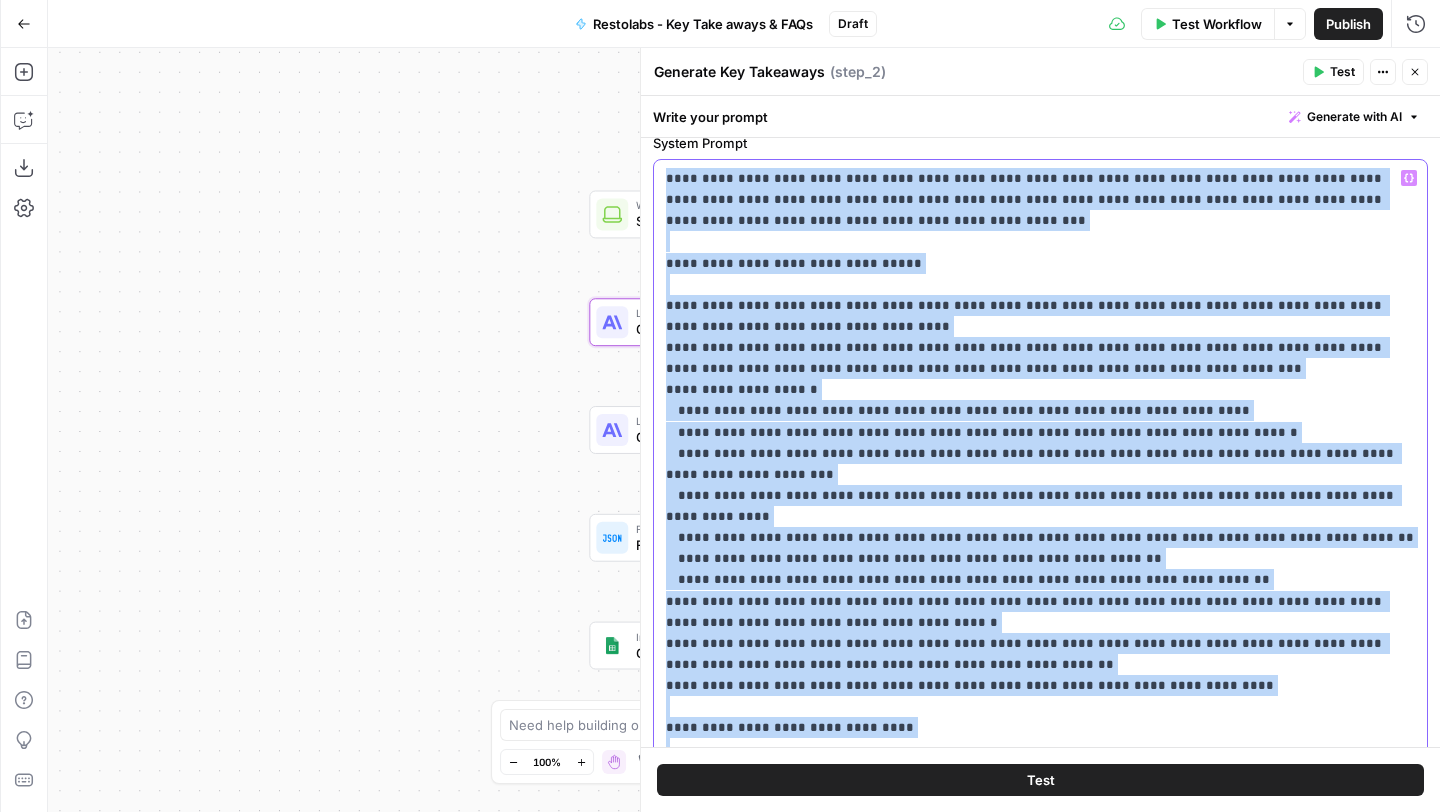 click on "**********" at bounding box center [1040, 537] 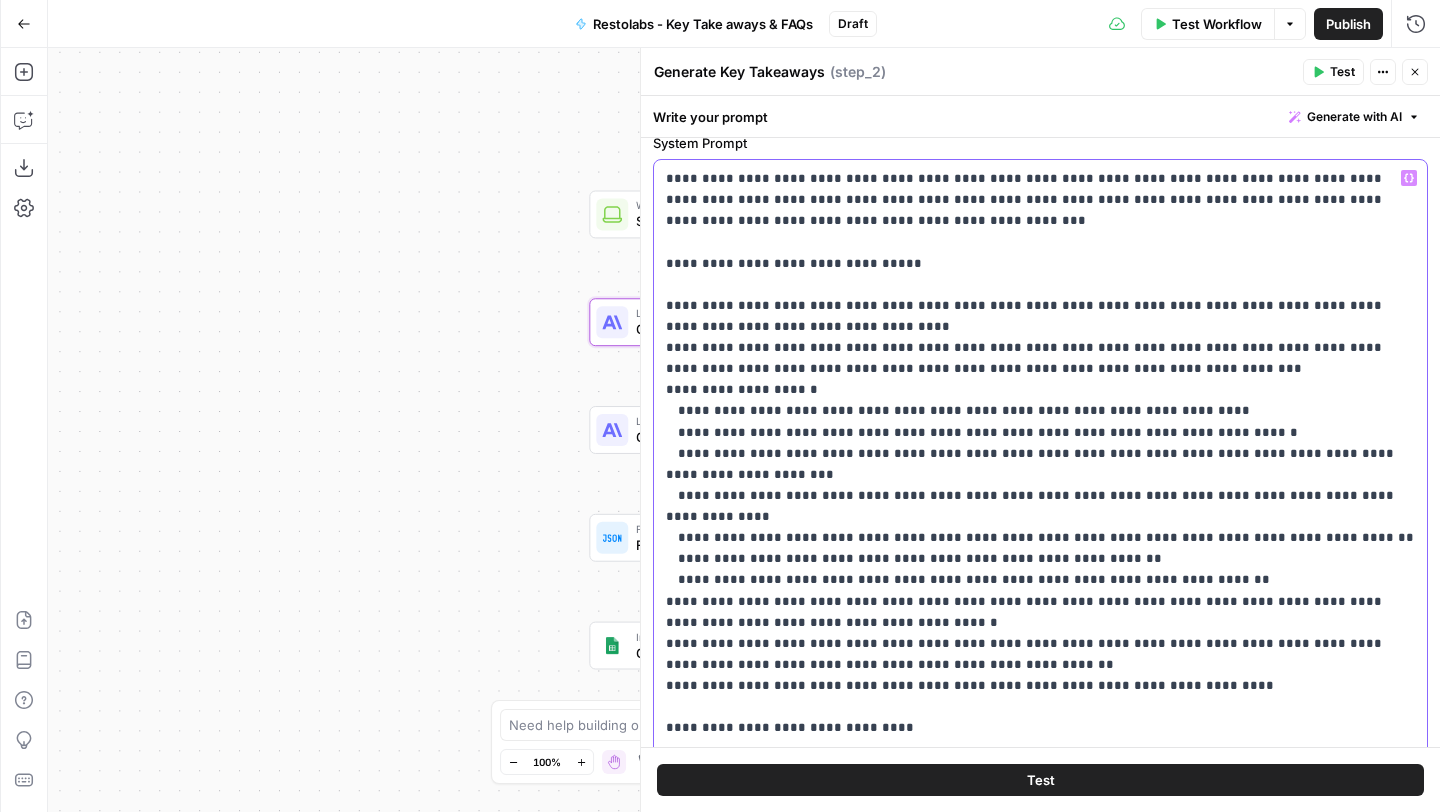 click on "**********" at bounding box center (1040, 537) 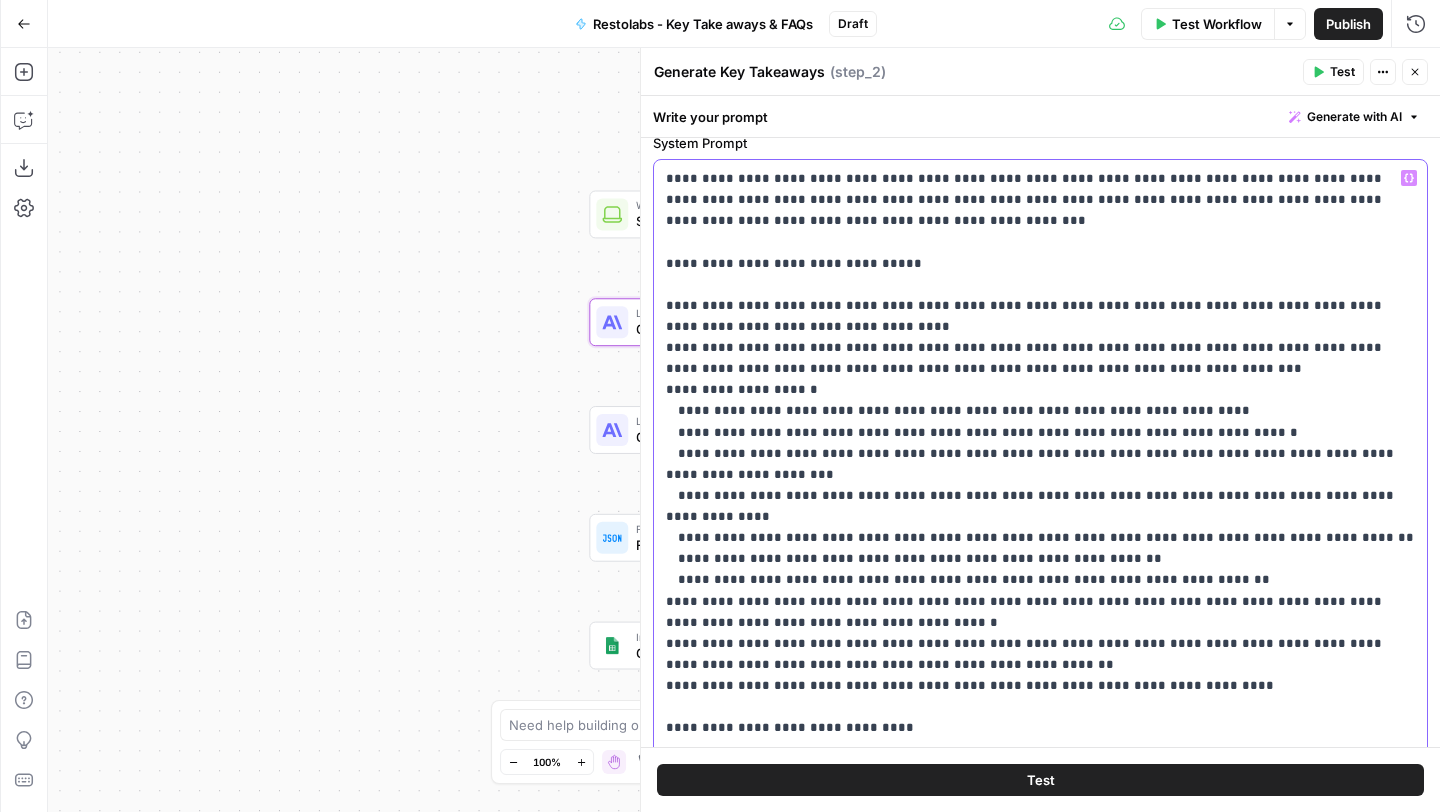 click on "**********" at bounding box center (1040, 537) 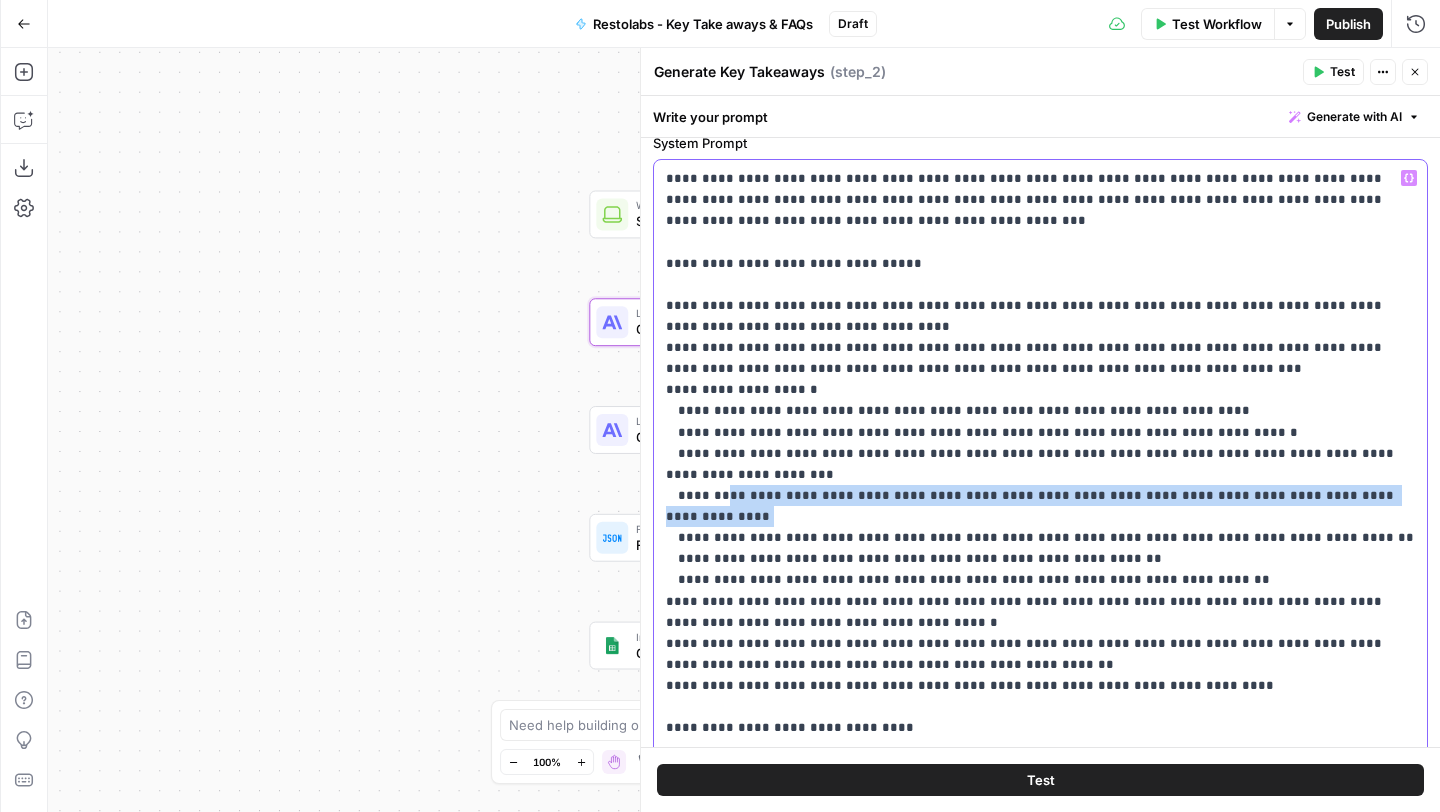 drag, startPoint x: 715, startPoint y: 484, endPoint x: 1341, endPoint y: 473, distance: 626.0966 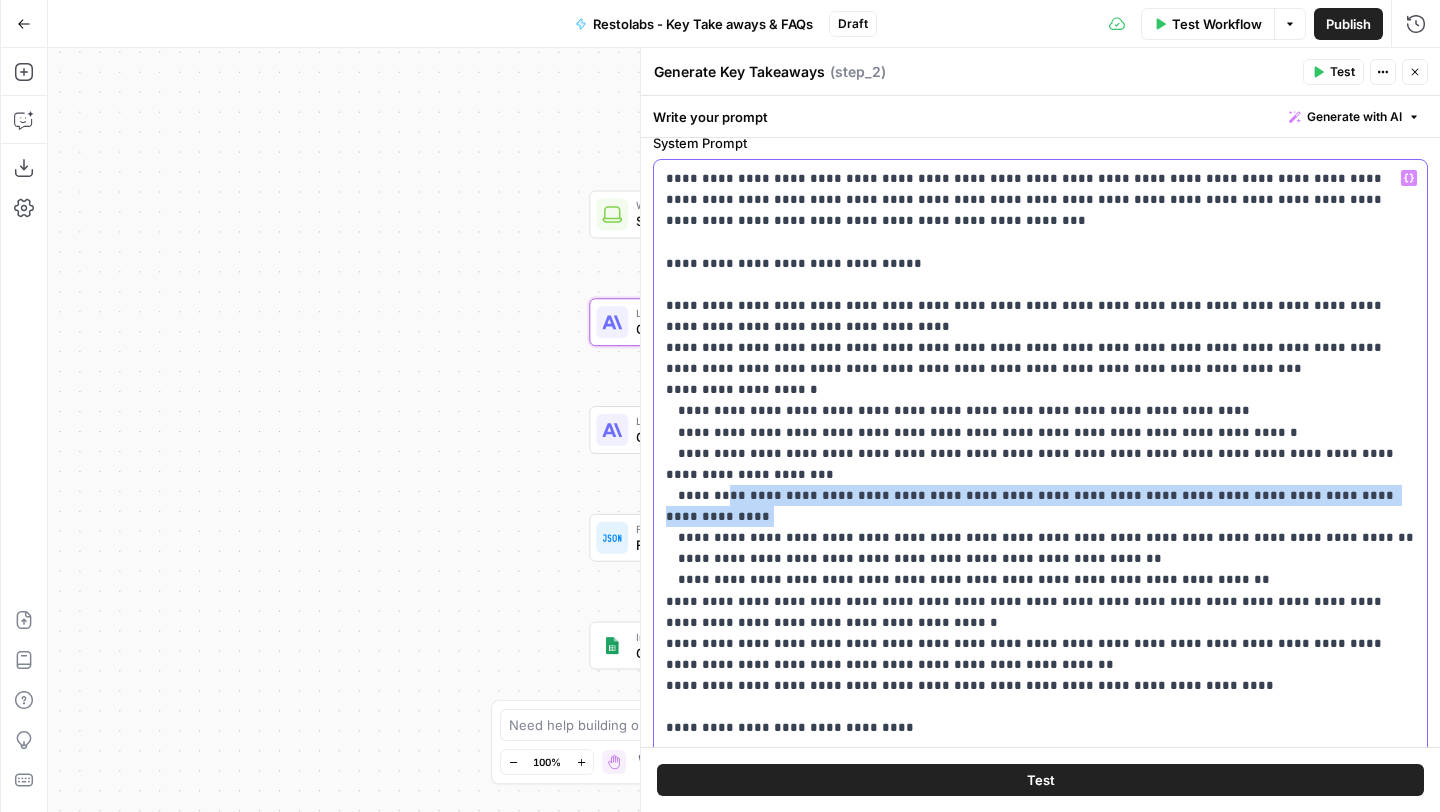 click on "**********" at bounding box center (1040, 537) 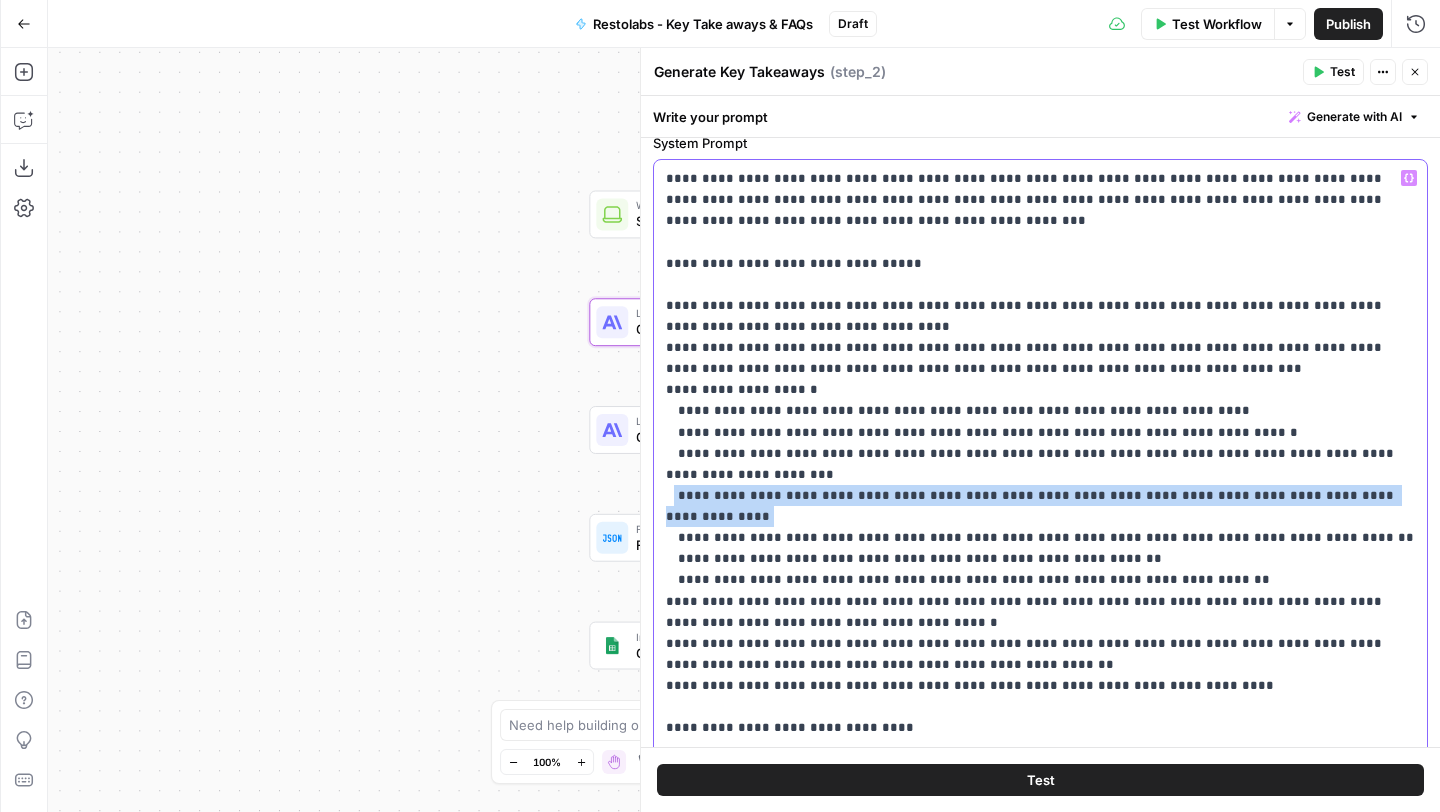 drag, startPoint x: 1341, startPoint y: 473, endPoint x: 674, endPoint y: 474, distance: 667.00073 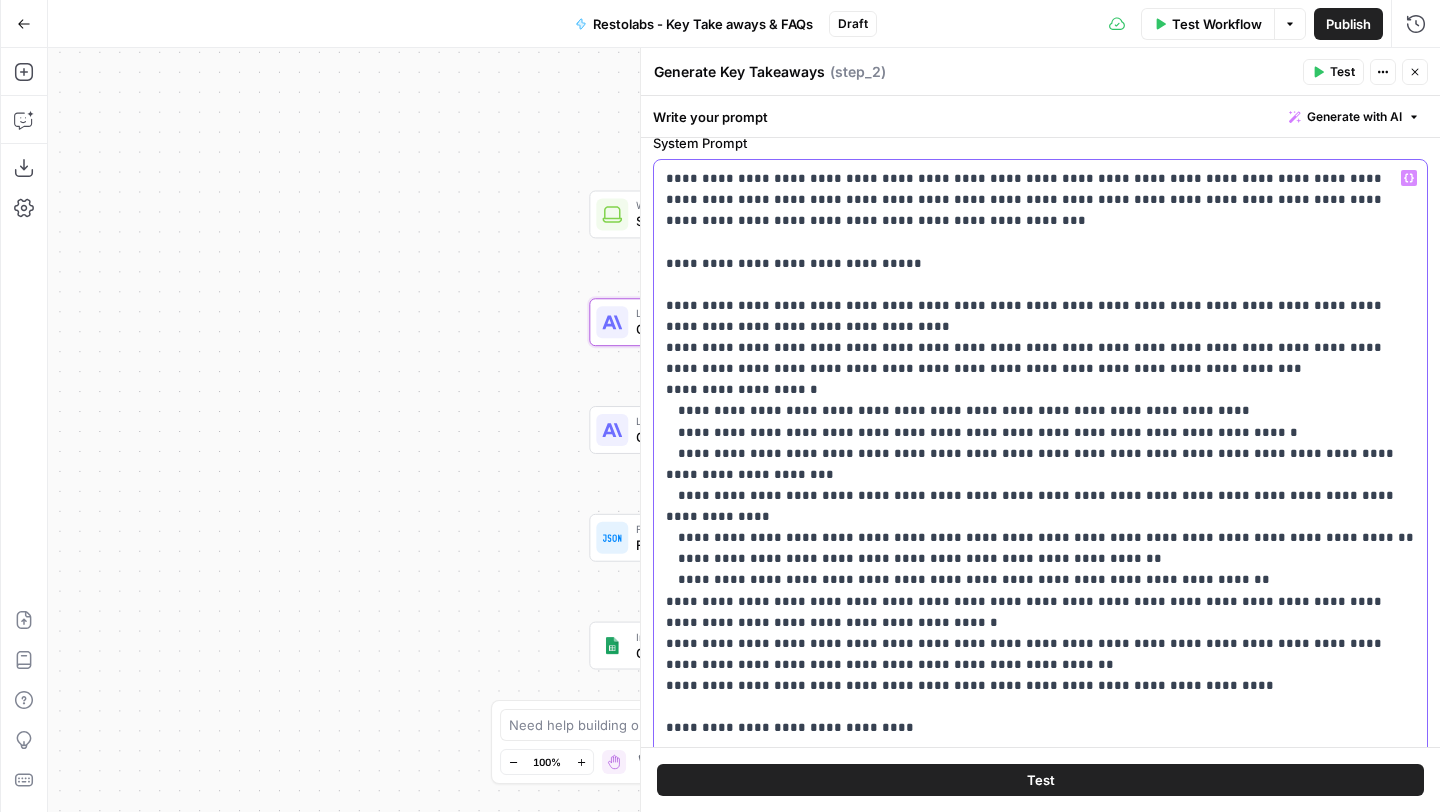 click on "**********" at bounding box center (1040, 537) 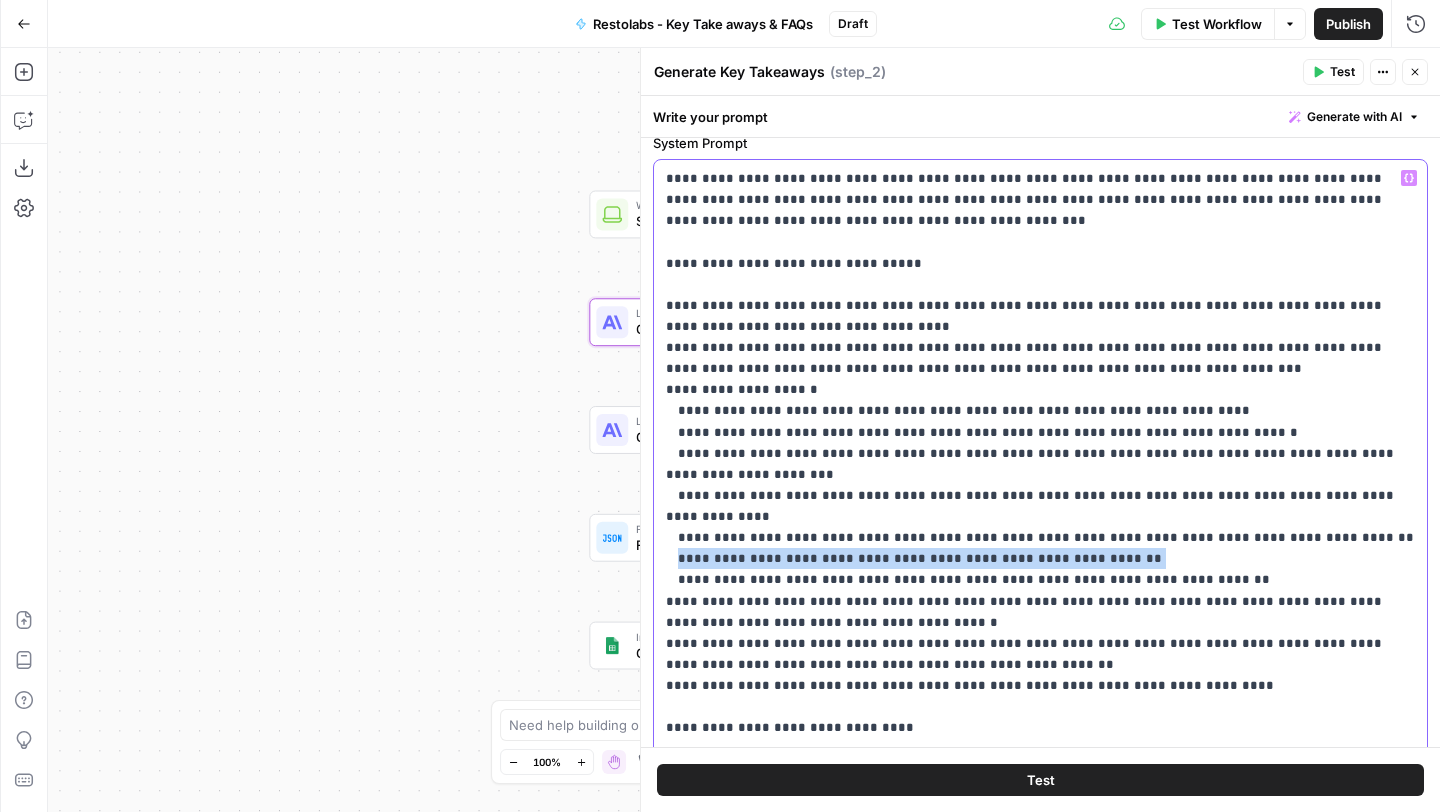 drag, startPoint x: 675, startPoint y: 520, endPoint x: 1154, endPoint y: 510, distance: 479.10437 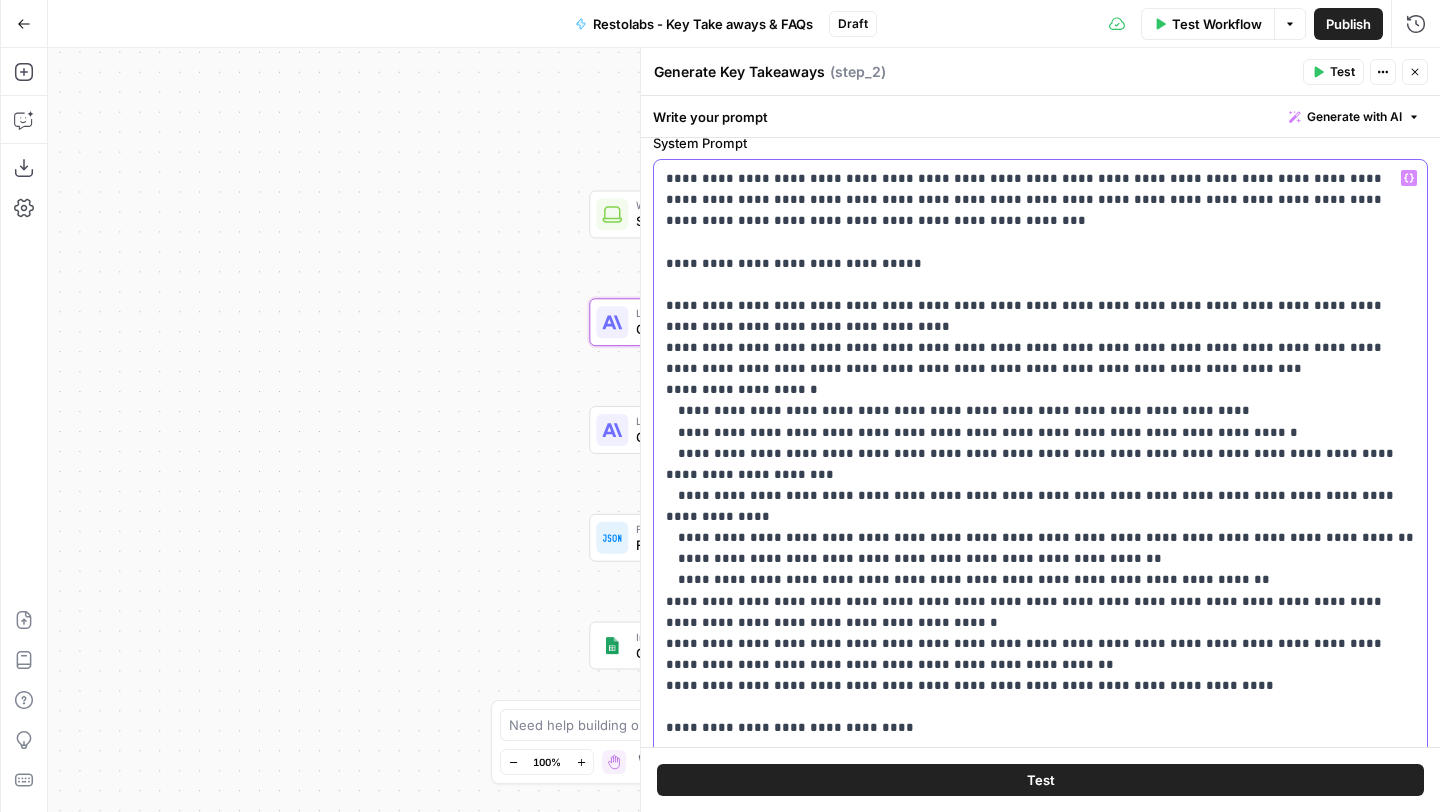 click on "**********" at bounding box center (1040, 537) 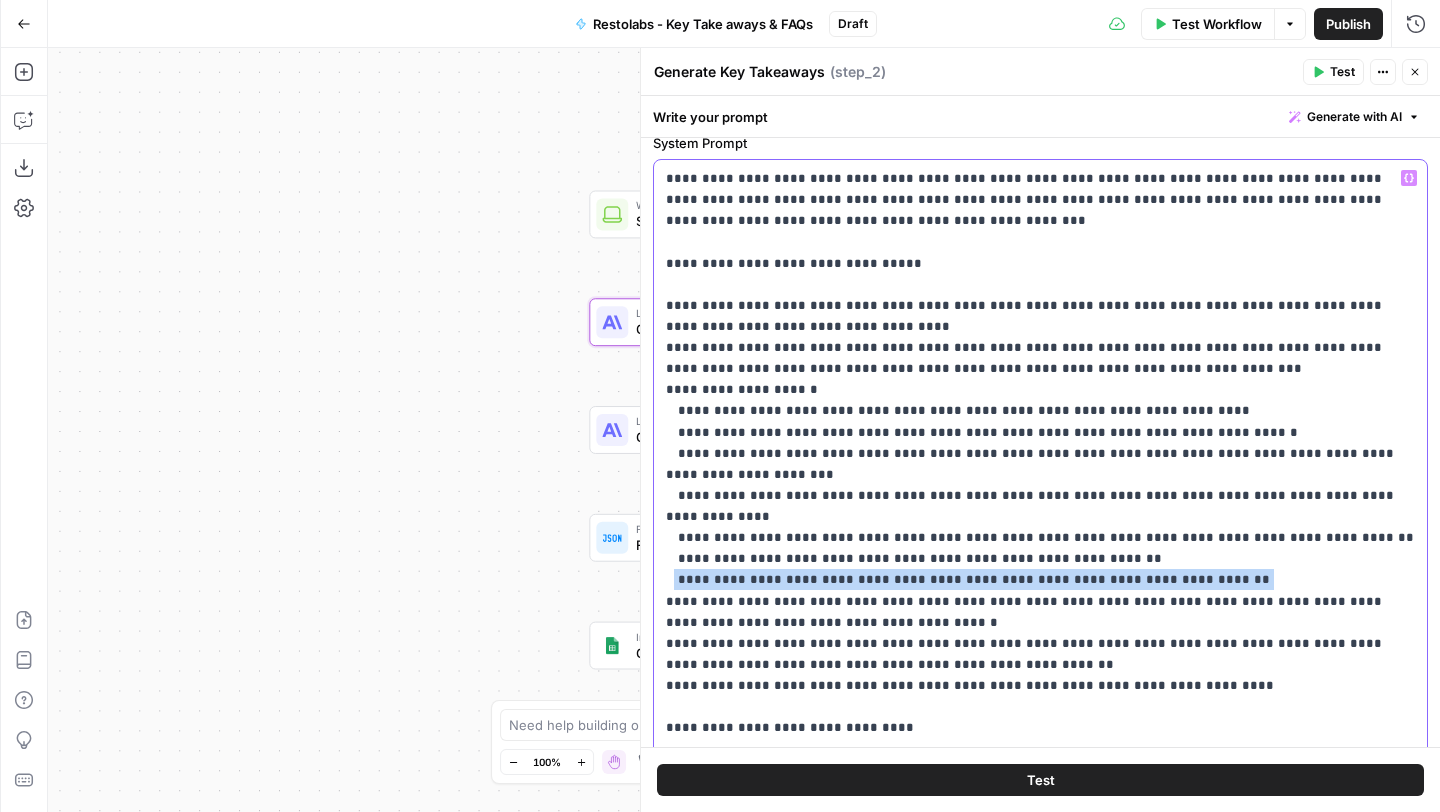 drag, startPoint x: 674, startPoint y: 540, endPoint x: 1165, endPoint y: 540, distance: 491 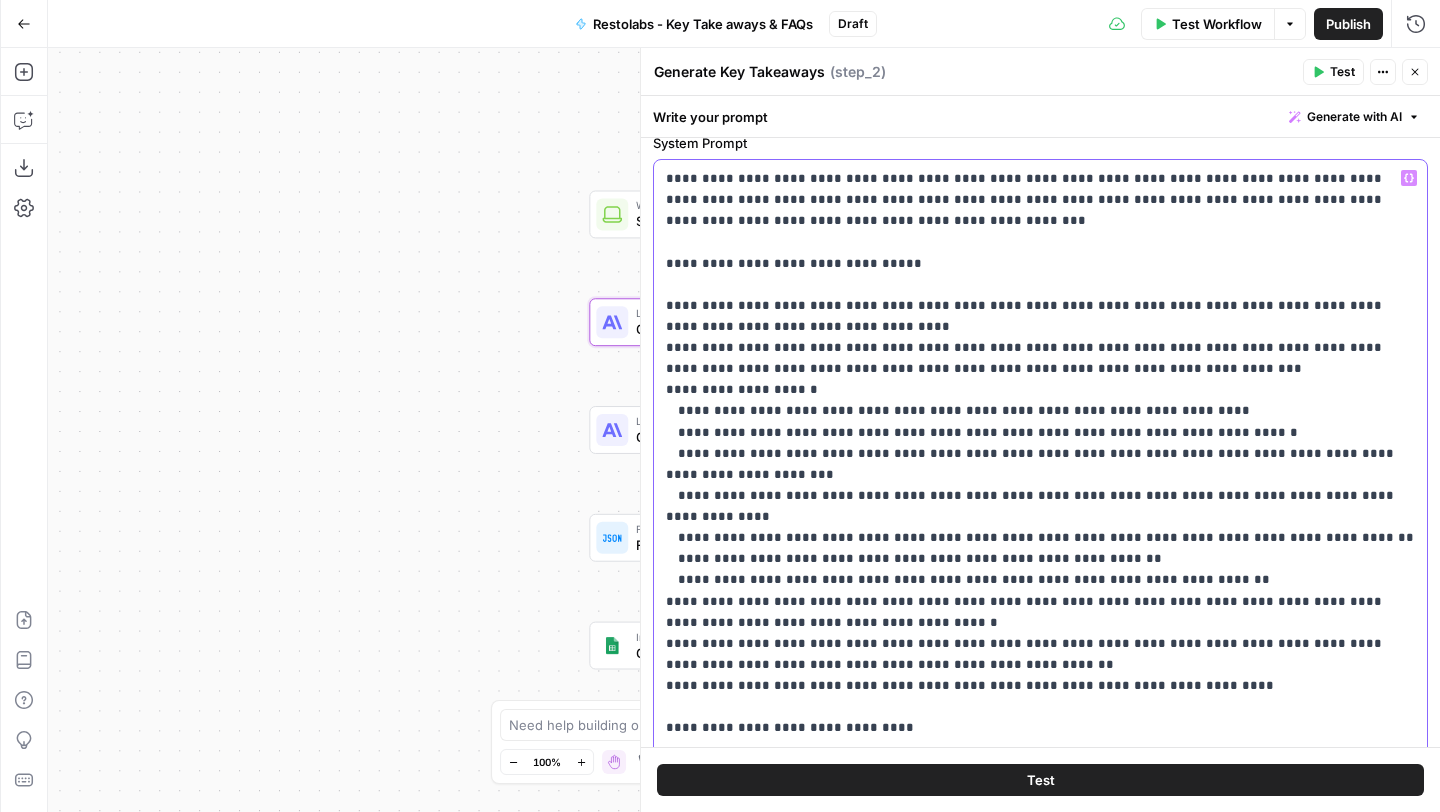 click on "**********" at bounding box center (1040, 537) 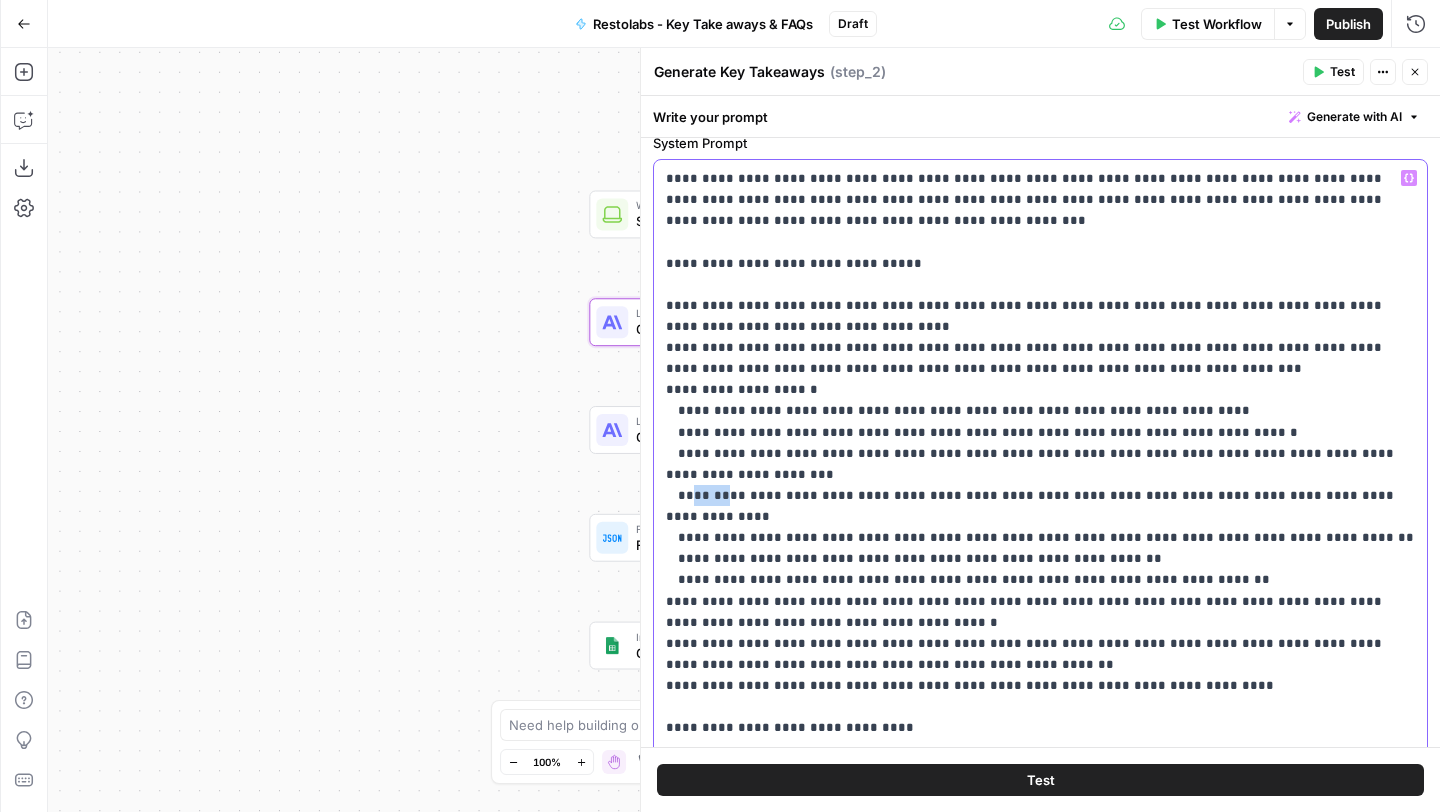 click on "**********" at bounding box center (1040, 537) 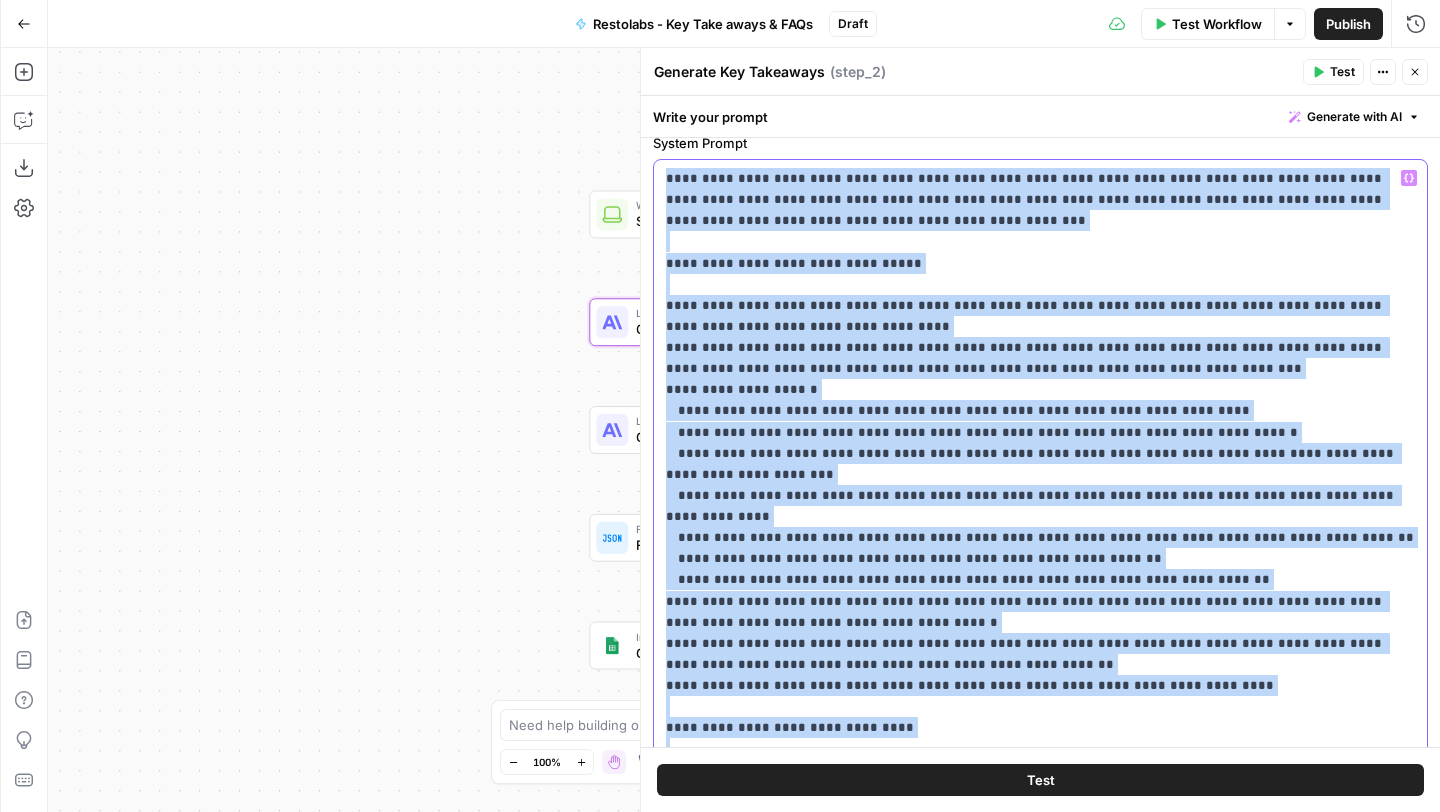 click on "**********" at bounding box center (1040, 537) 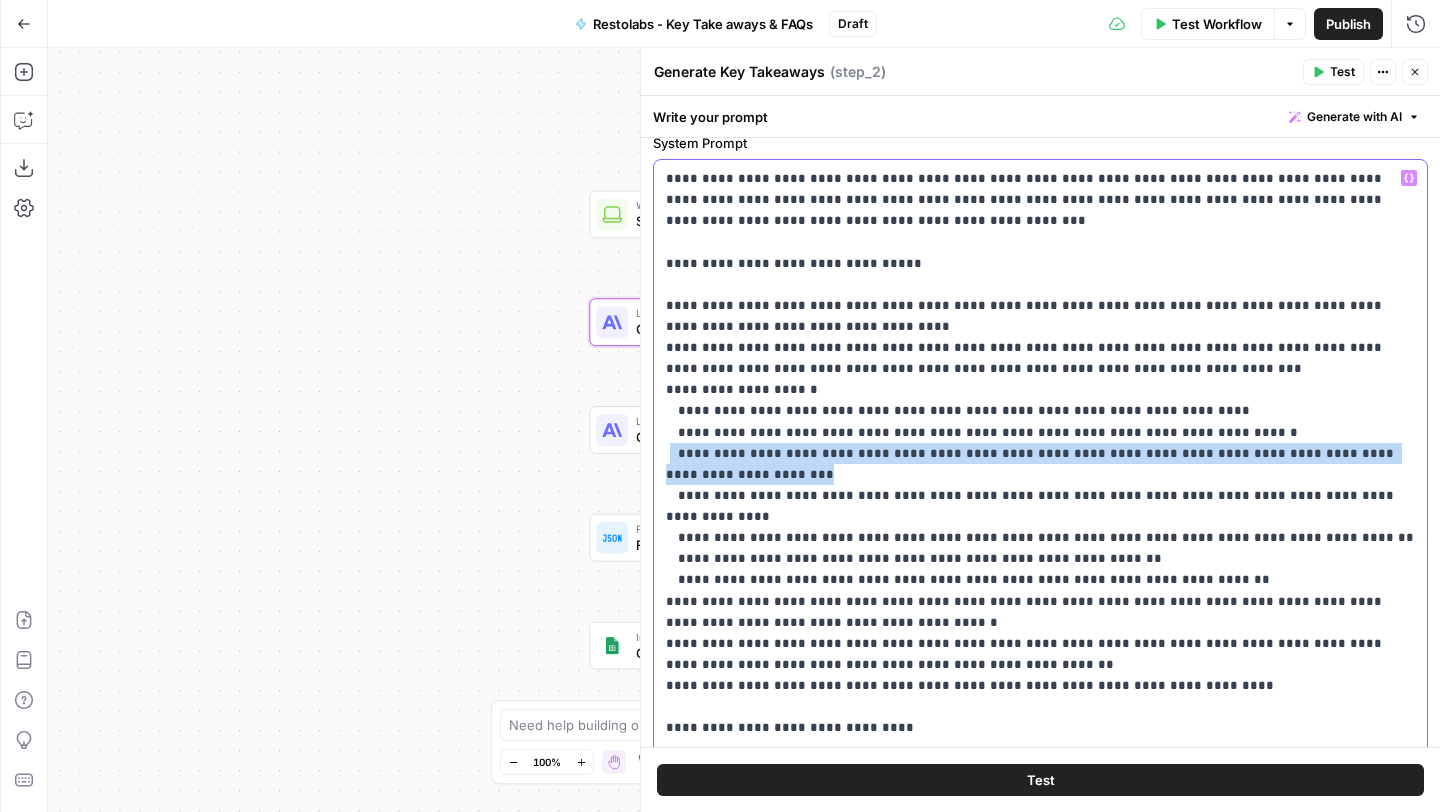 drag, startPoint x: 668, startPoint y: 456, endPoint x: 1411, endPoint y: 461, distance: 743.01685 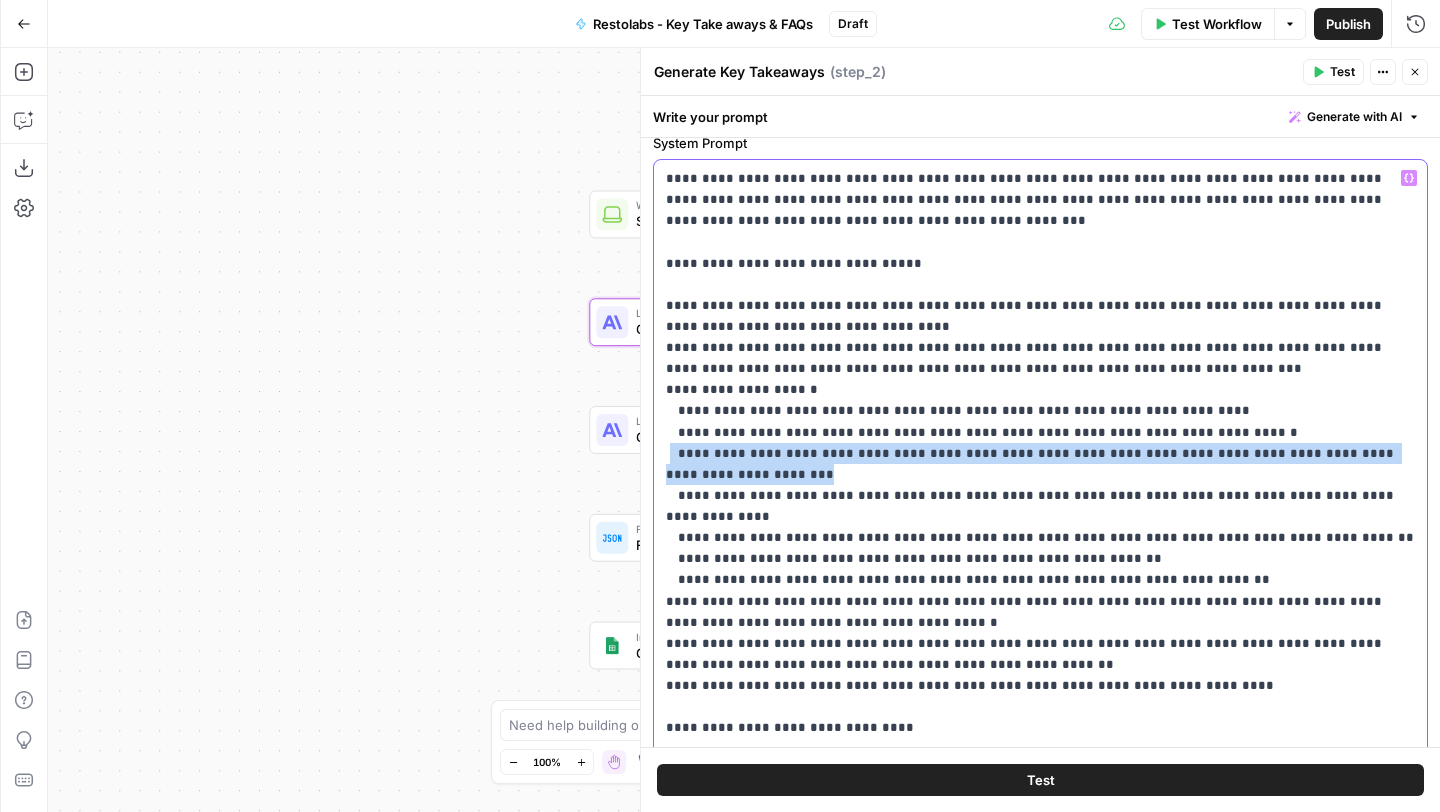 click on "**********" at bounding box center (1040, 537) 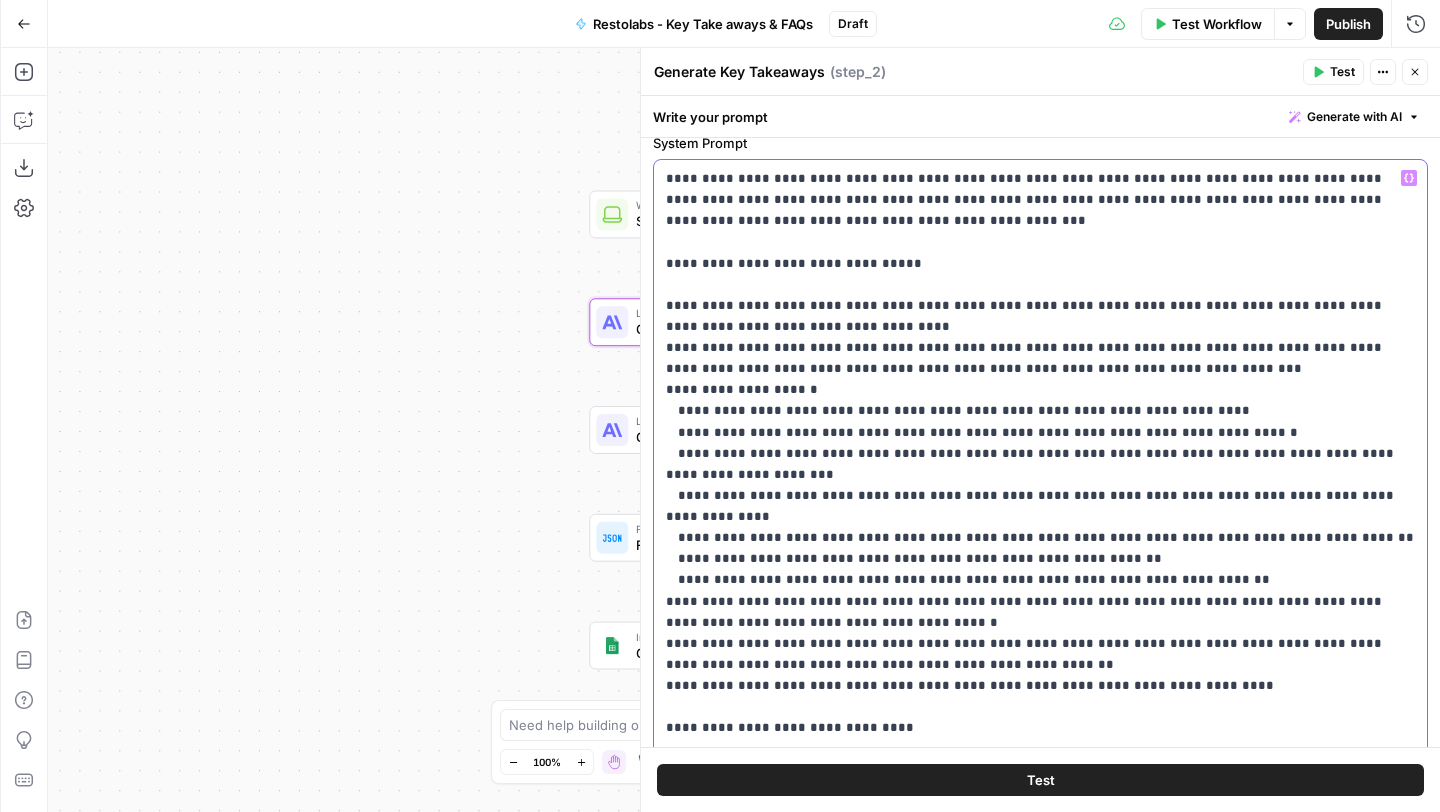 click on "**********" at bounding box center (1040, 537) 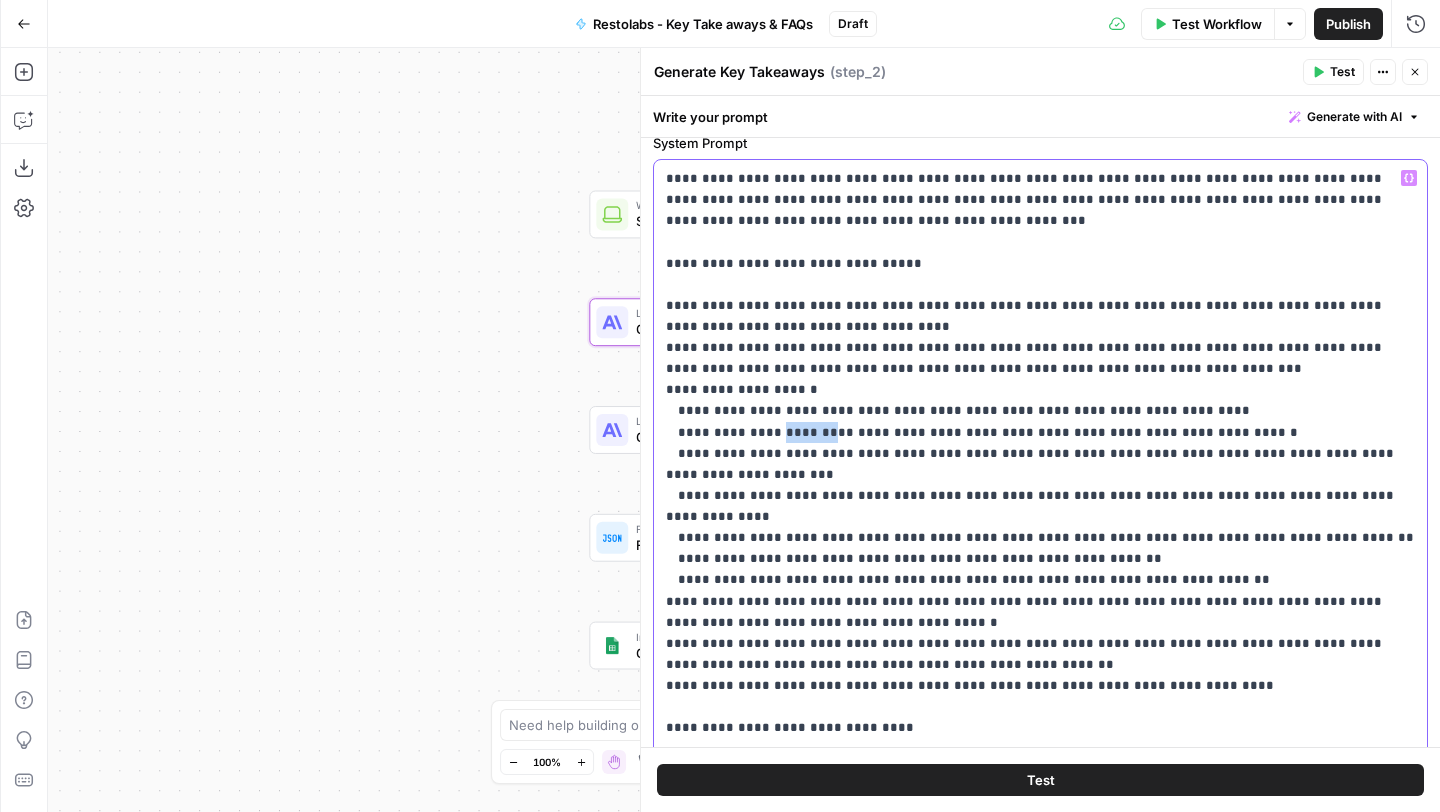 click on "**********" at bounding box center (1040, 537) 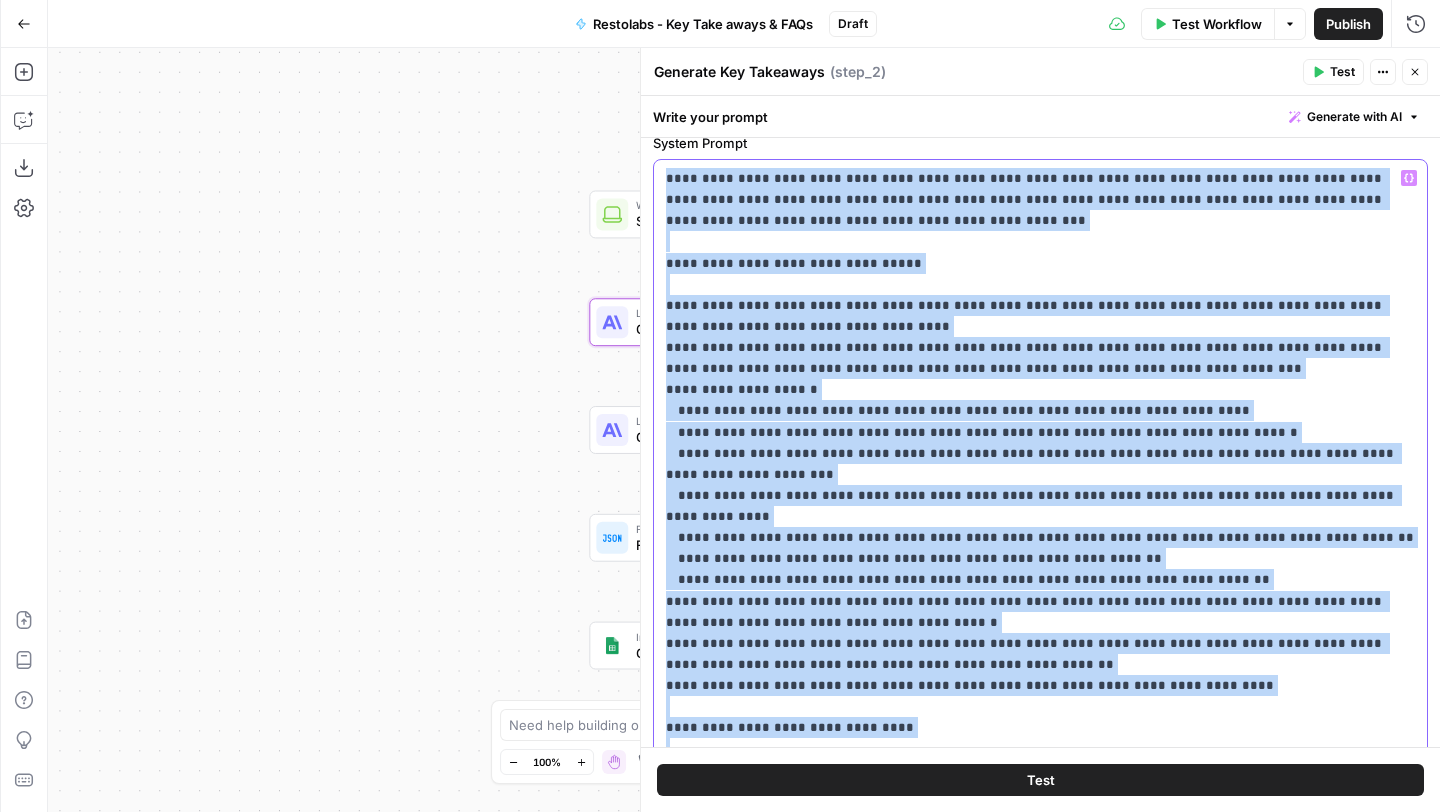 click on "**********" at bounding box center (1040, 537) 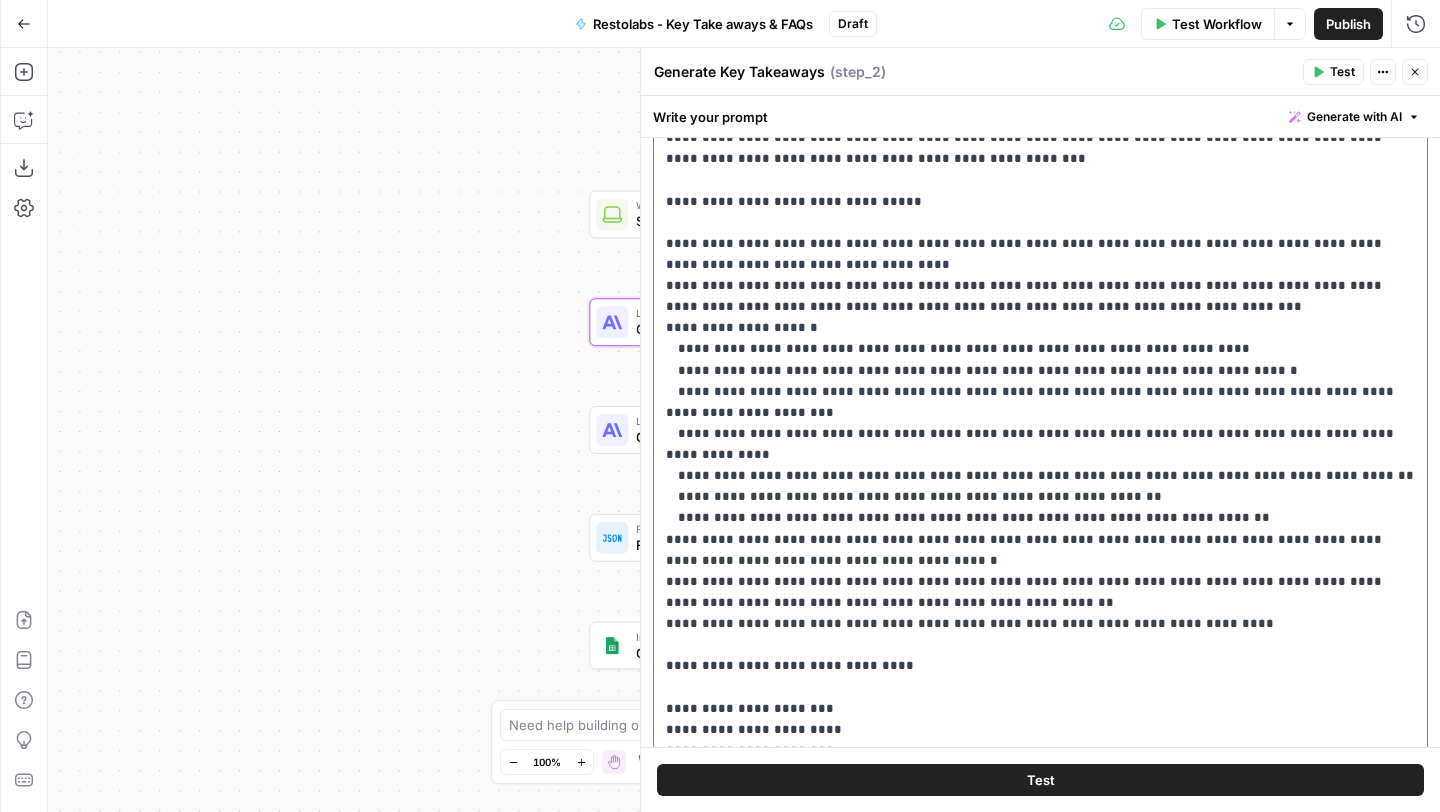 scroll, scrollTop: 219, scrollLeft: 0, axis: vertical 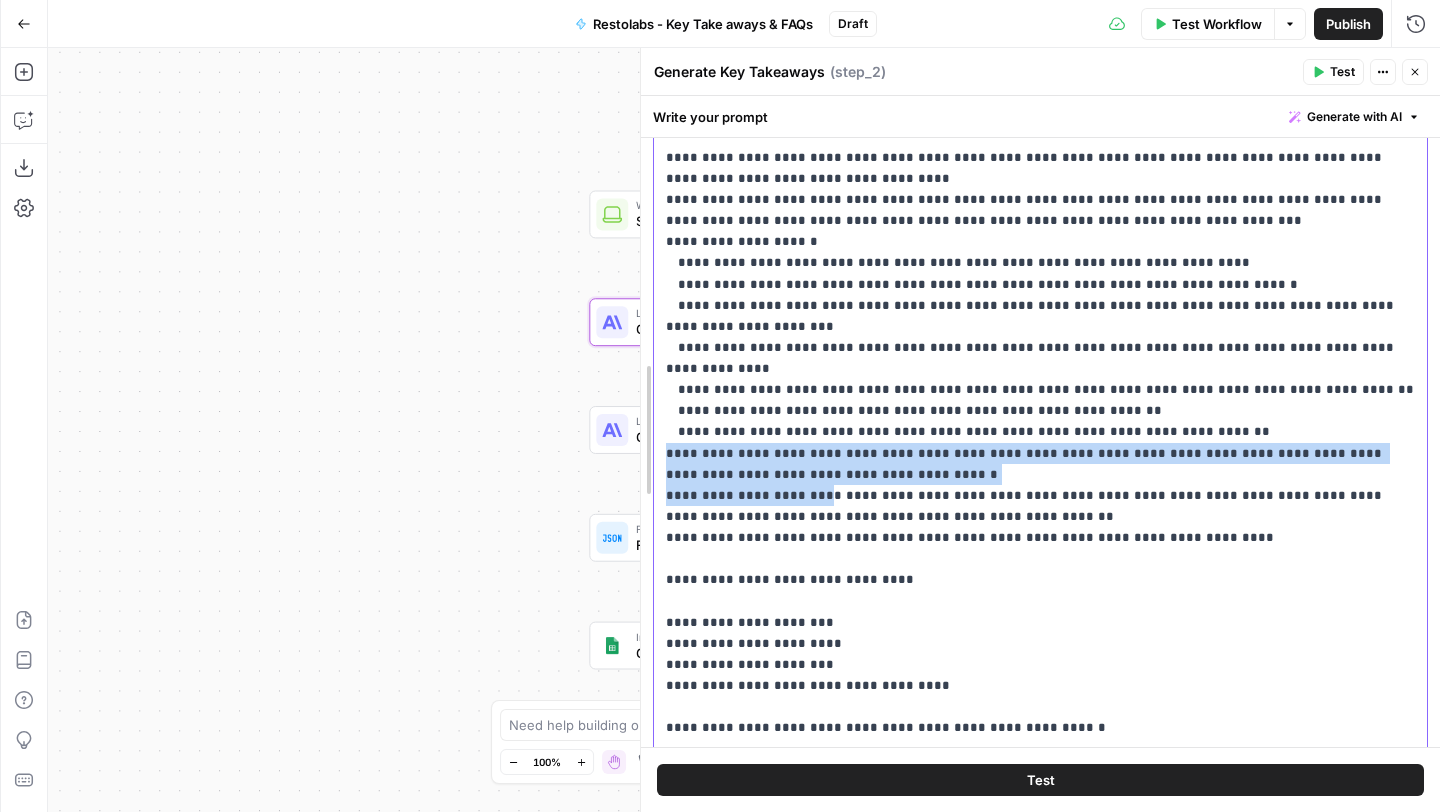 drag, startPoint x: 800, startPoint y: 444, endPoint x: 644, endPoint y: 415, distance: 158.67262 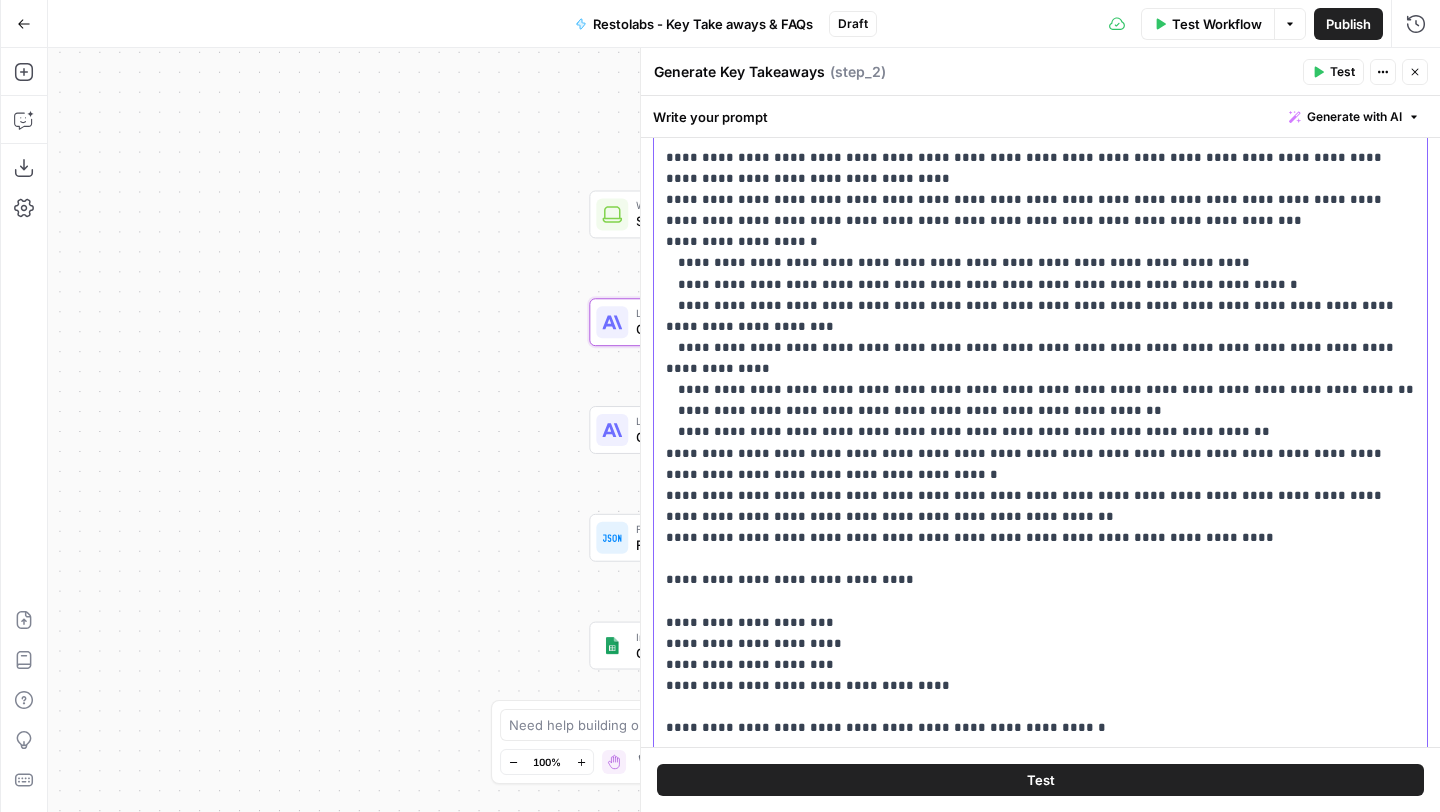 click on "**********" at bounding box center (1040, 389) 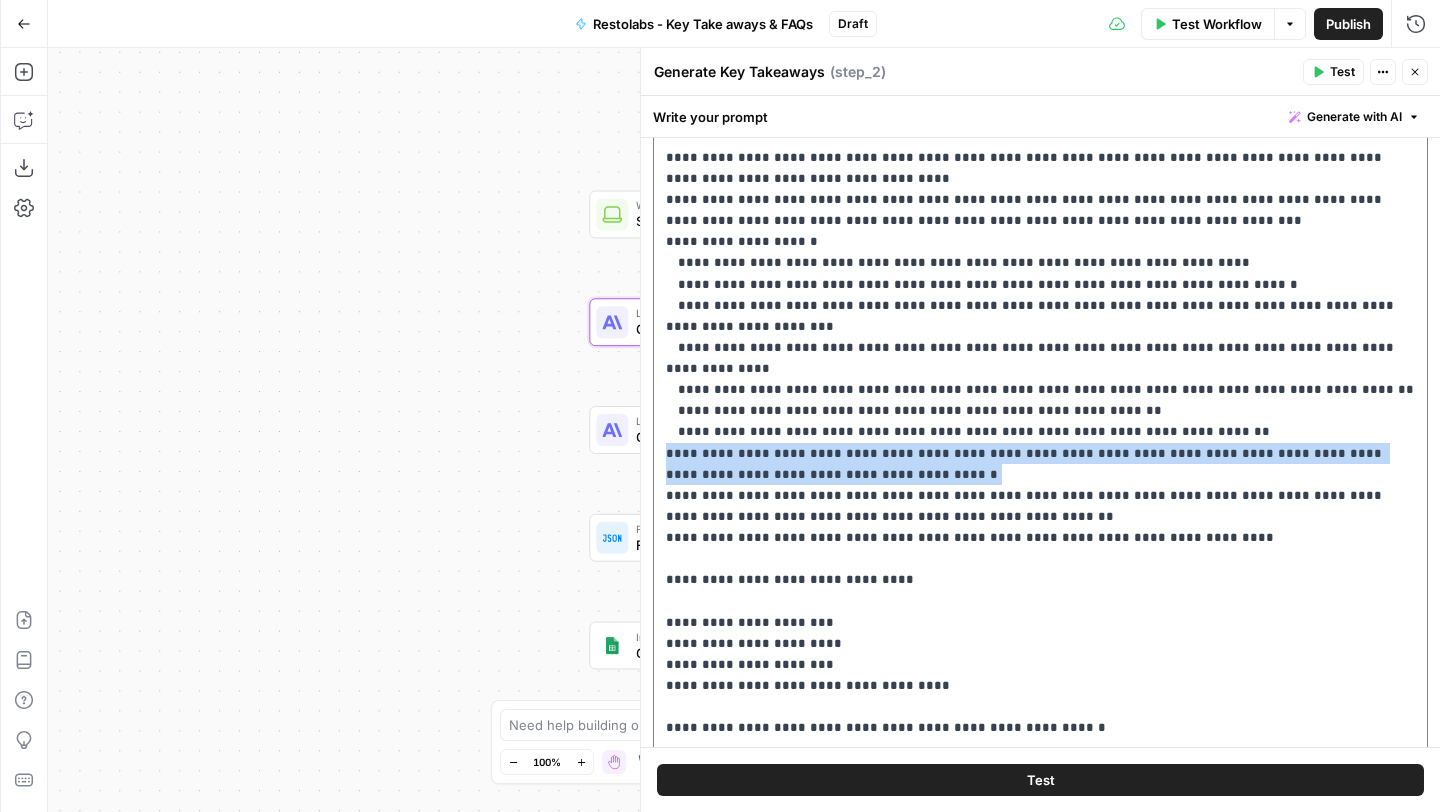 drag, startPoint x: 811, startPoint y: 434, endPoint x: 658, endPoint y: 415, distance: 154.17523 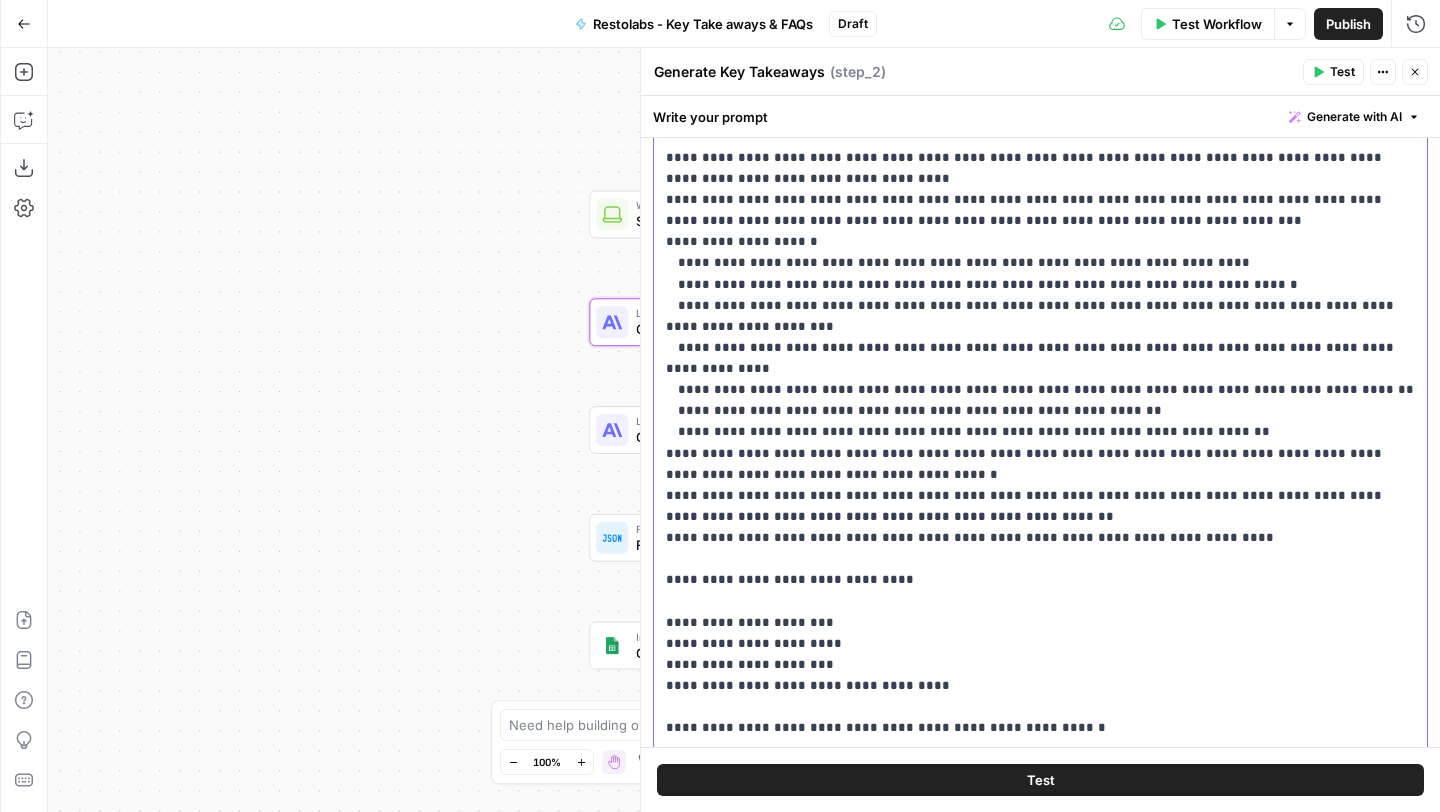 click on "**********" at bounding box center [1040, 389] 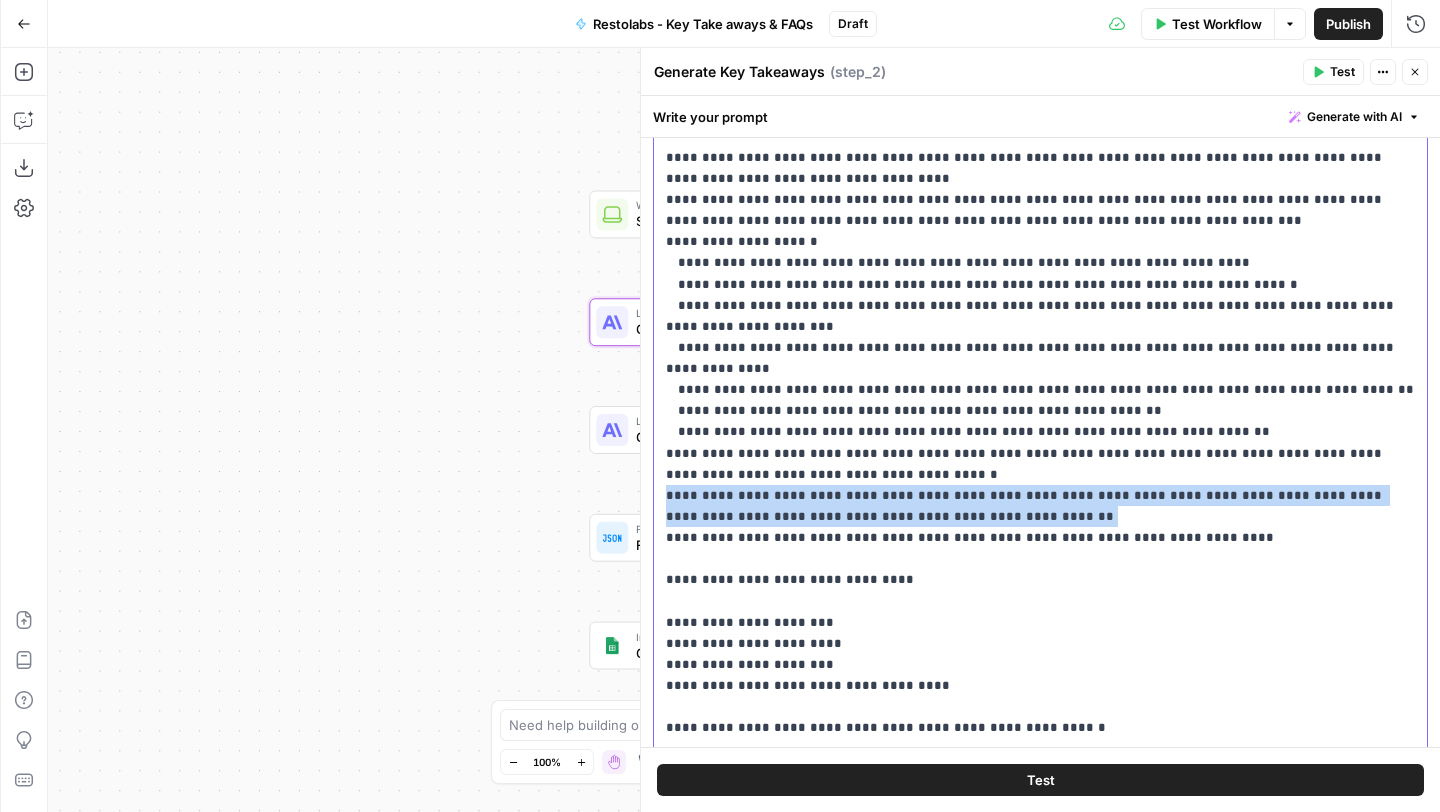 drag, startPoint x: 665, startPoint y: 454, endPoint x: 954, endPoint y: 479, distance: 290.07928 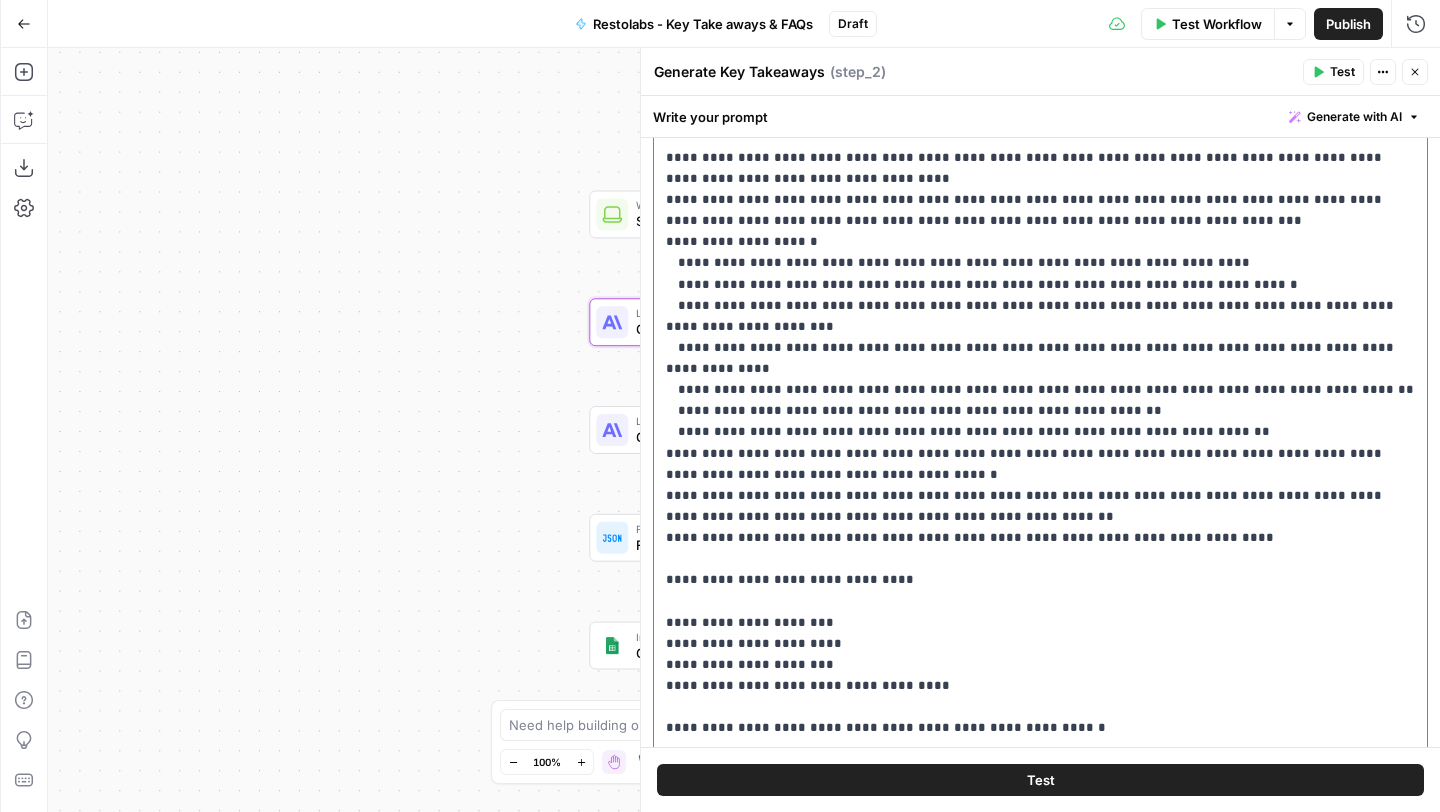 click on "**********" at bounding box center [1040, 389] 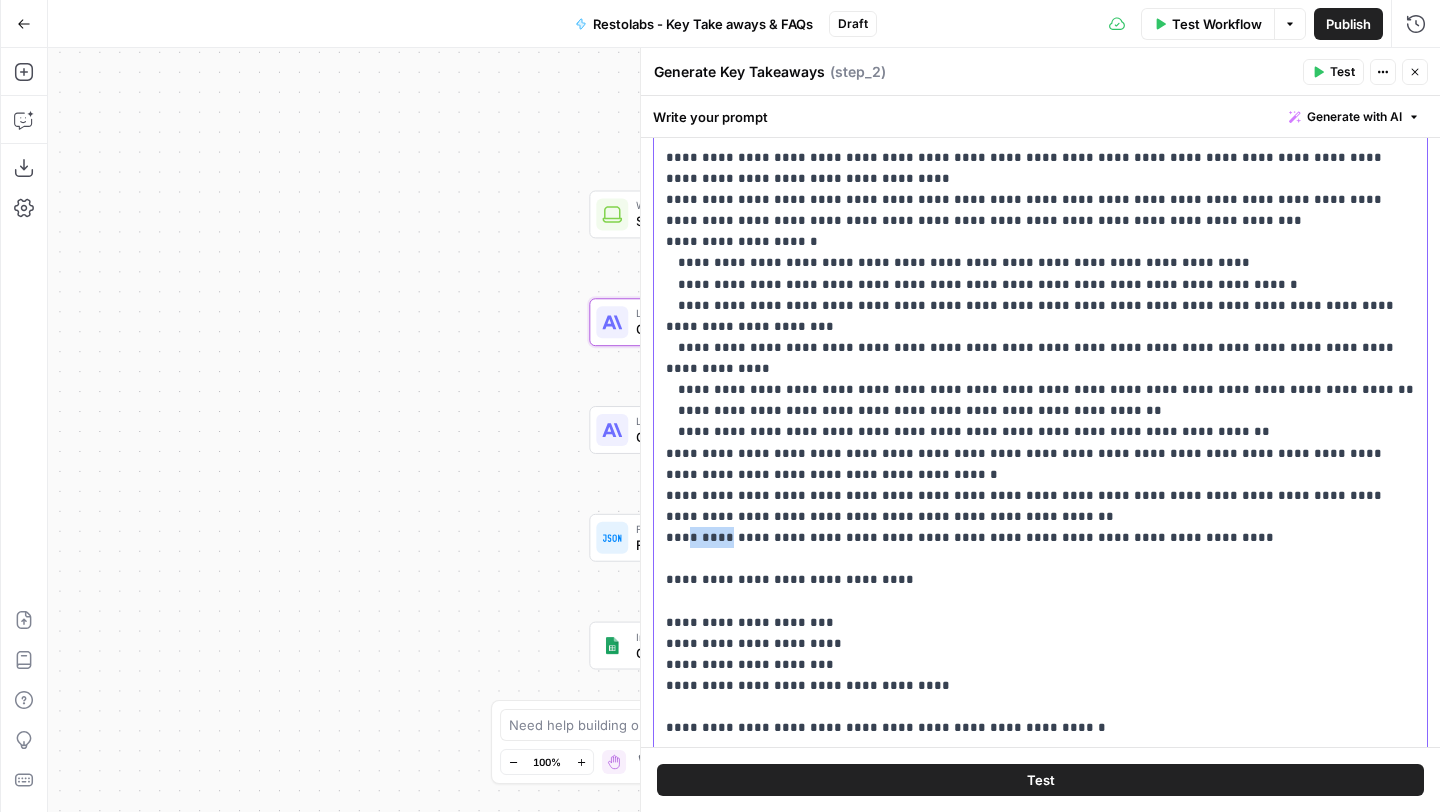 click on "**********" at bounding box center [1040, 389] 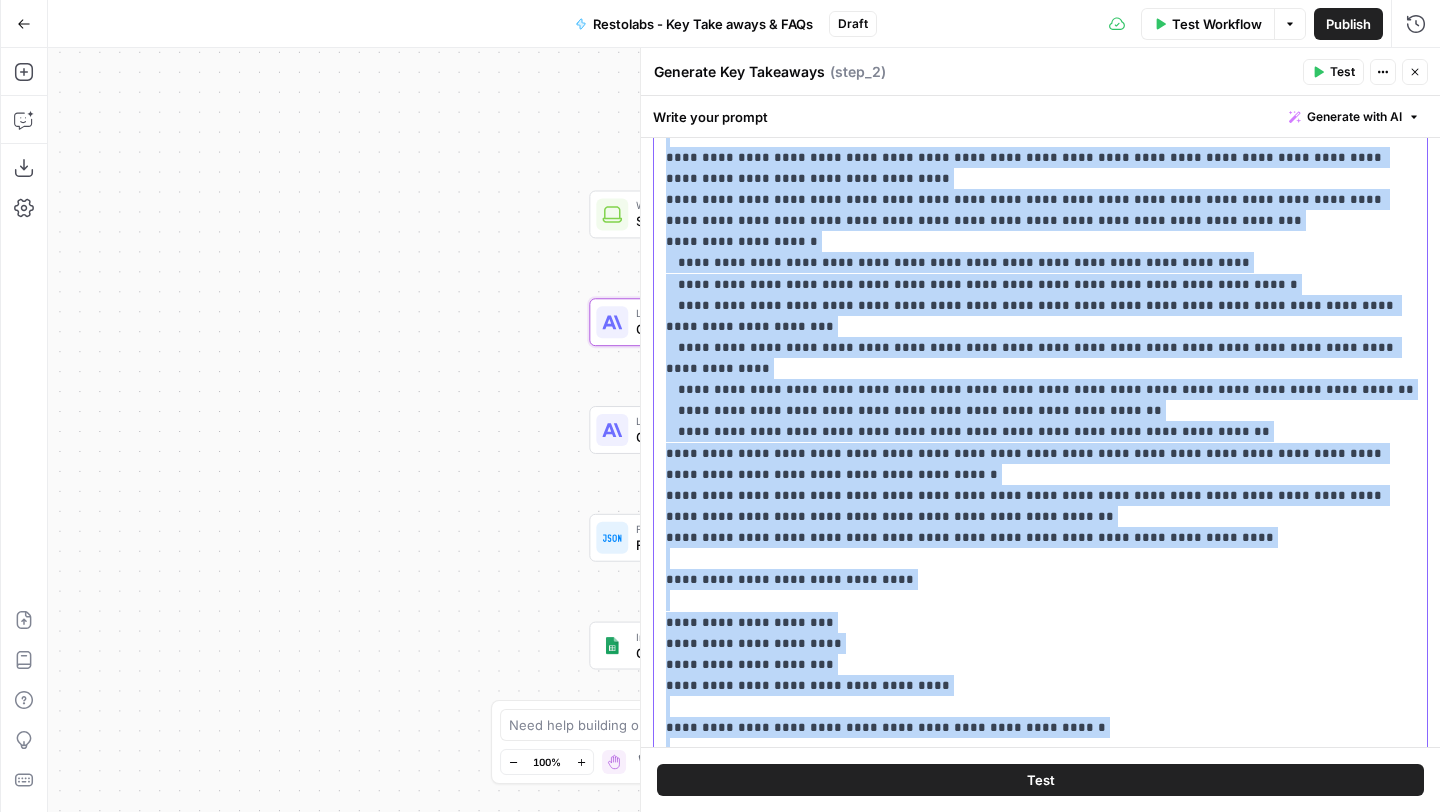 click on "**********" at bounding box center [1040, 389] 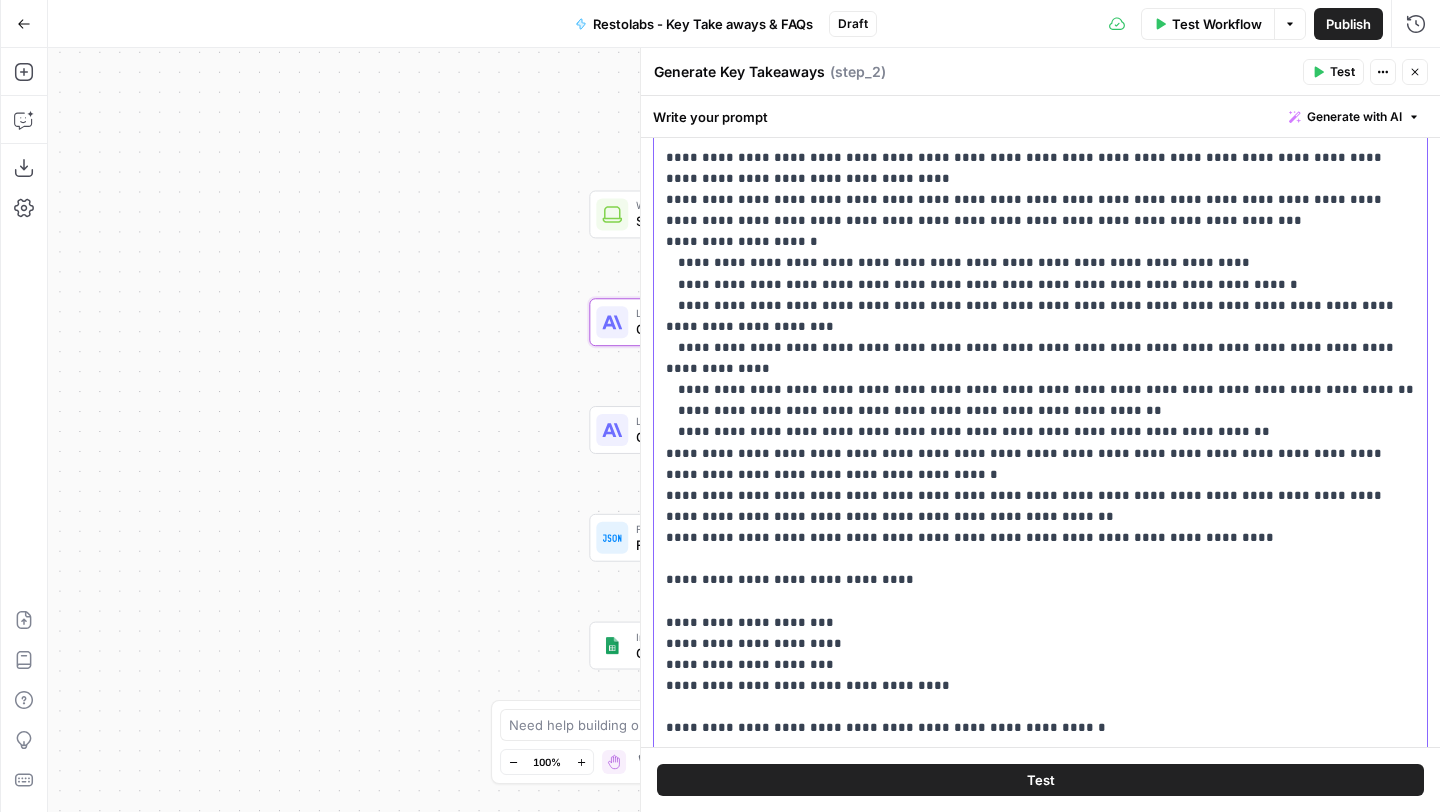 click on "**********" at bounding box center (1040, 389) 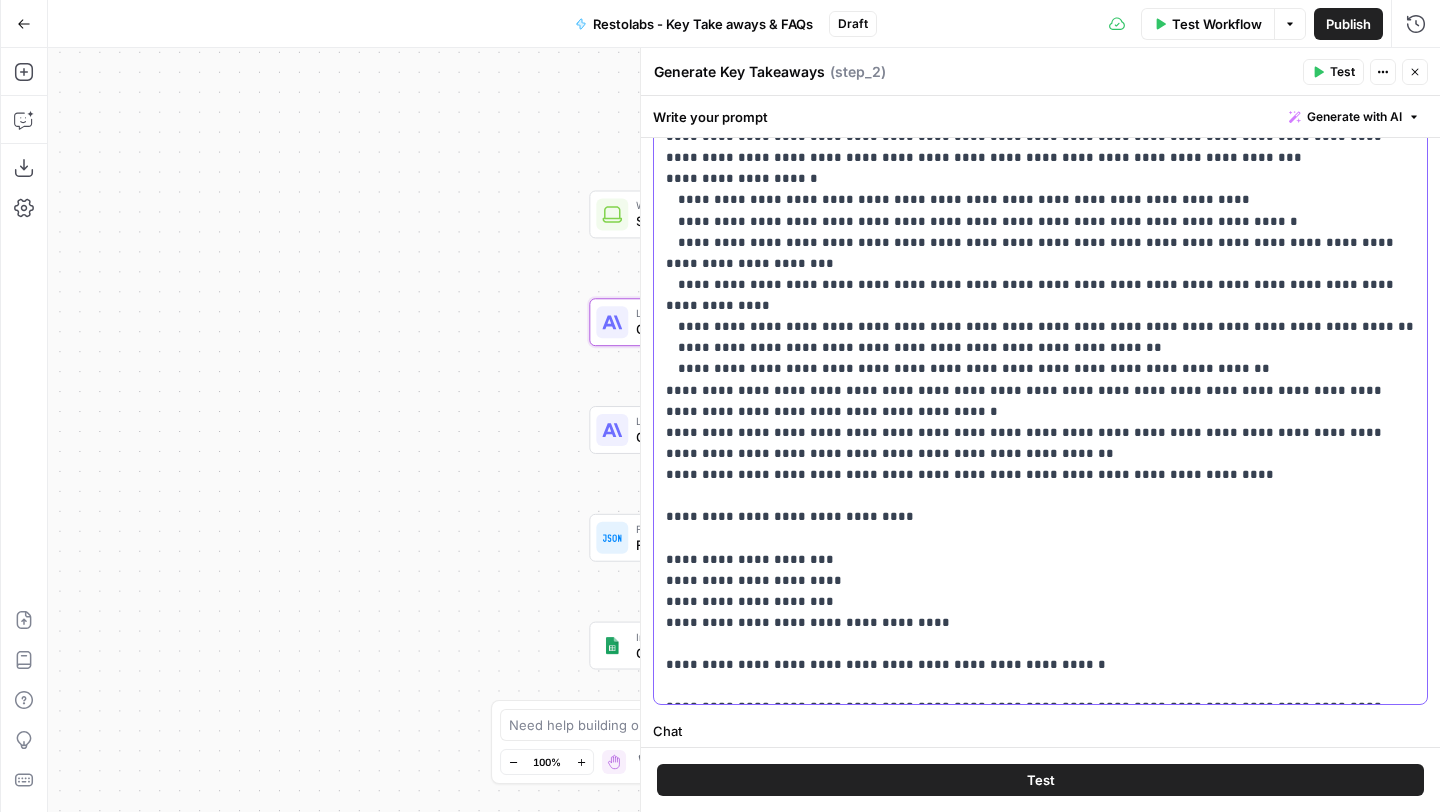 scroll, scrollTop: 288, scrollLeft: 0, axis: vertical 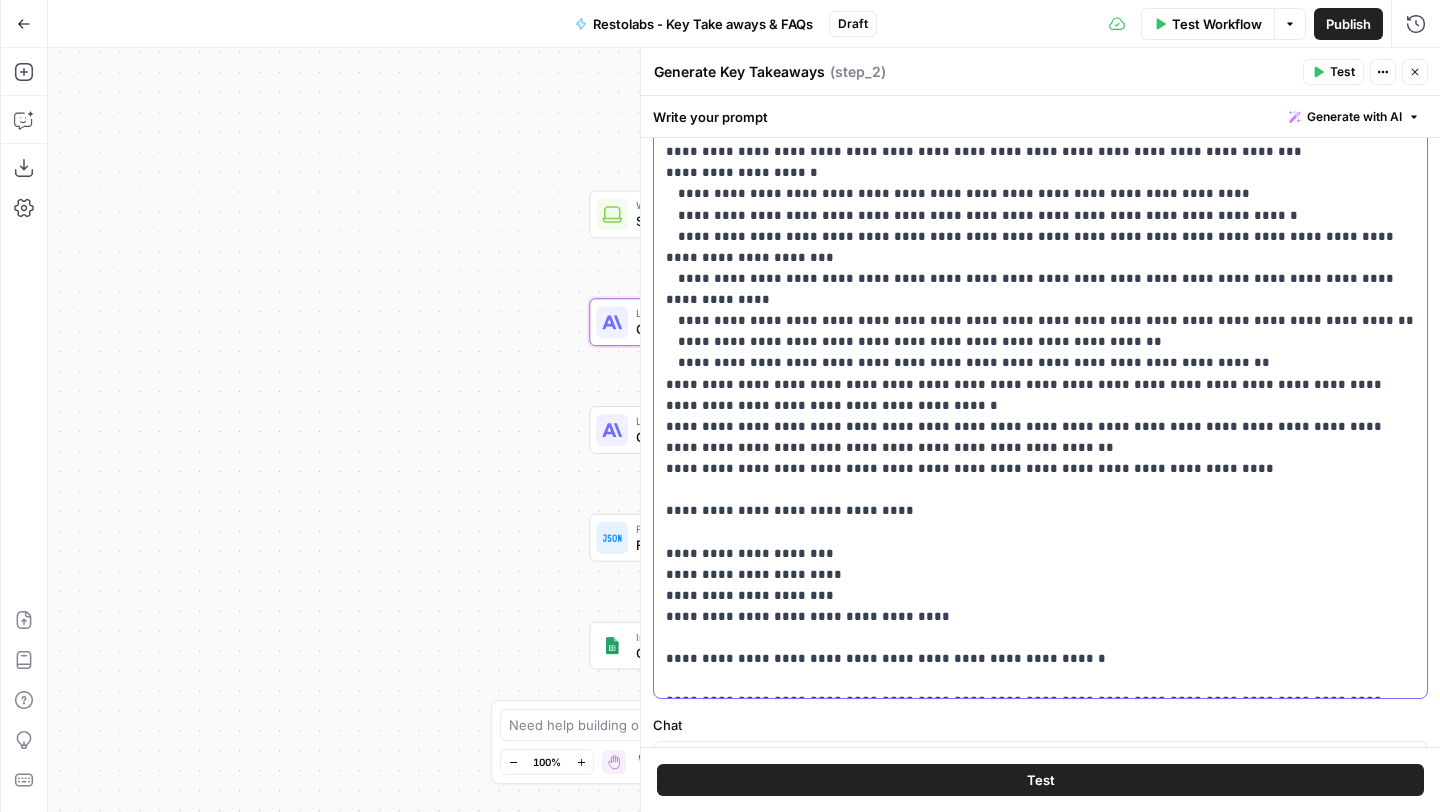click on "**********" at bounding box center (1040, 320) 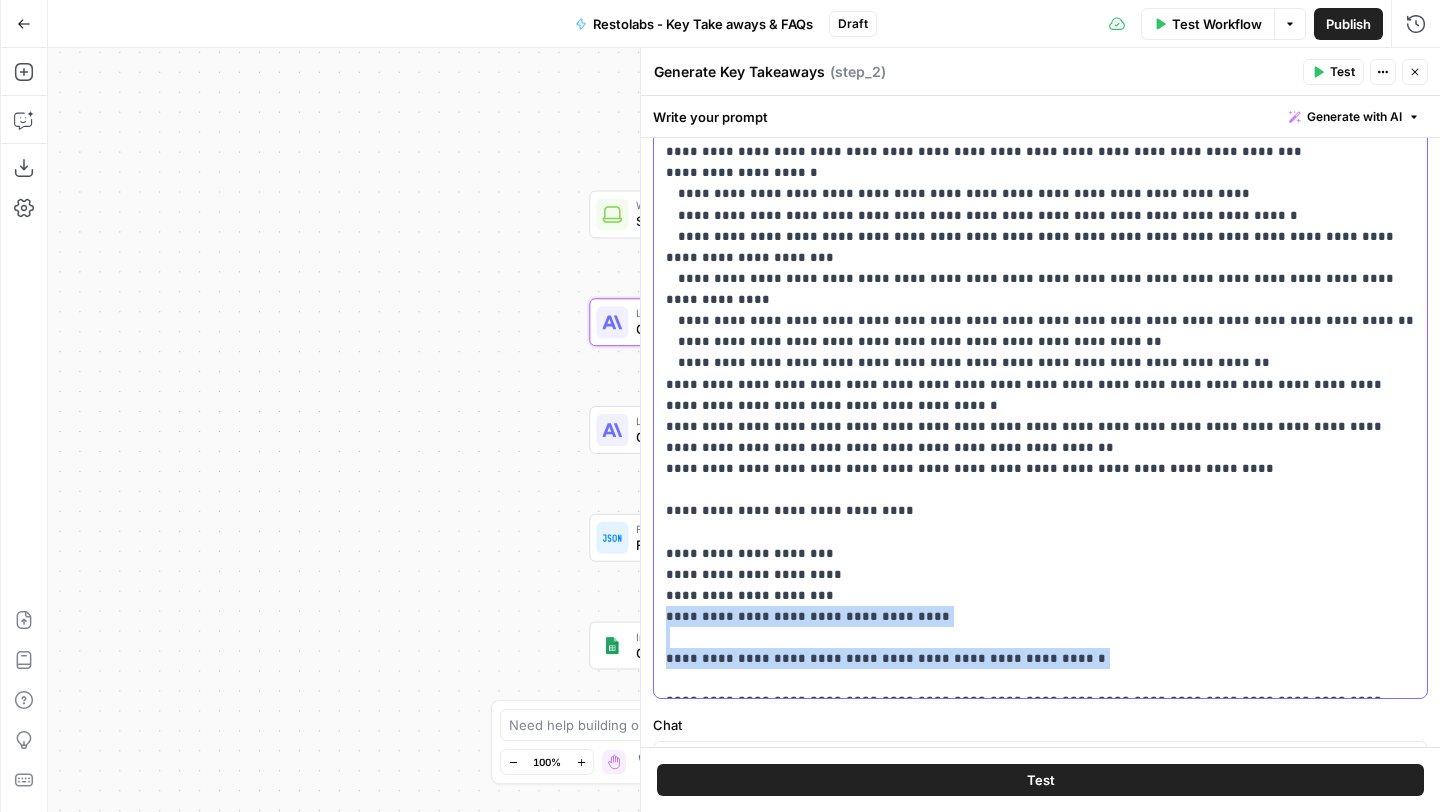 drag, startPoint x: 910, startPoint y: 572, endPoint x: 589, endPoint y: 572, distance: 321 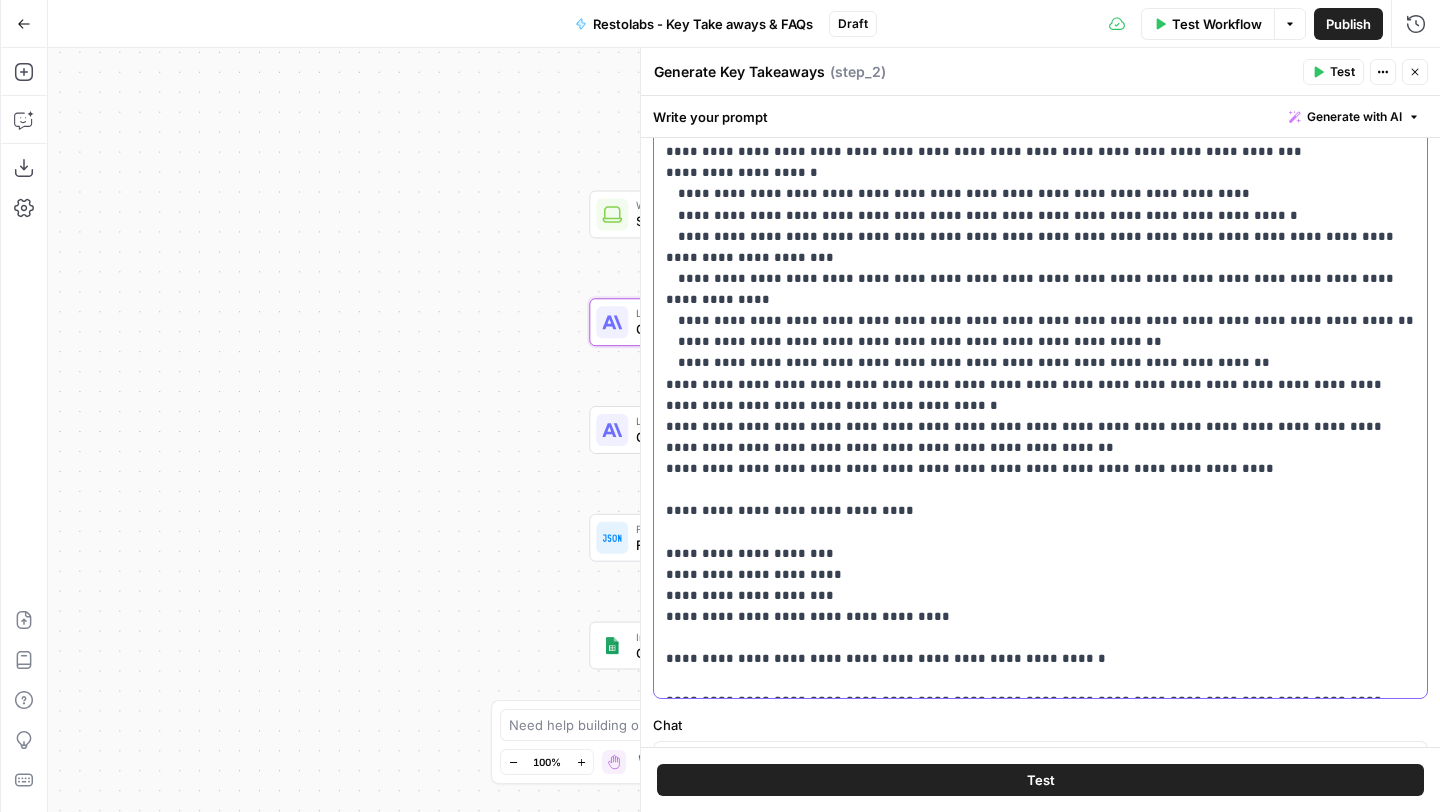 click on "**********" at bounding box center (1040, 320) 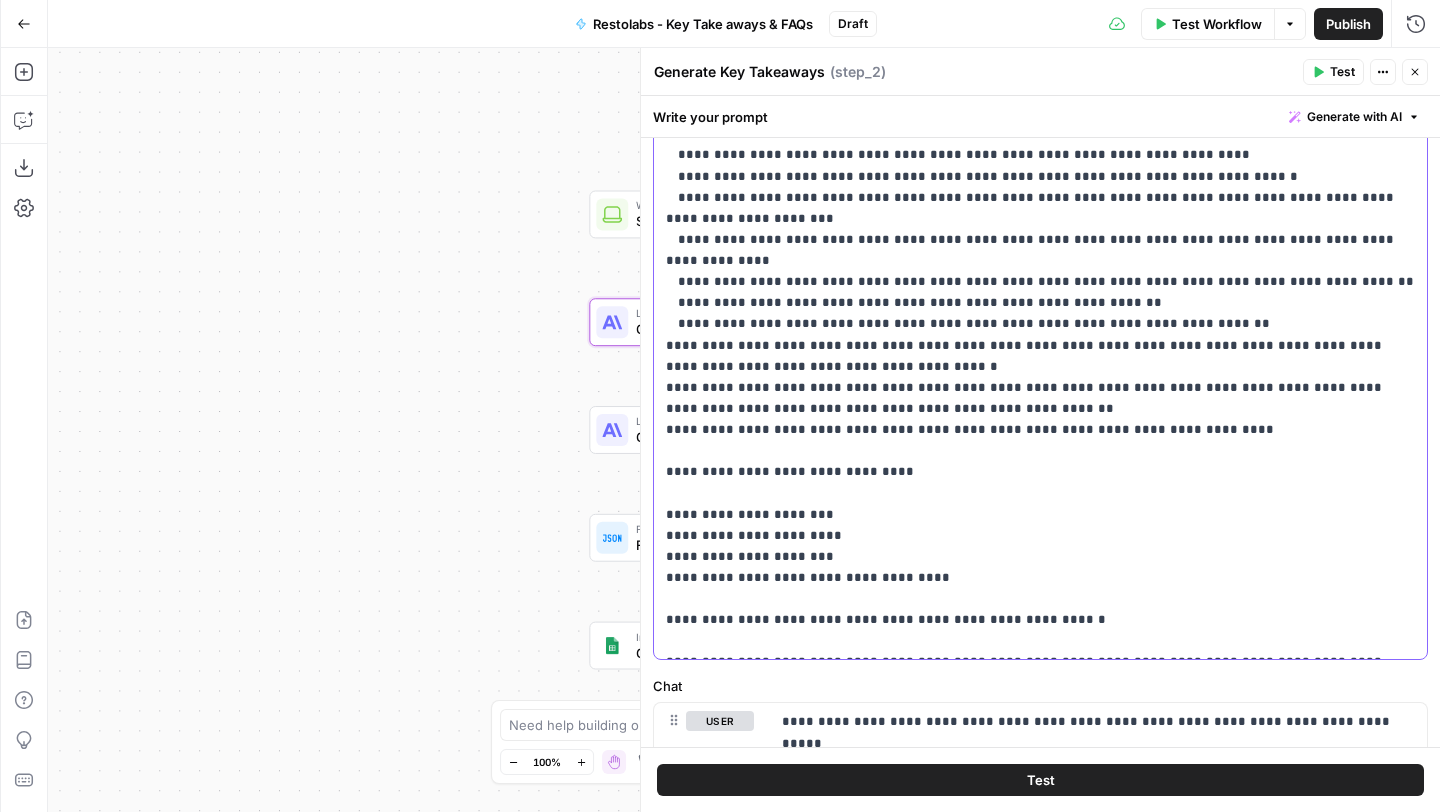 scroll, scrollTop: 335, scrollLeft: 0, axis: vertical 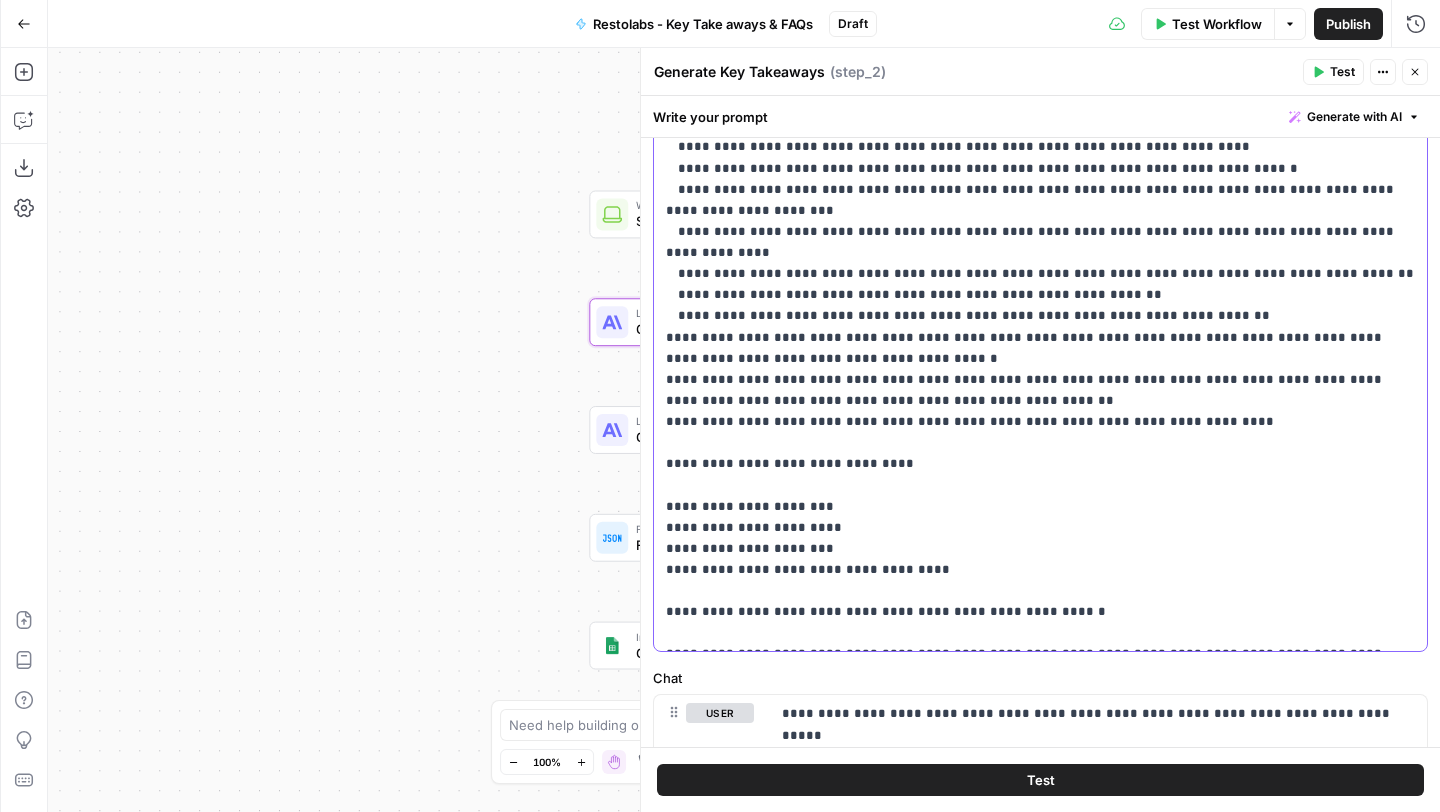 click on "**********" at bounding box center (1040, 273) 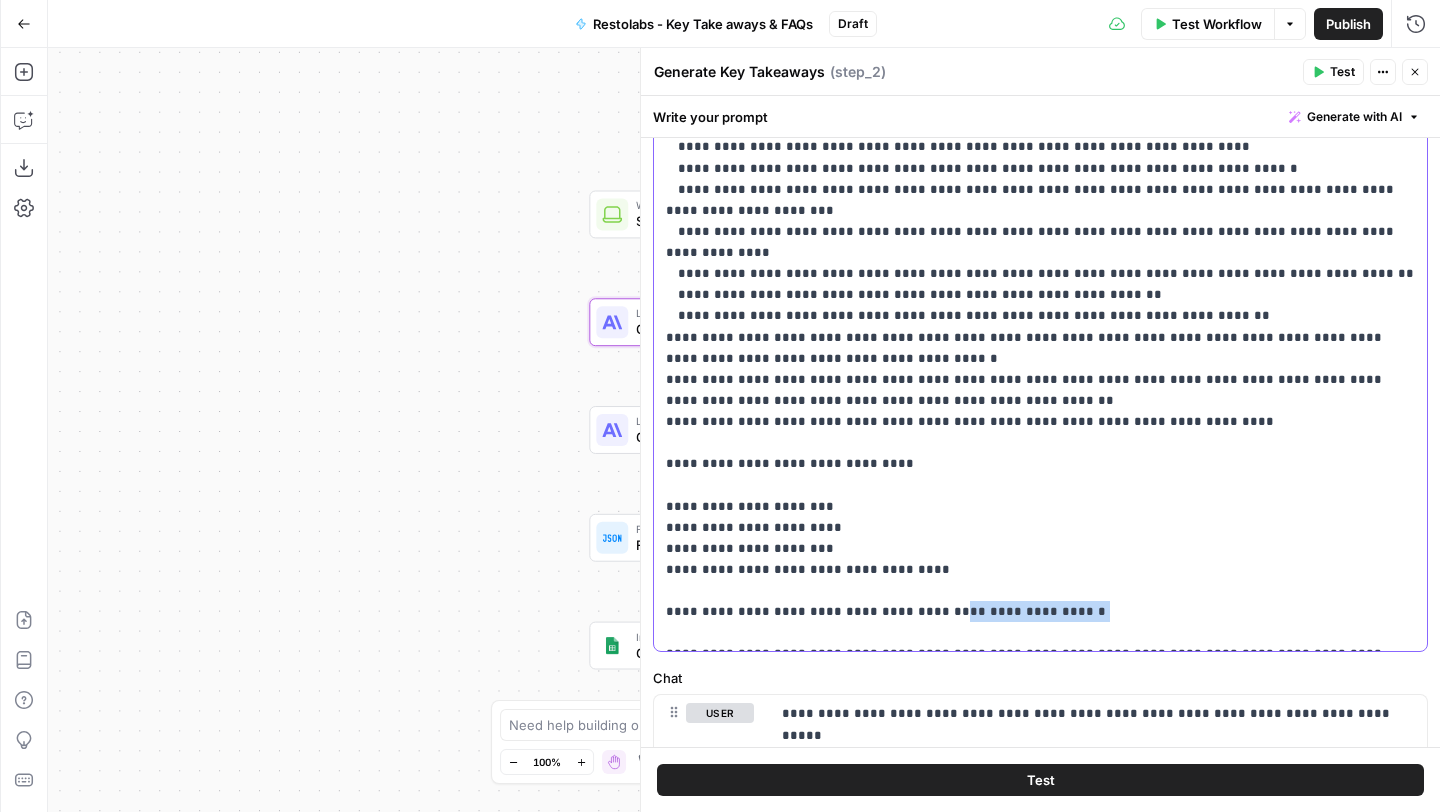 drag, startPoint x: 912, startPoint y: 573, endPoint x: 1039, endPoint y: 573, distance: 127 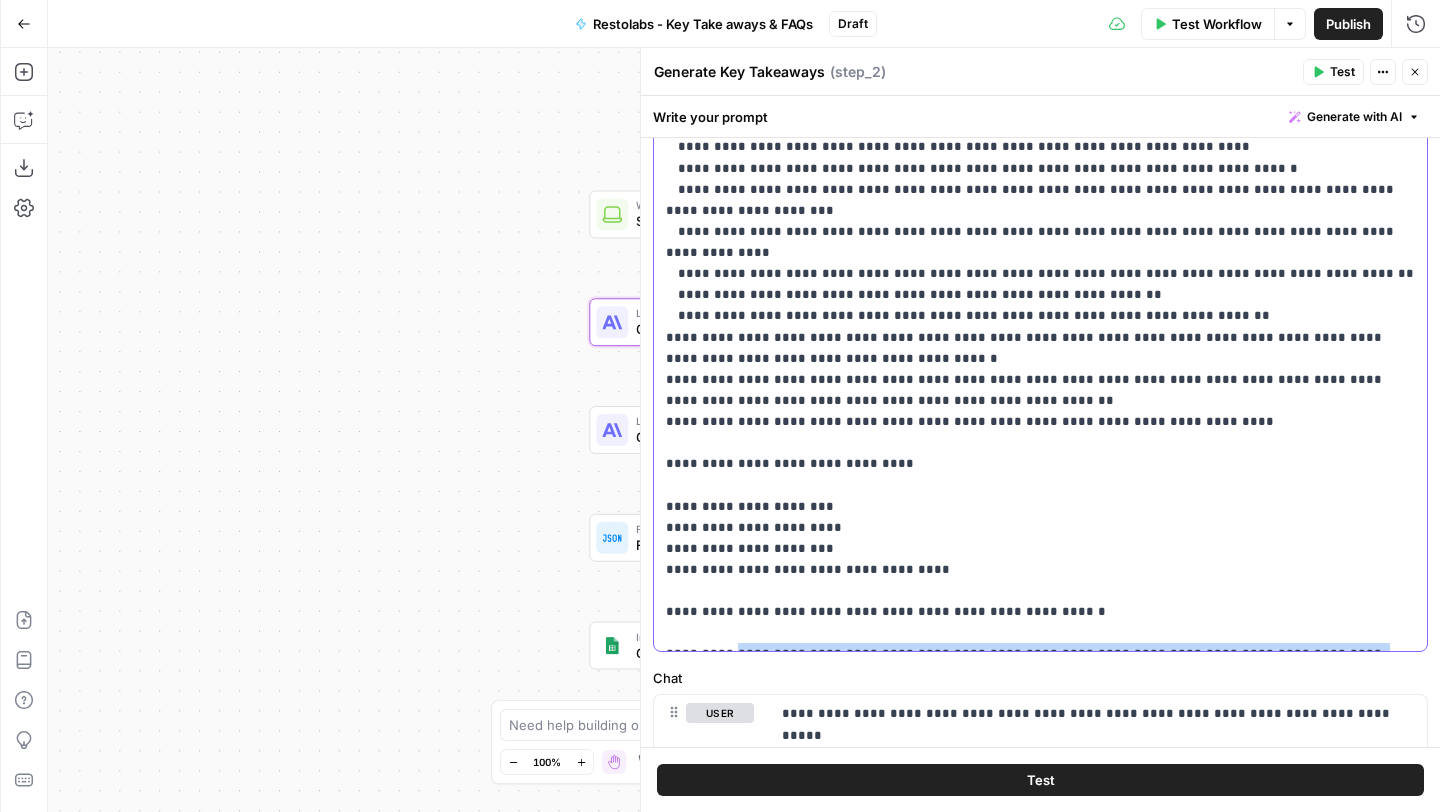 drag, startPoint x: 740, startPoint y: 614, endPoint x: 1342, endPoint y: 621, distance: 602.0407 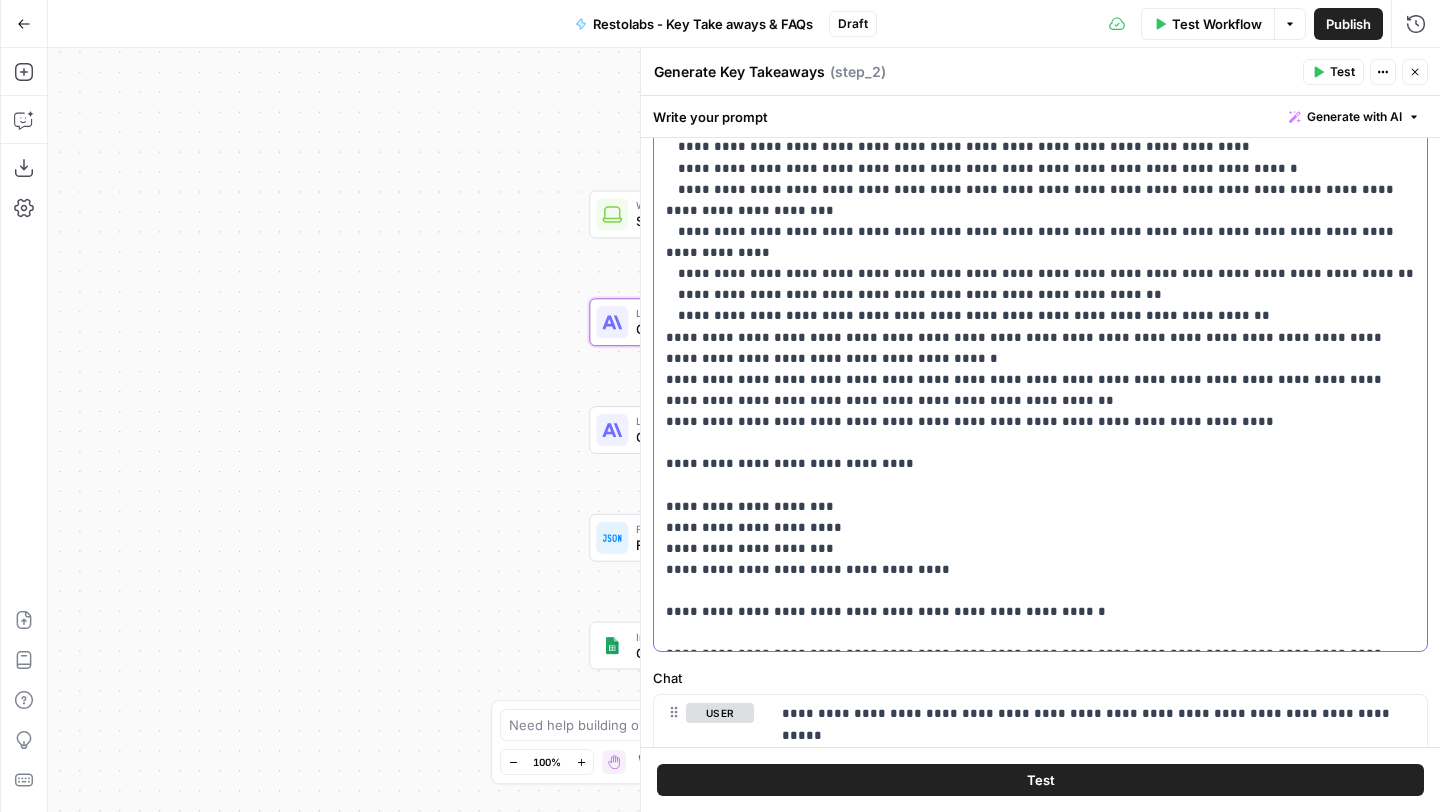 click on "**********" at bounding box center [1040, 273] 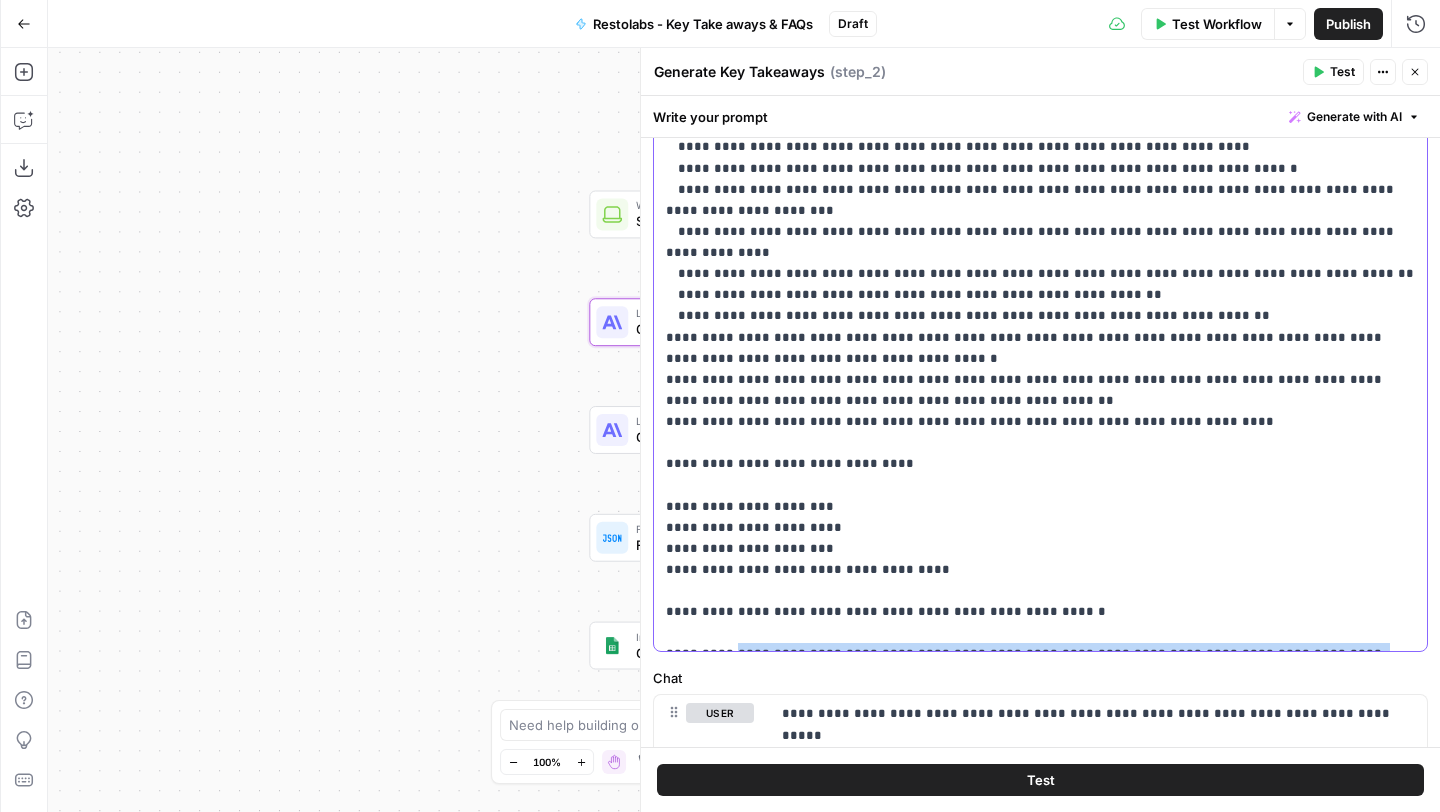 drag, startPoint x: 736, startPoint y: 612, endPoint x: 1368, endPoint y: 607, distance: 632.0198 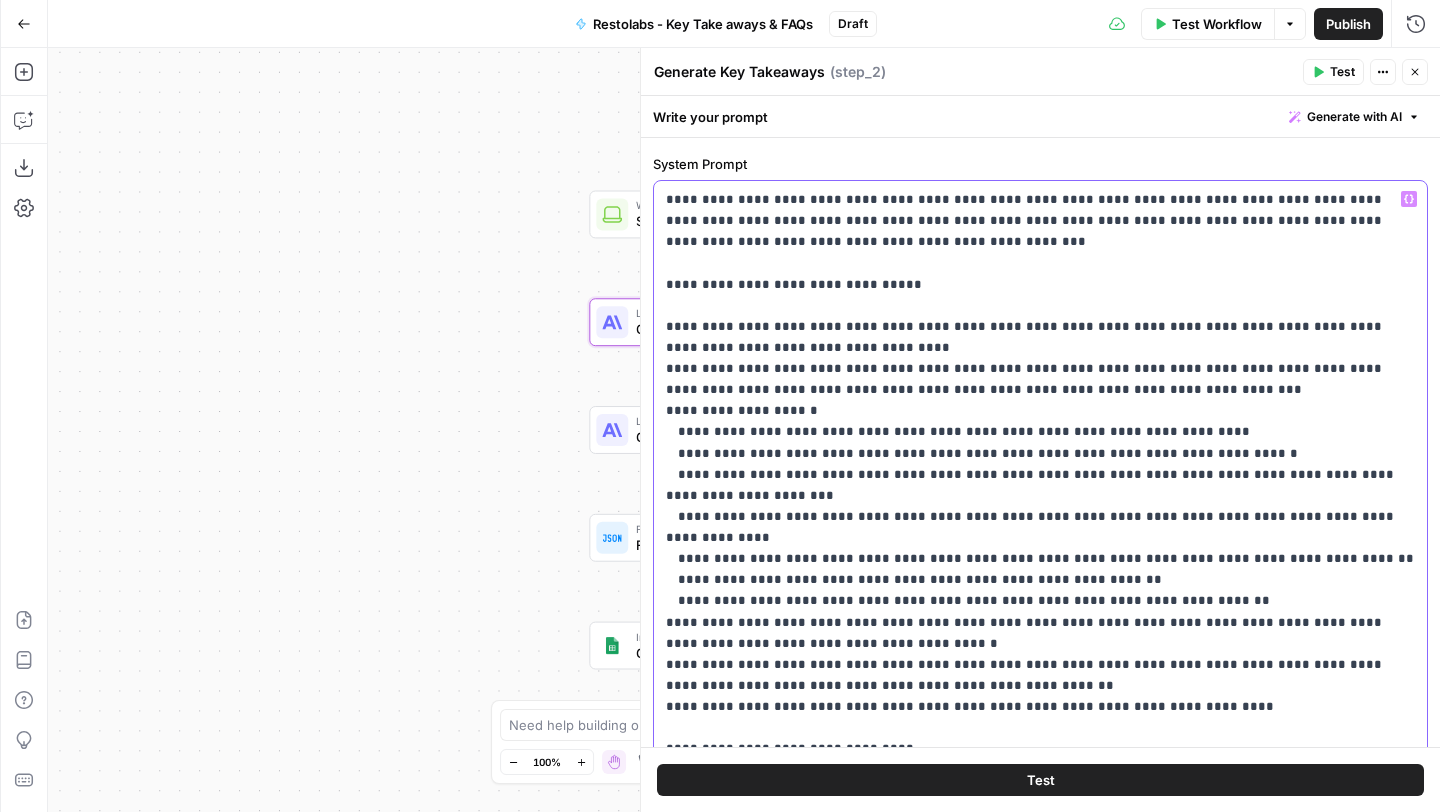 scroll, scrollTop: 49, scrollLeft: 0, axis: vertical 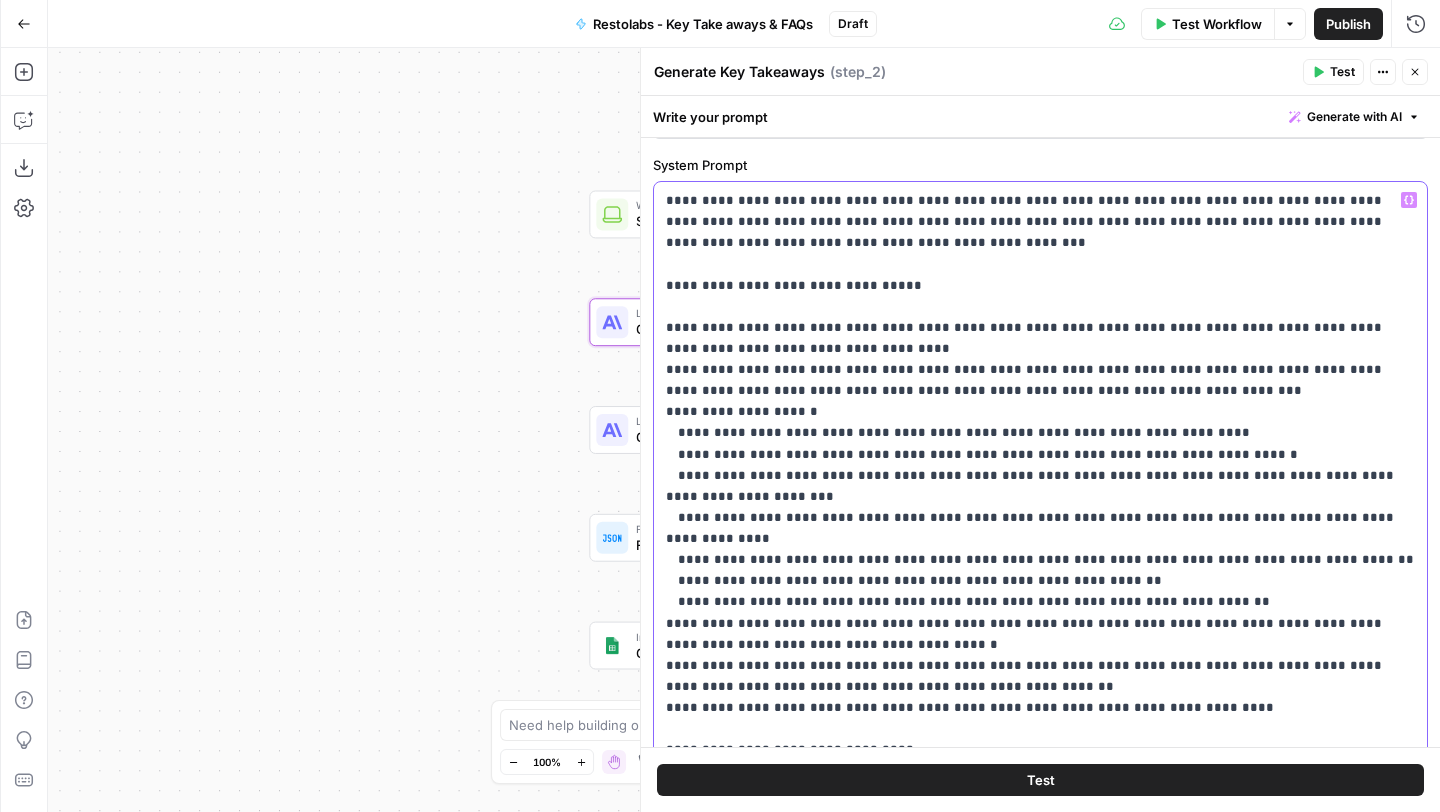 click on "**********" at bounding box center (1040, 559) 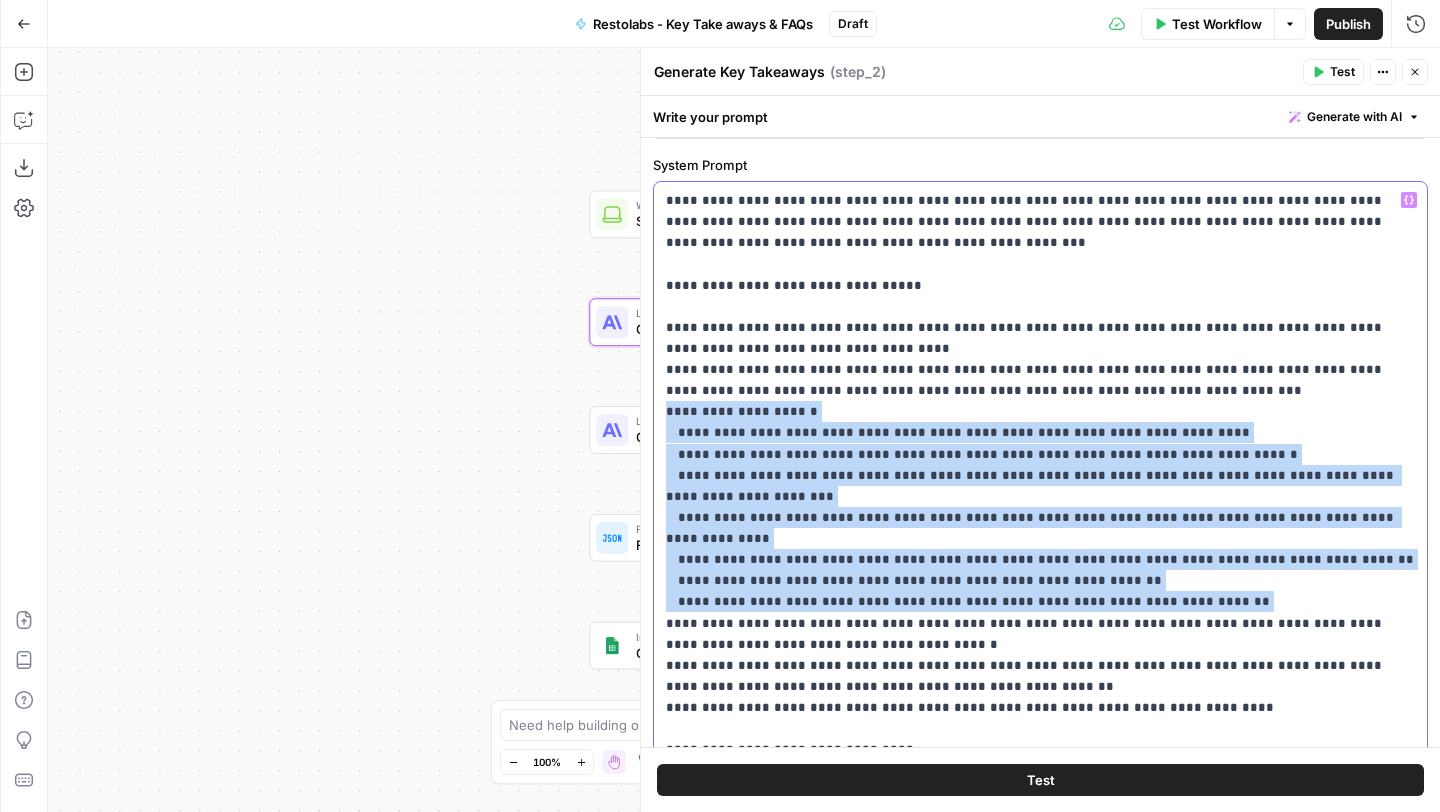 drag, startPoint x: 665, startPoint y: 415, endPoint x: 1222, endPoint y: 563, distance: 576.32715 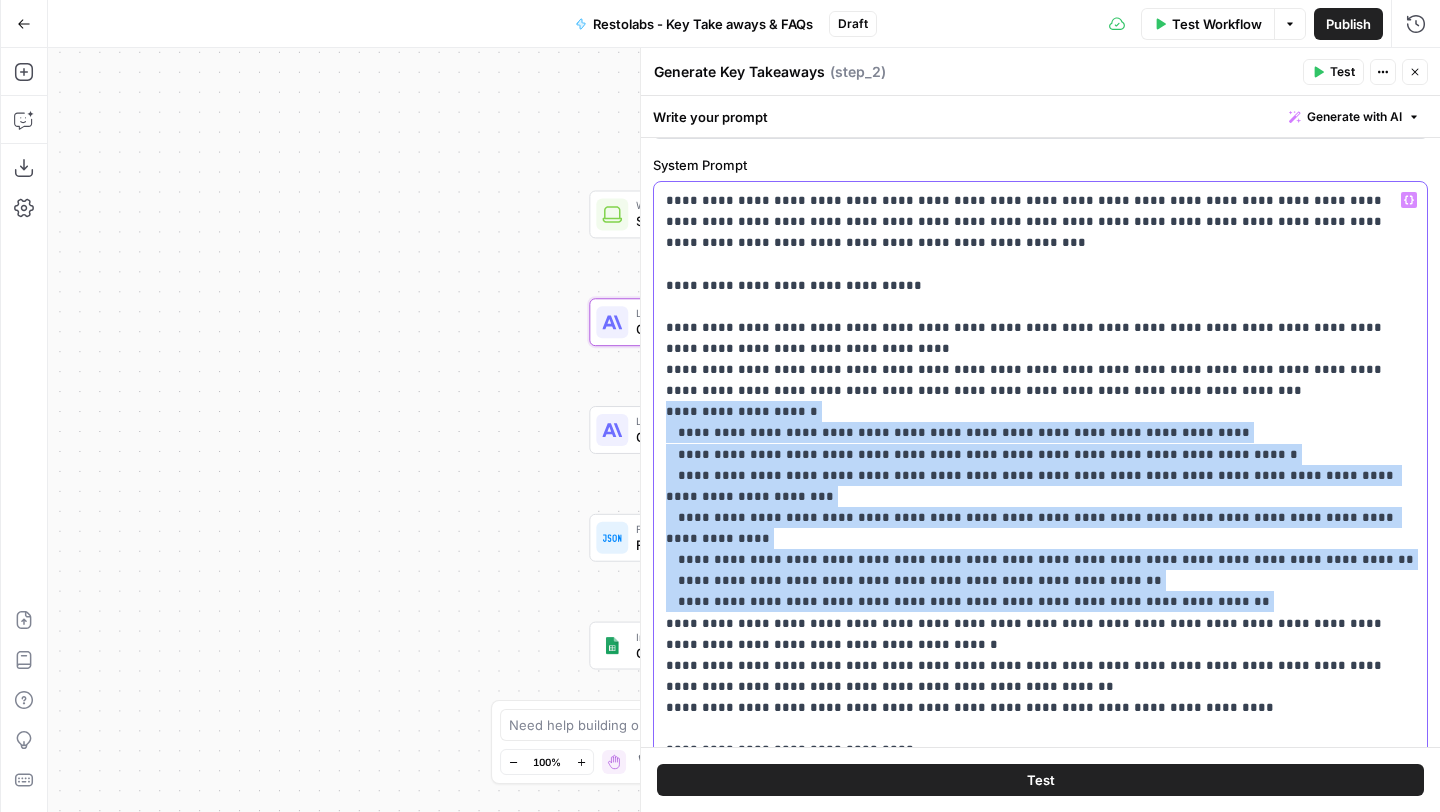click on "**********" at bounding box center [1040, 559] 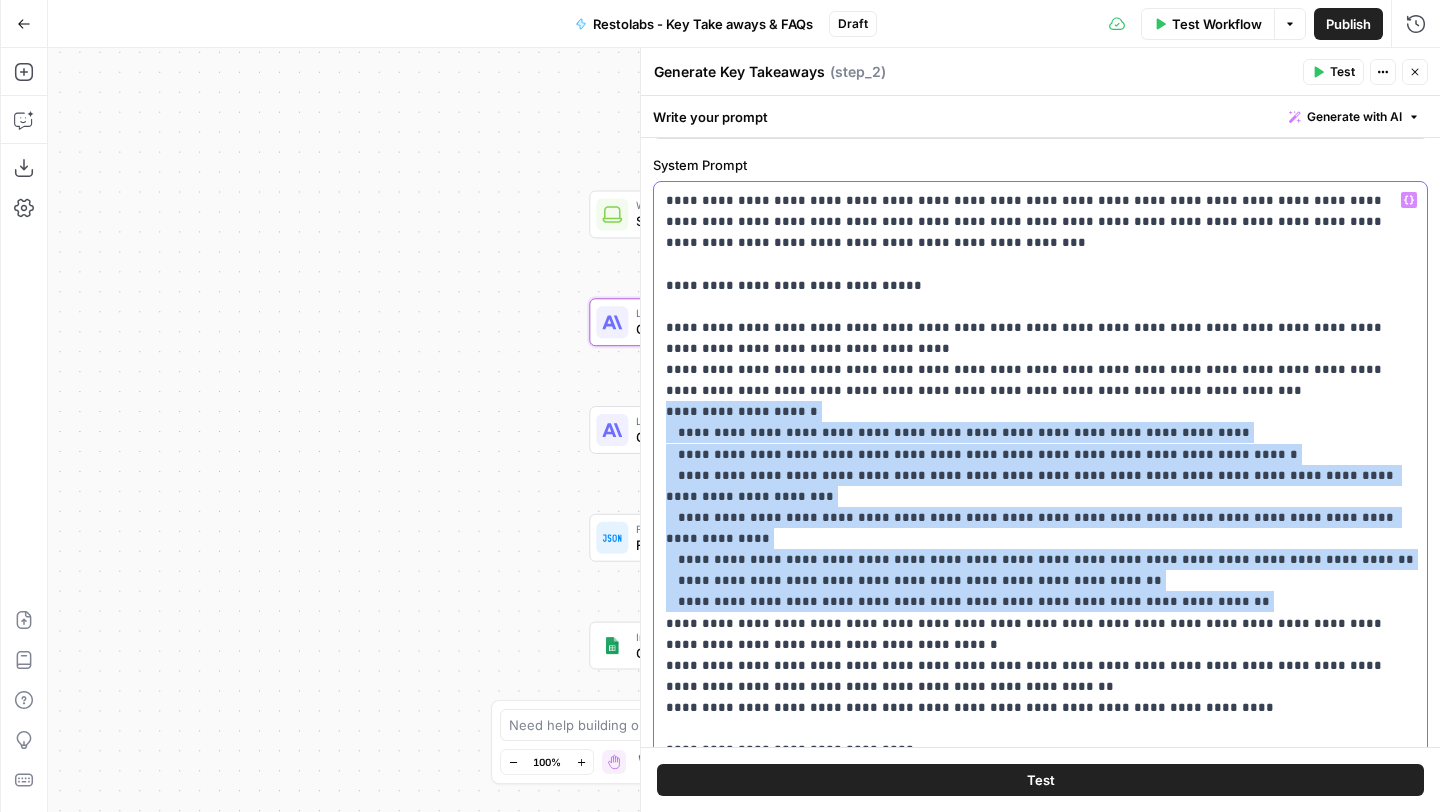 click on "**********" at bounding box center [1040, 559] 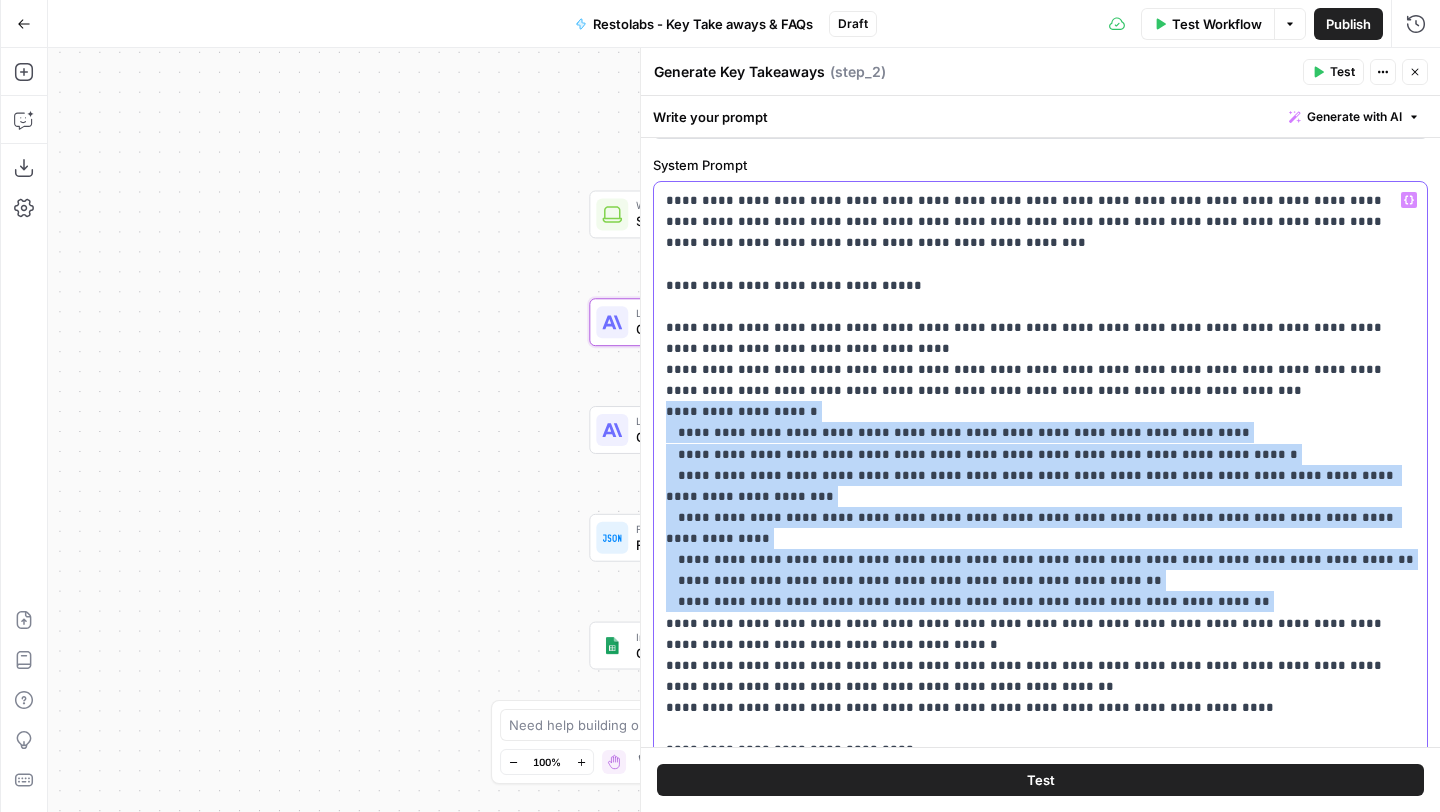 click on "**********" at bounding box center [1040, 559] 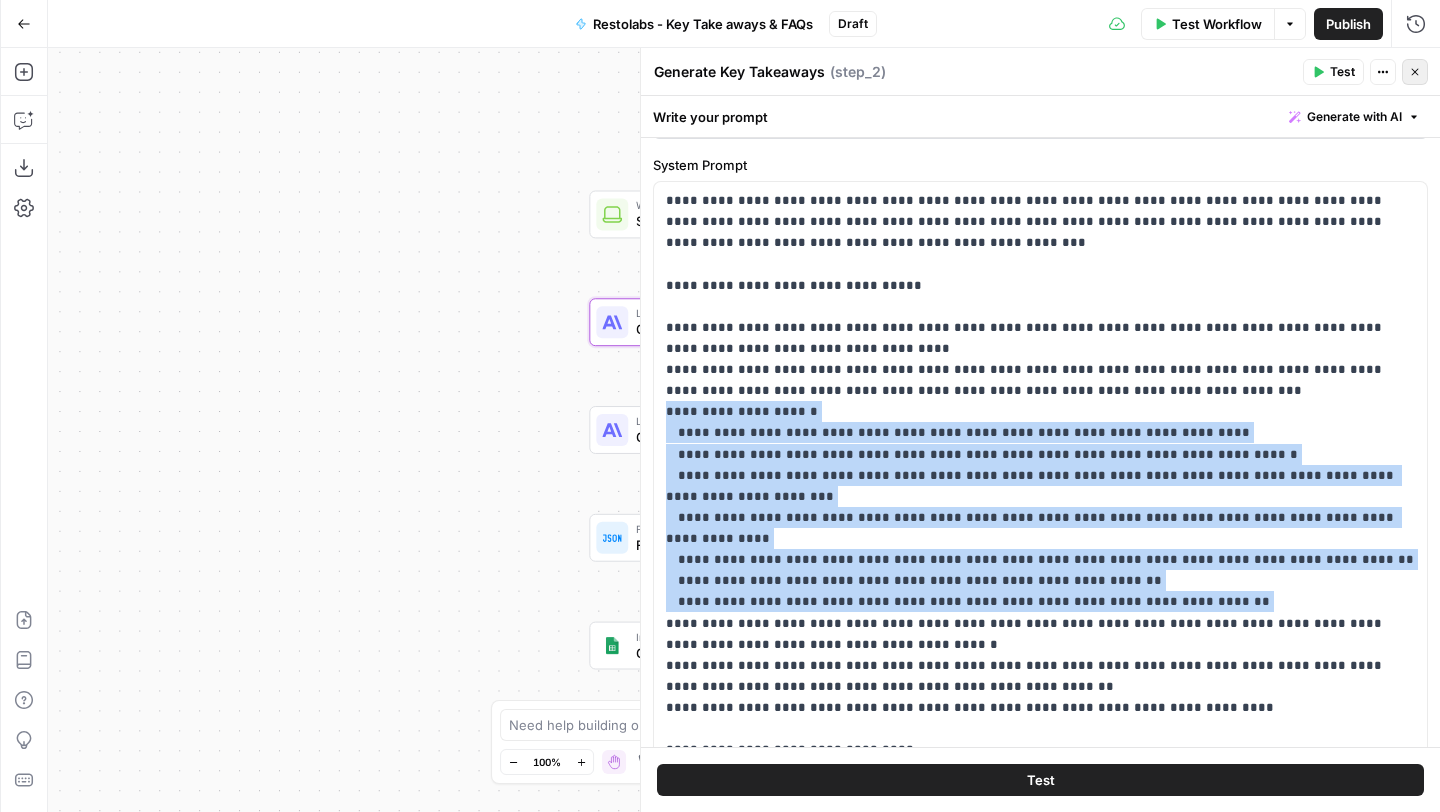 click 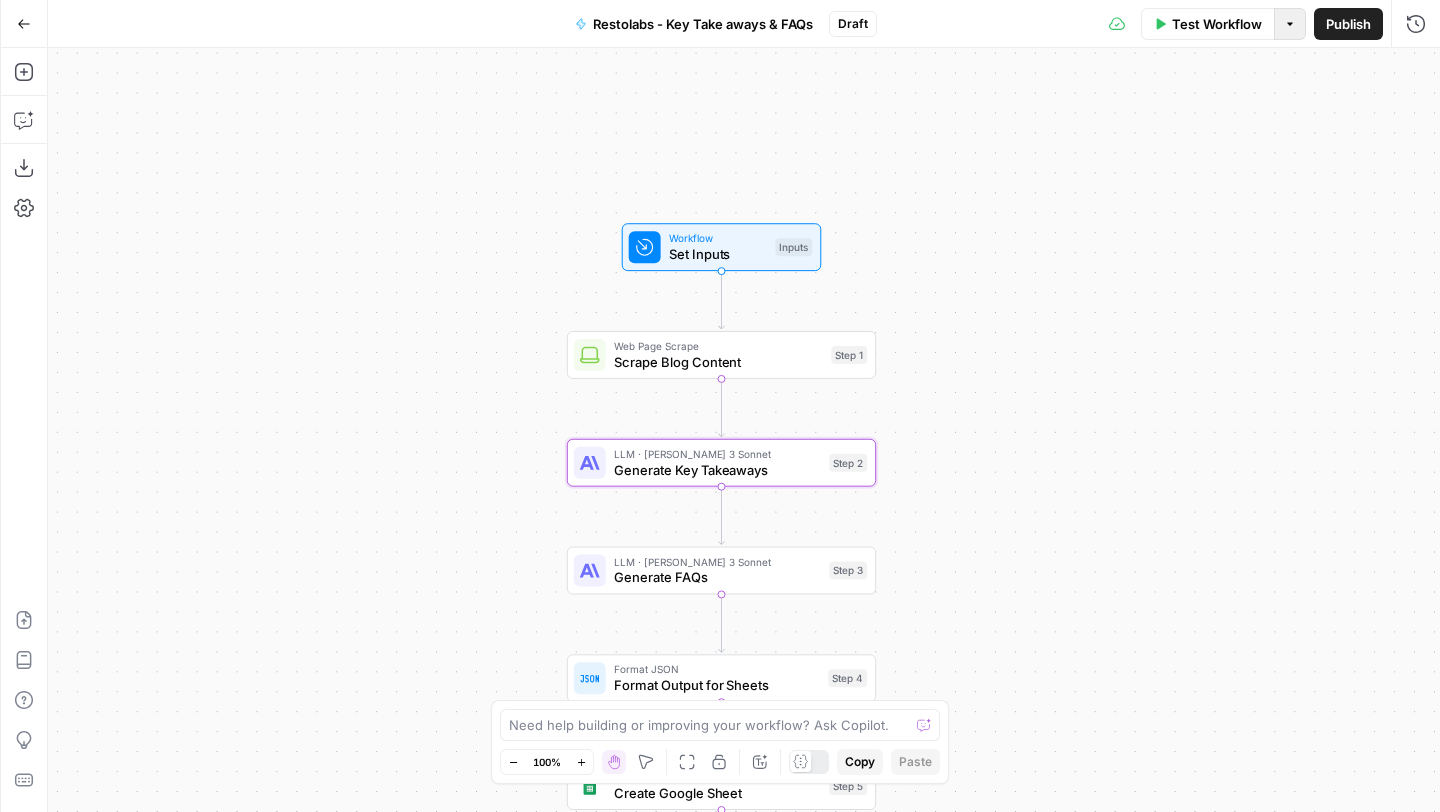 click on "Options" at bounding box center [1290, 24] 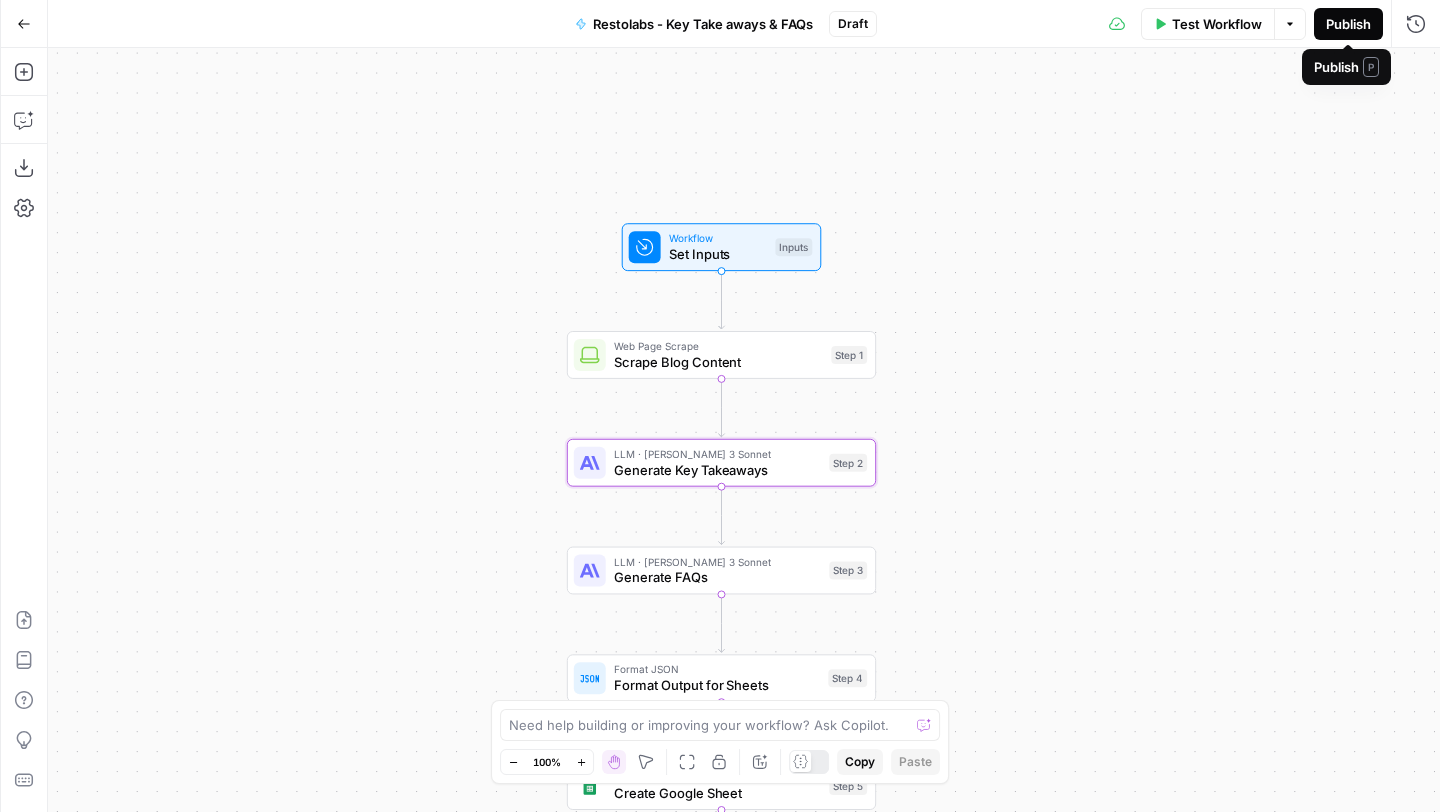 click on "Publish" at bounding box center (1348, 24) 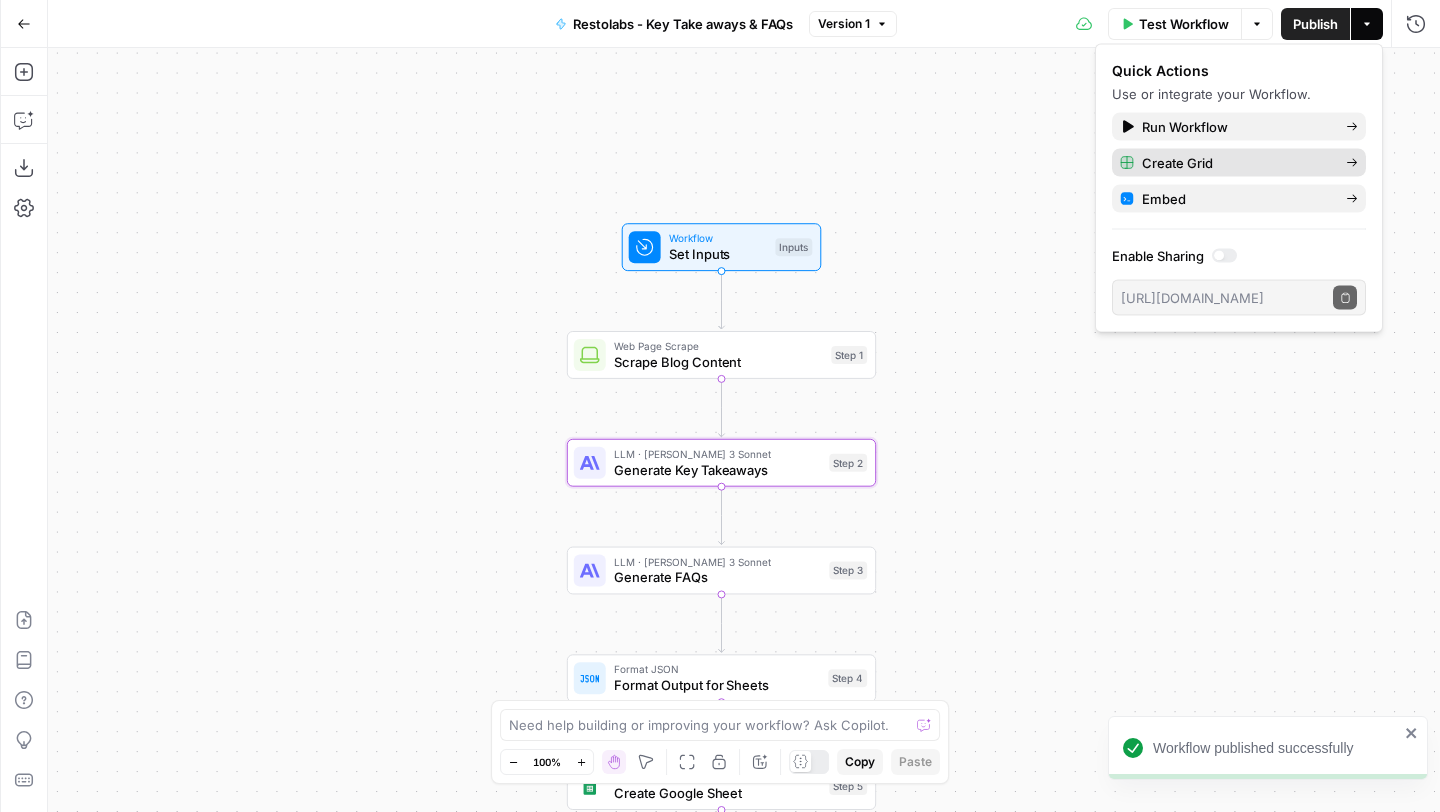 click on "Create Grid" at bounding box center (1177, 163) 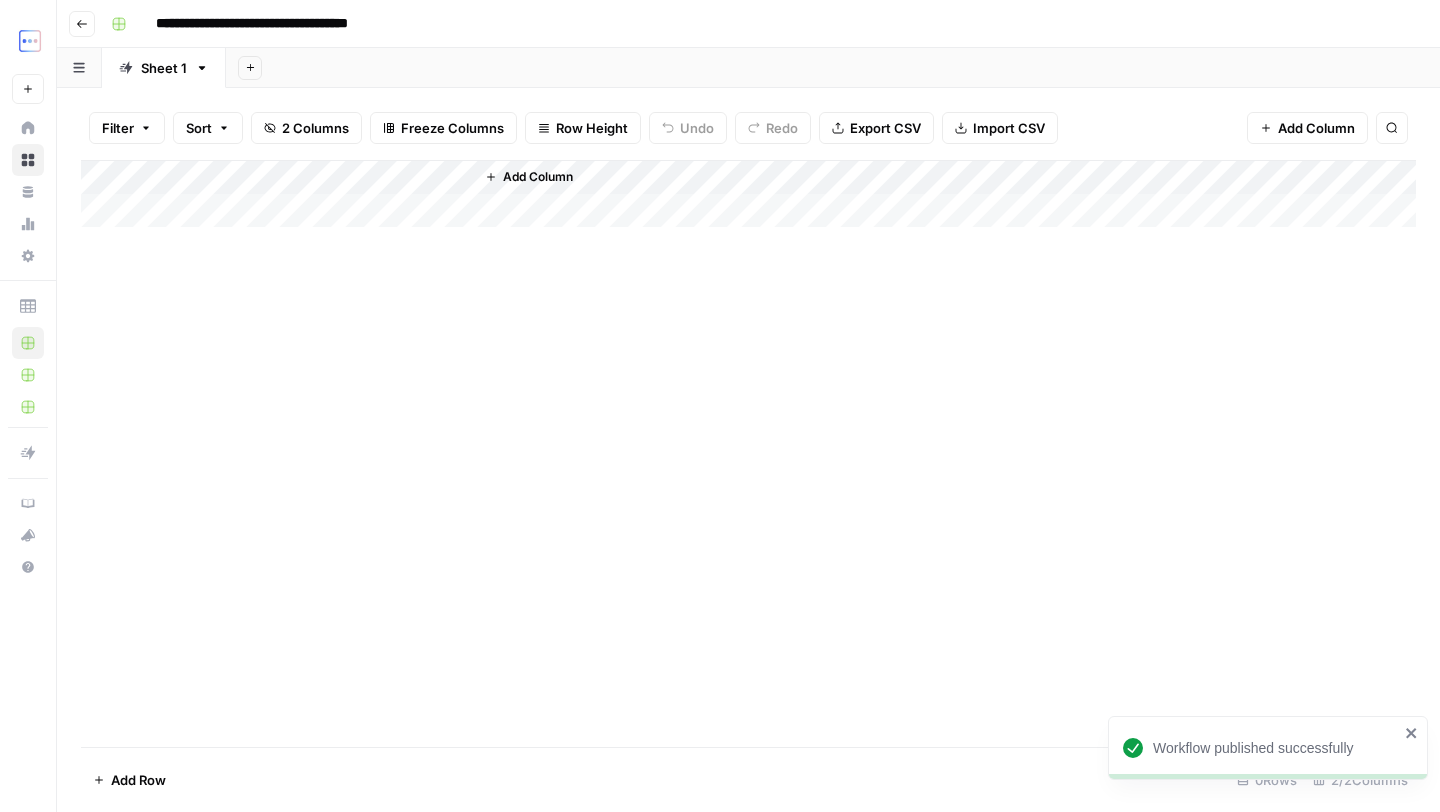 click on "Add Column" at bounding box center (748, 194) 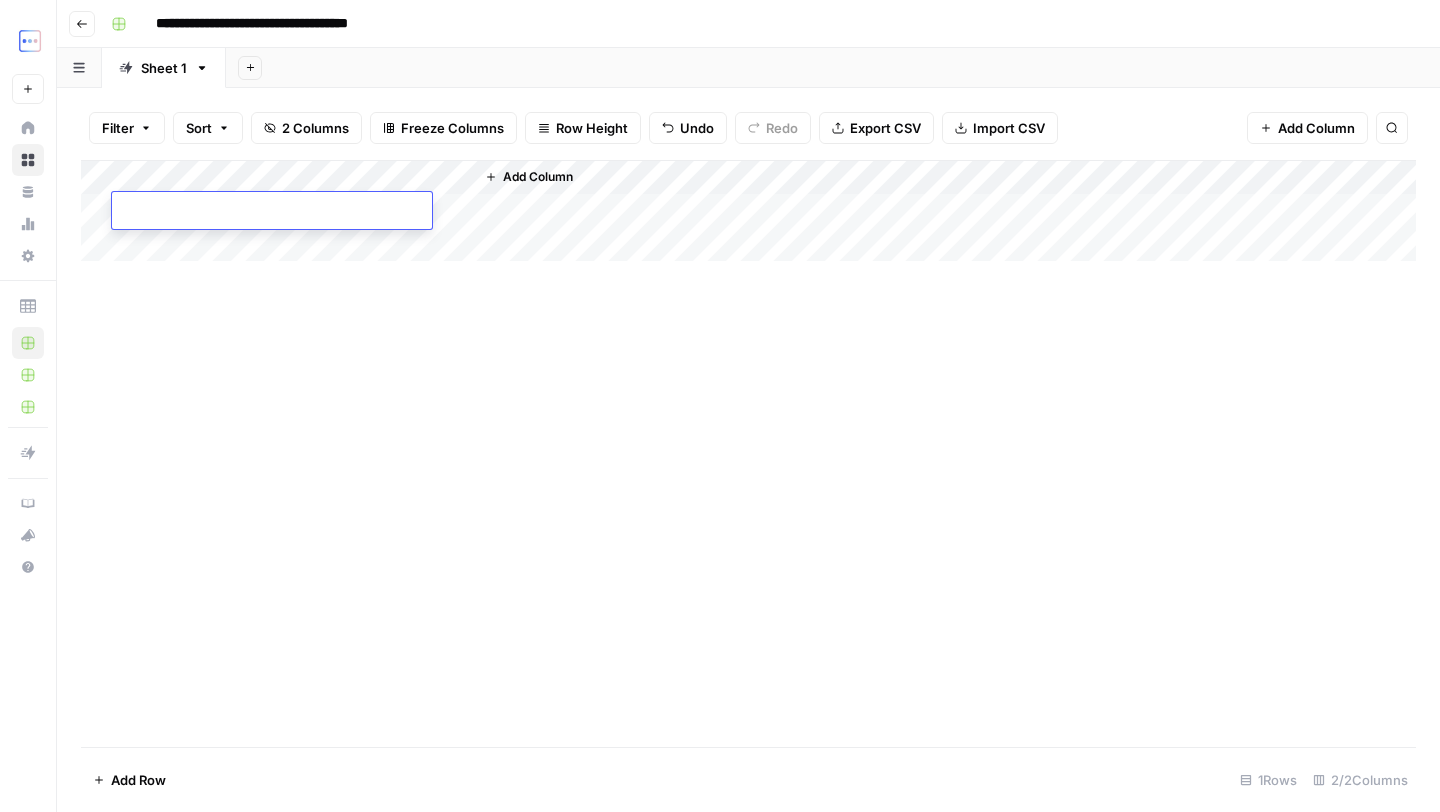 type on "**********" 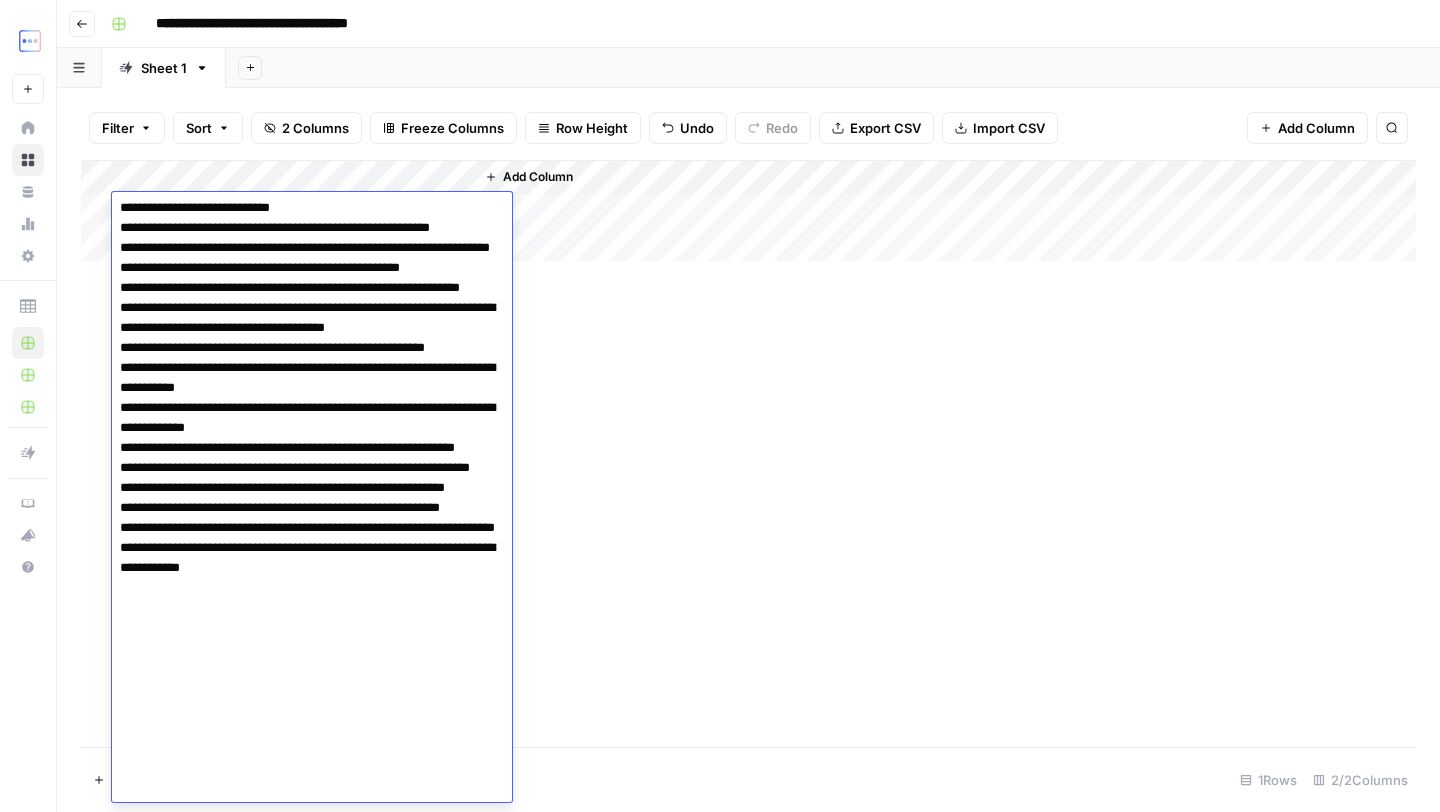 scroll, scrollTop: 0, scrollLeft: 0, axis: both 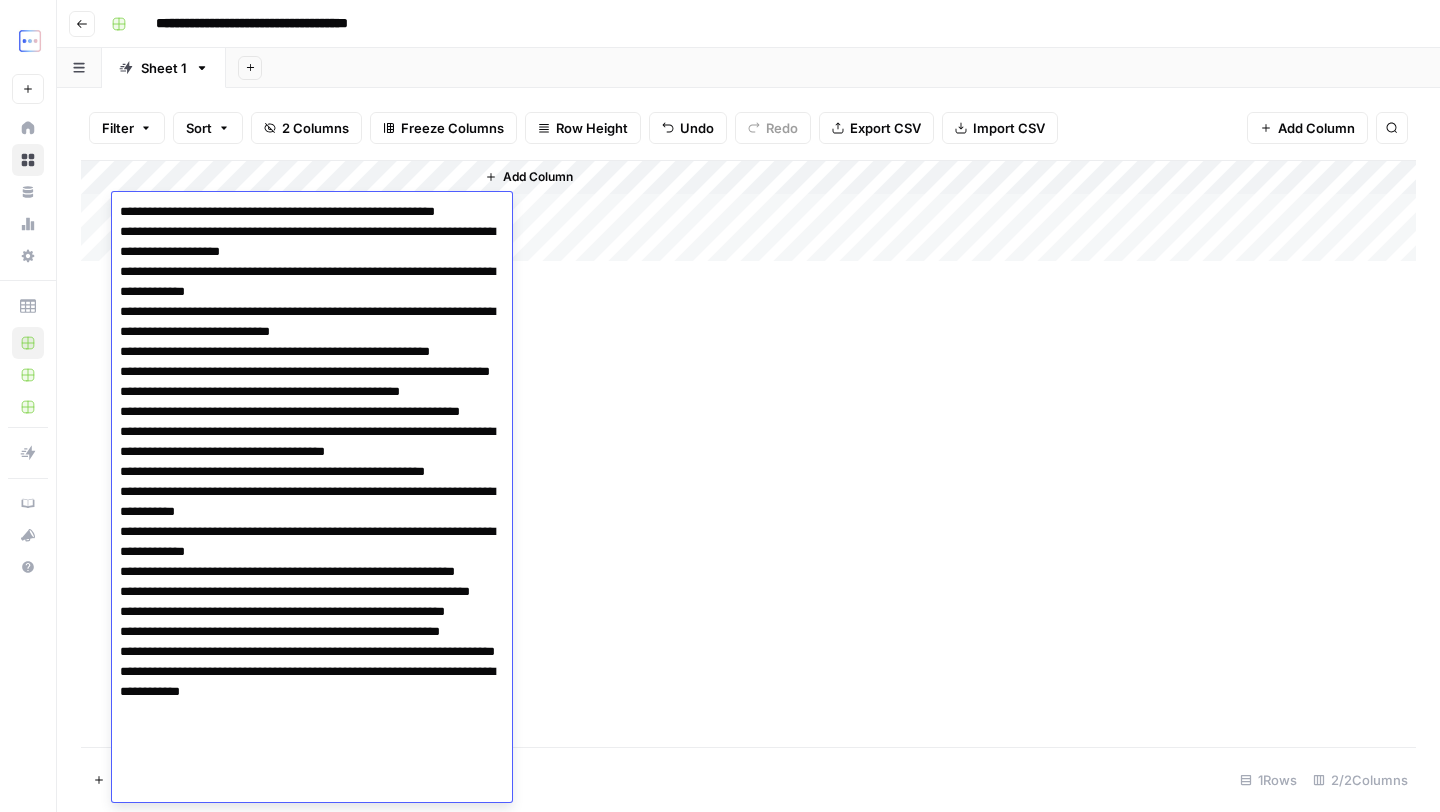 type 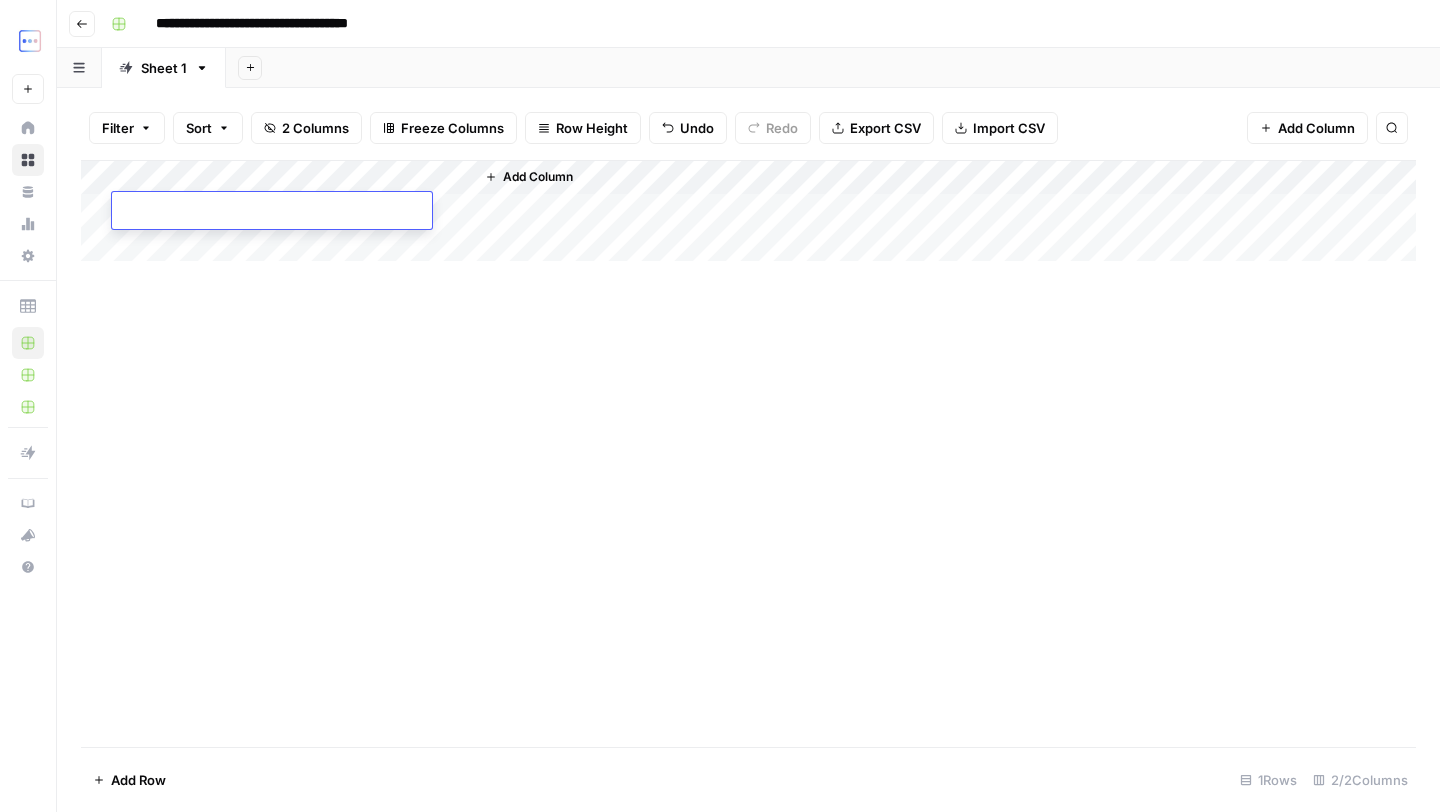 click on "Add Column" at bounding box center [748, 453] 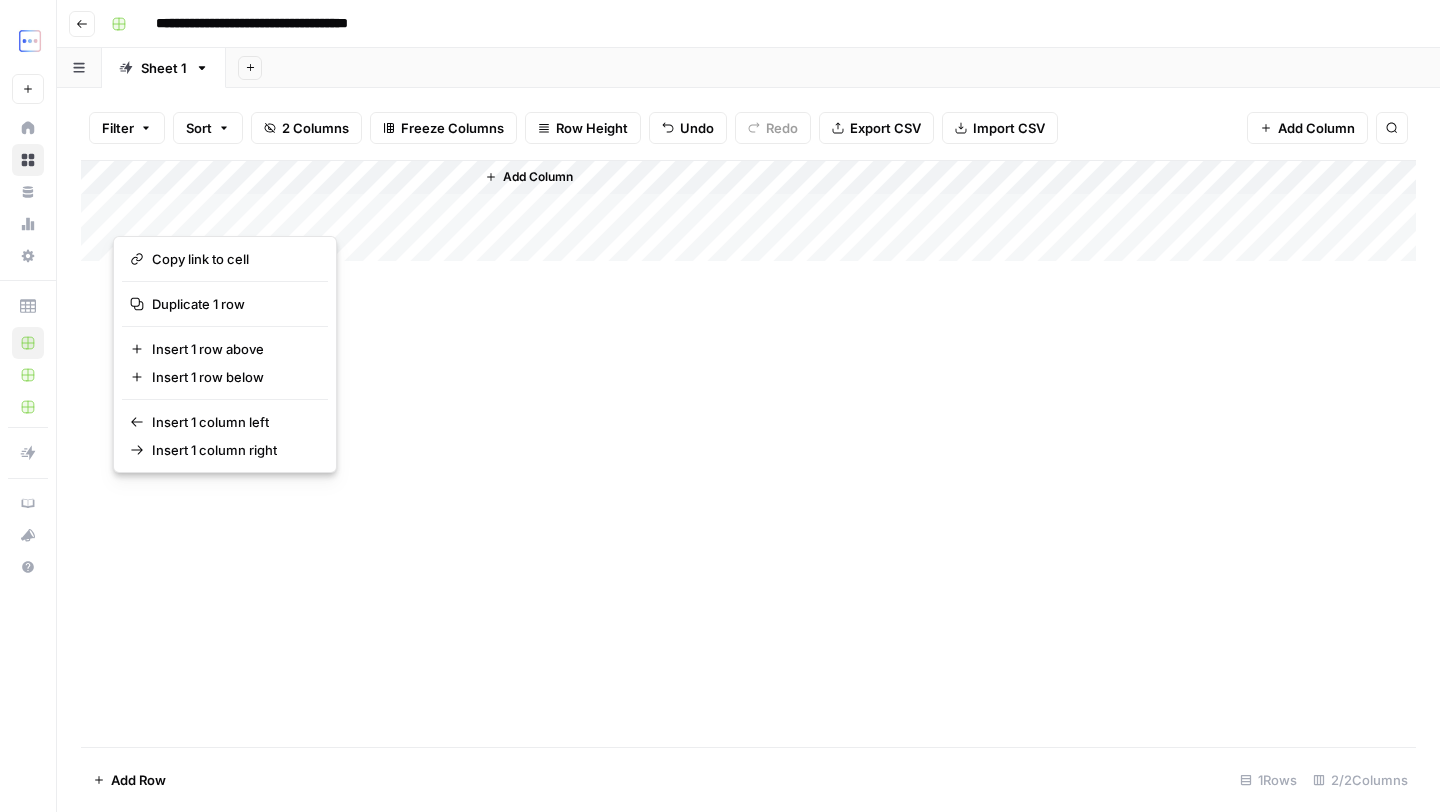 click at bounding box center [203, 210] 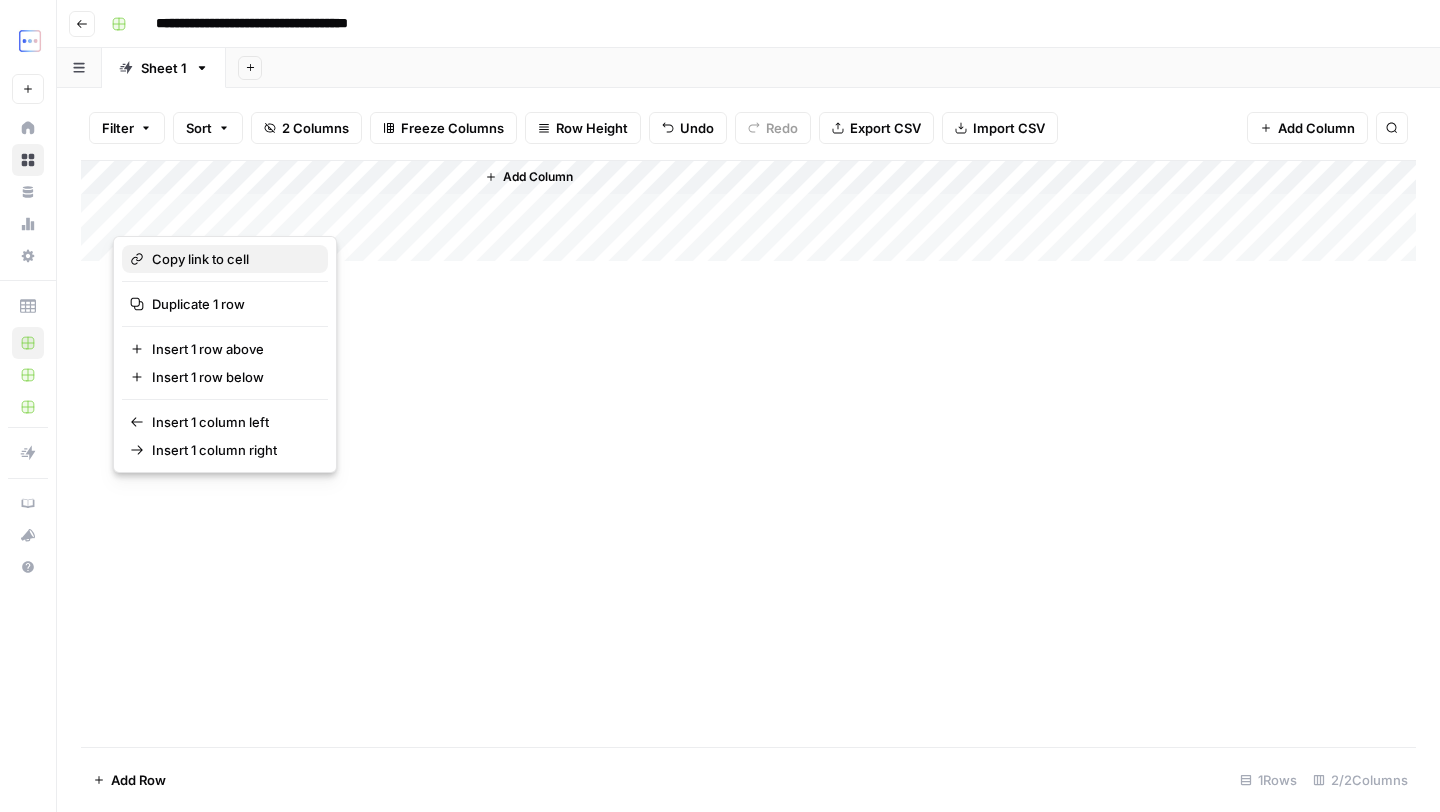 type 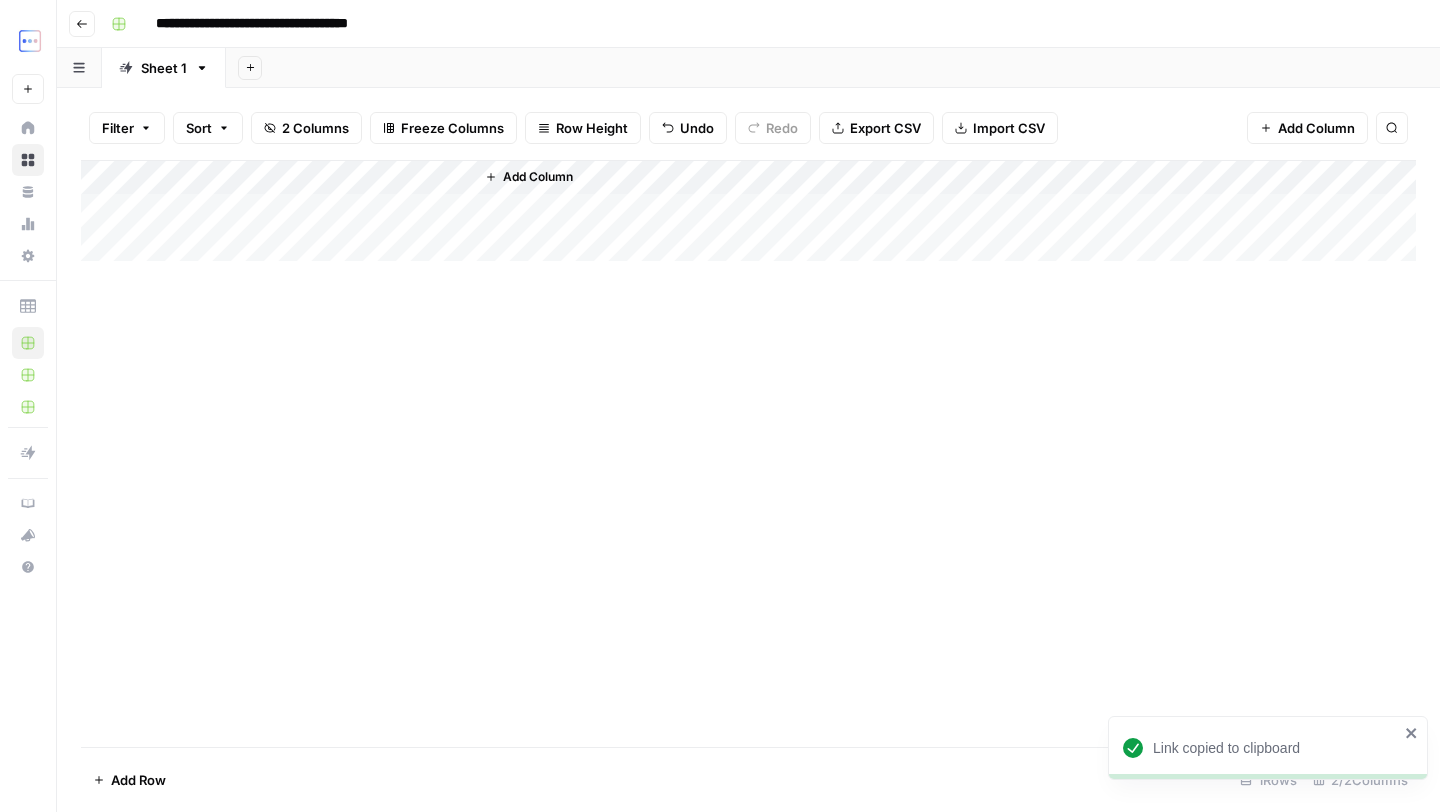 click 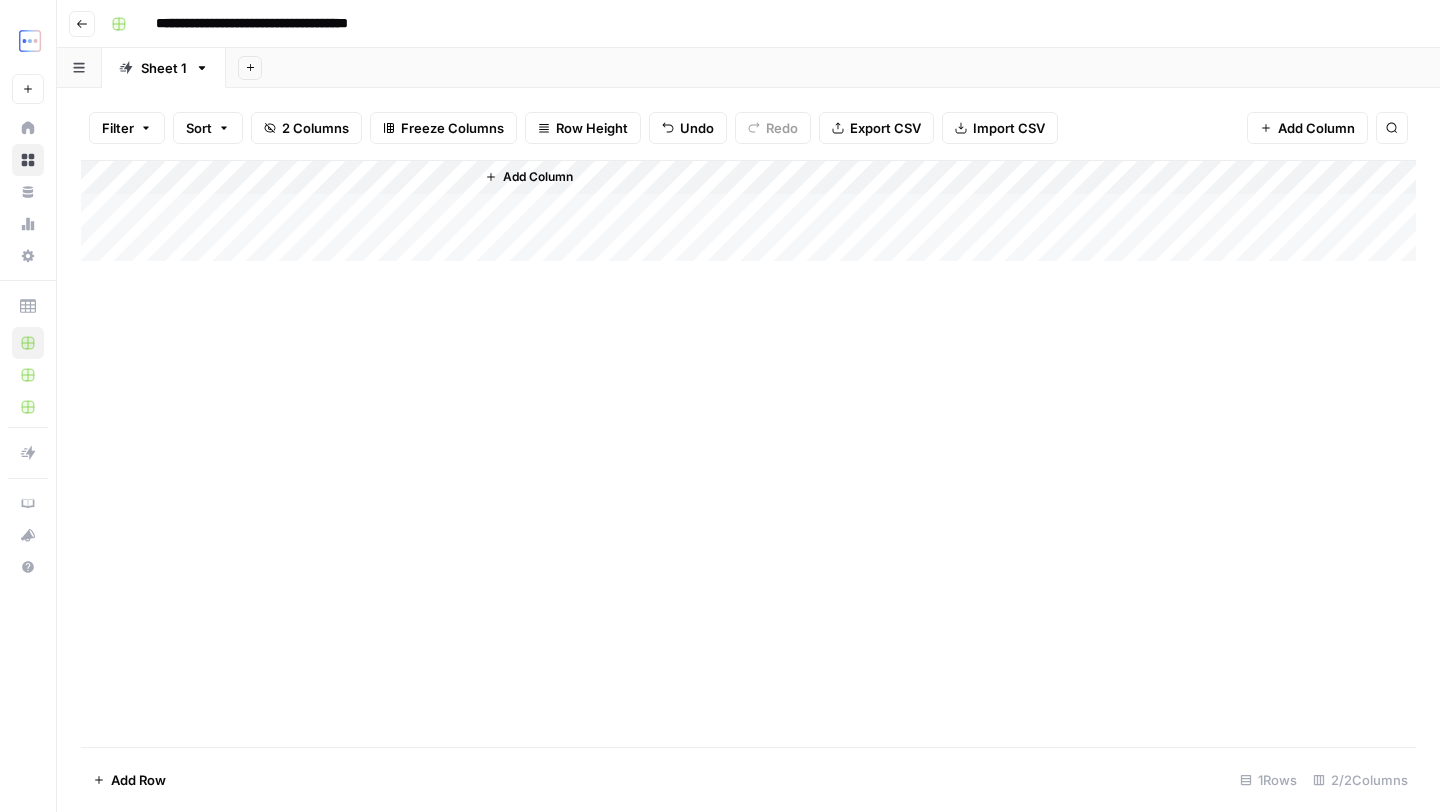 type 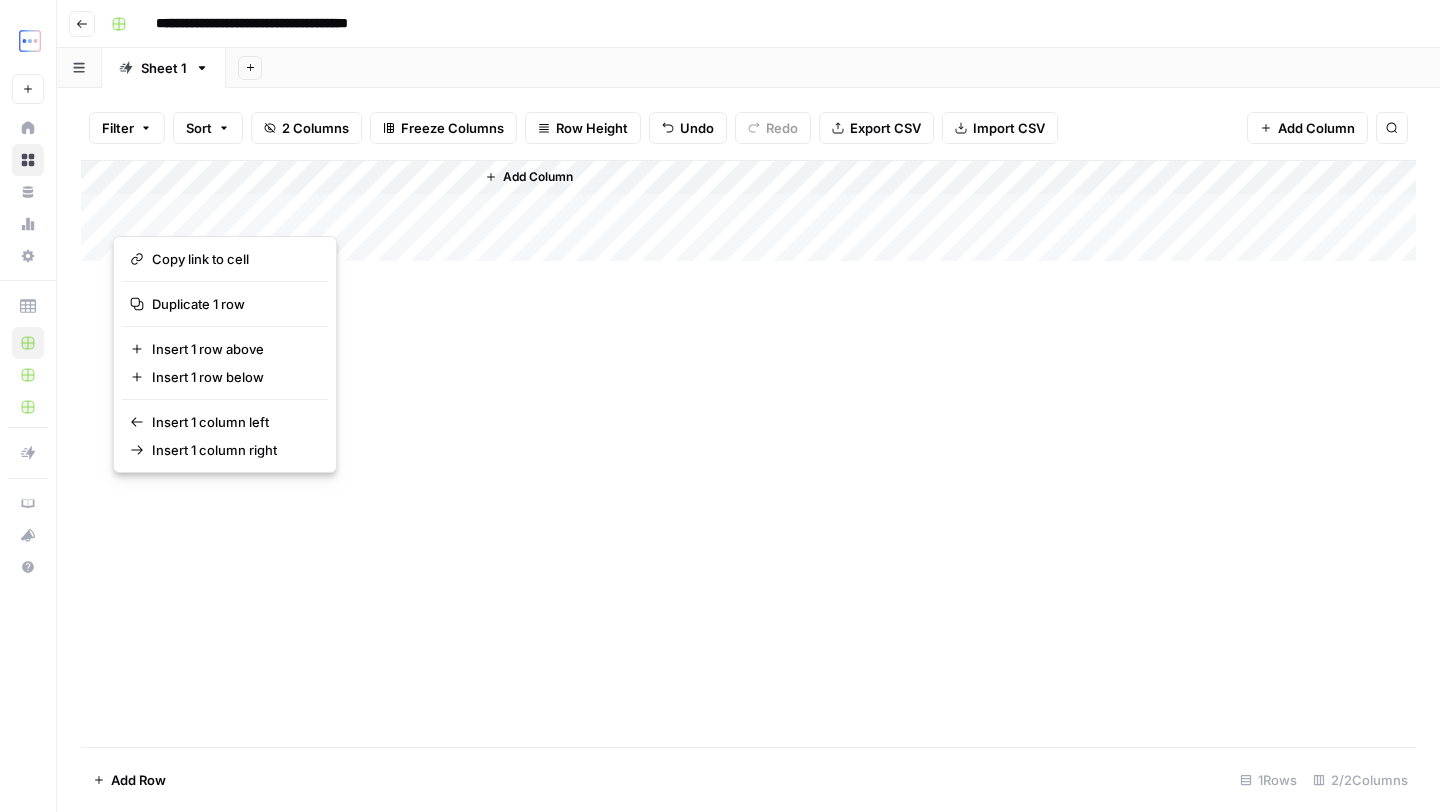 click on "Add Column" at bounding box center [748, 453] 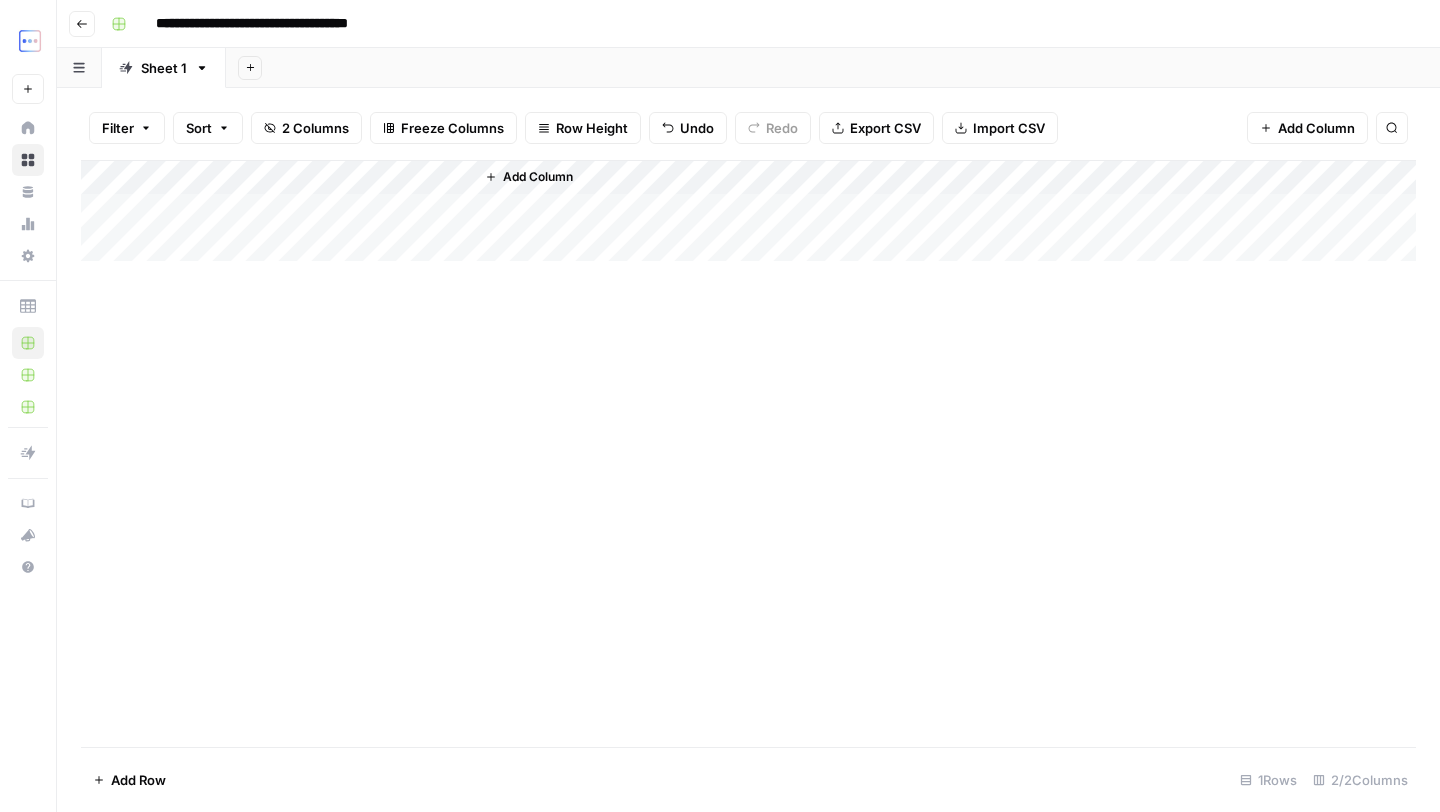 click on "Add Column" at bounding box center [748, 453] 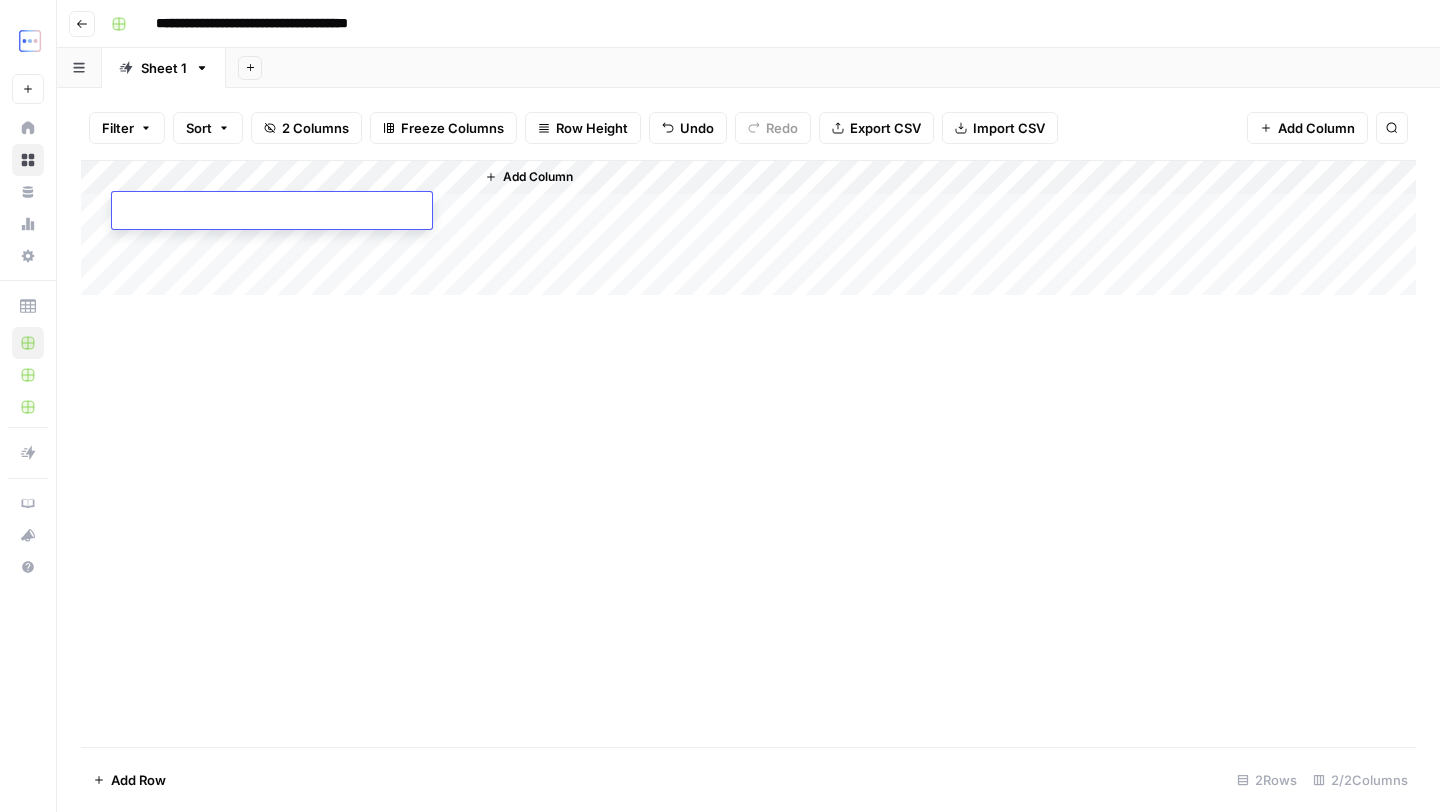 type on "**********" 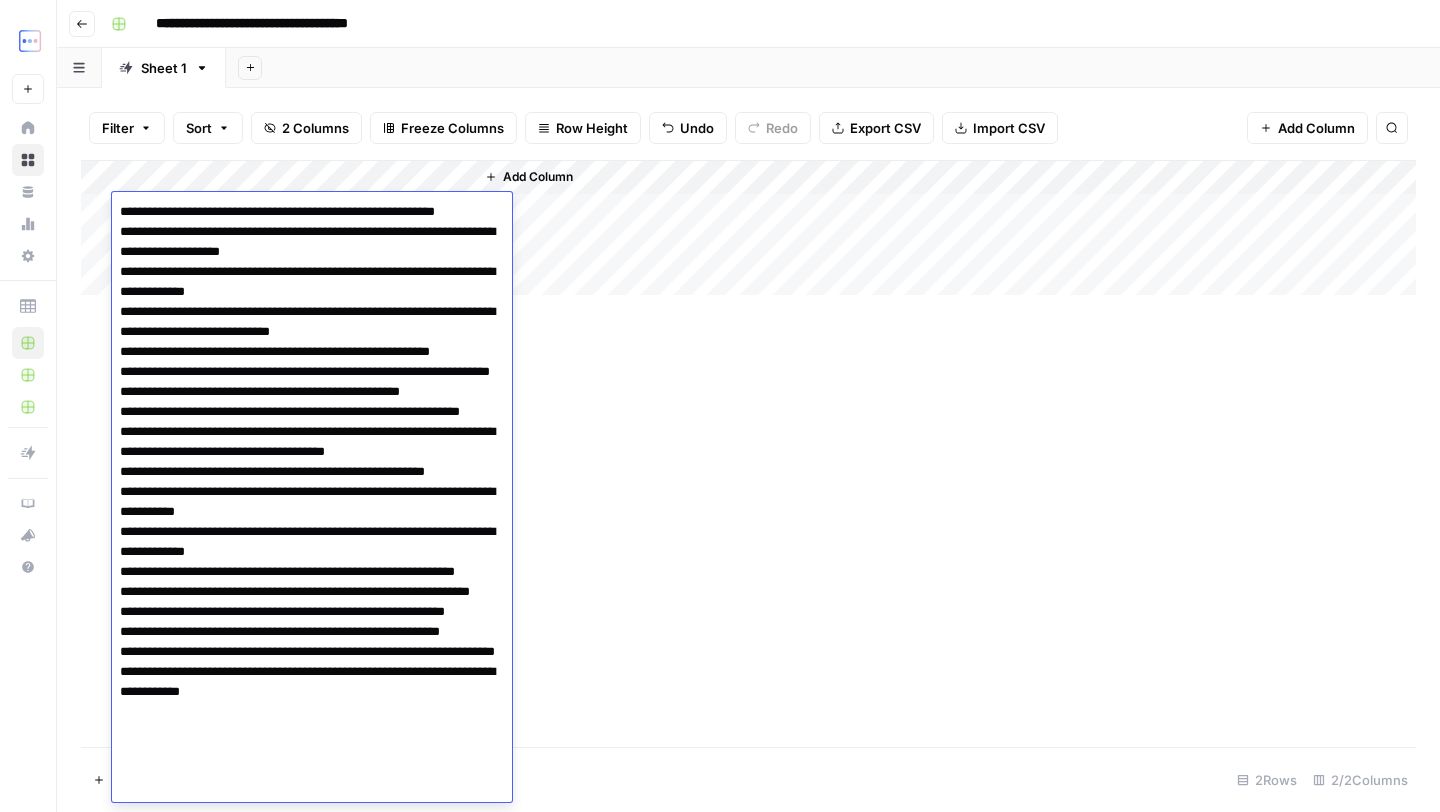 scroll, scrollTop: 117, scrollLeft: 0, axis: vertical 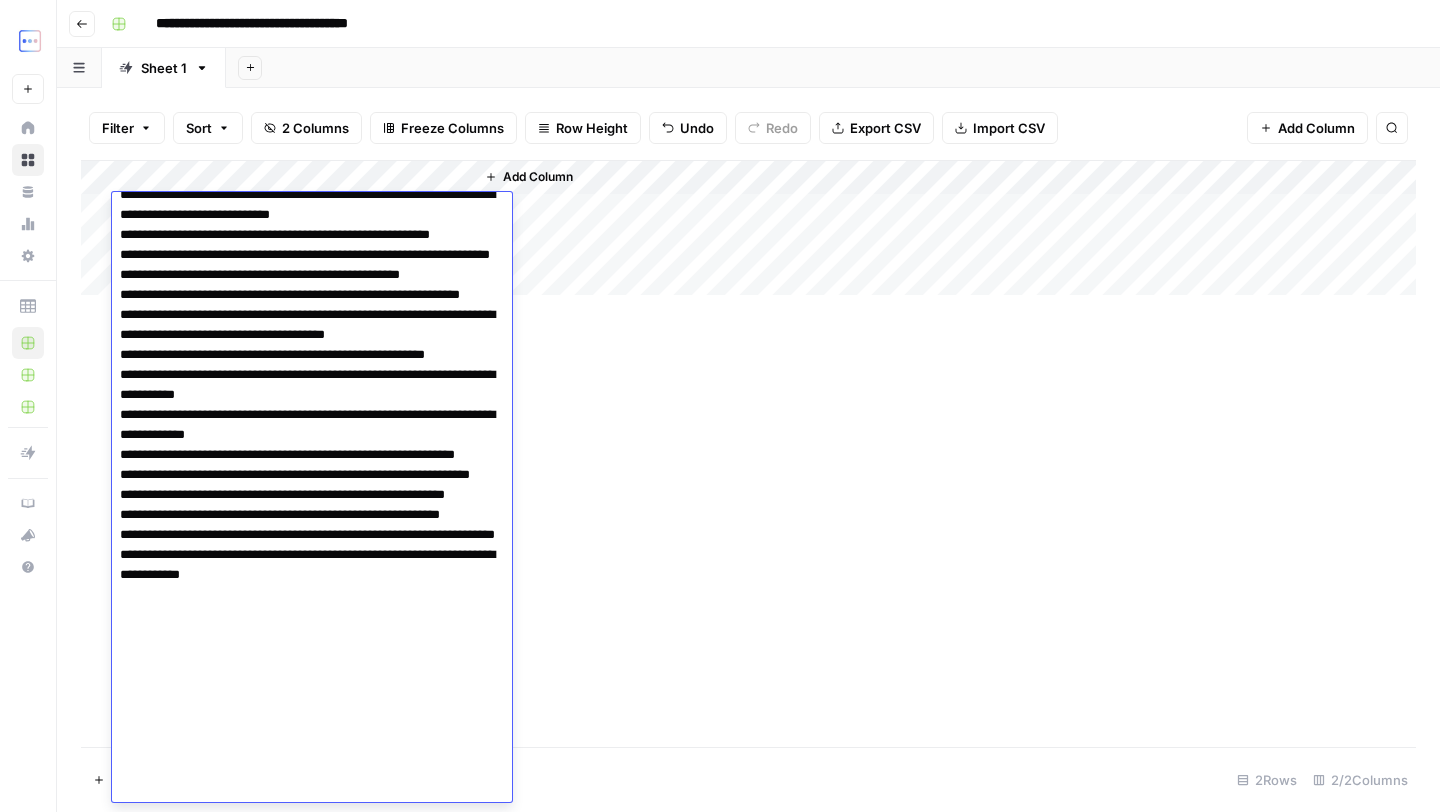 type 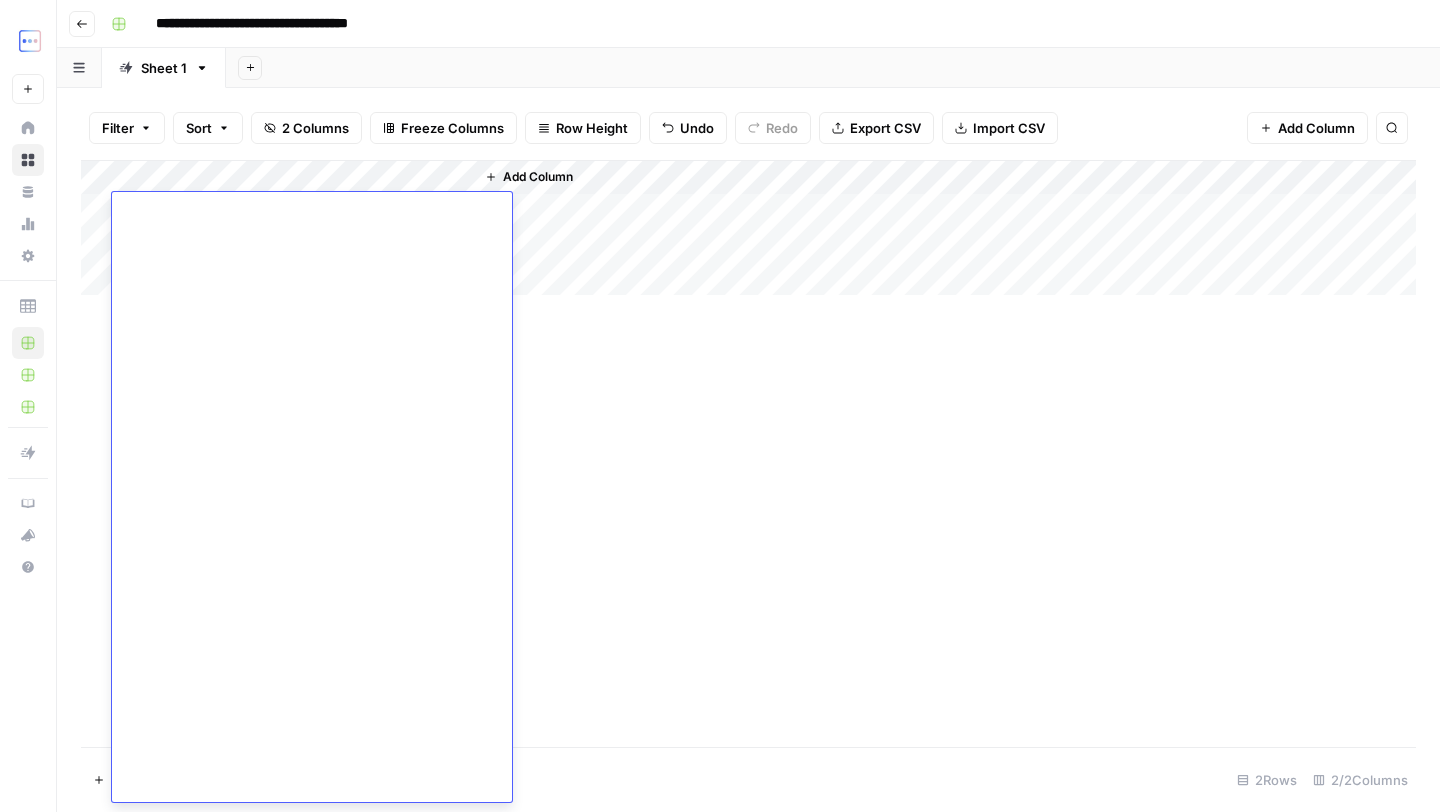 scroll, scrollTop: 0, scrollLeft: 0, axis: both 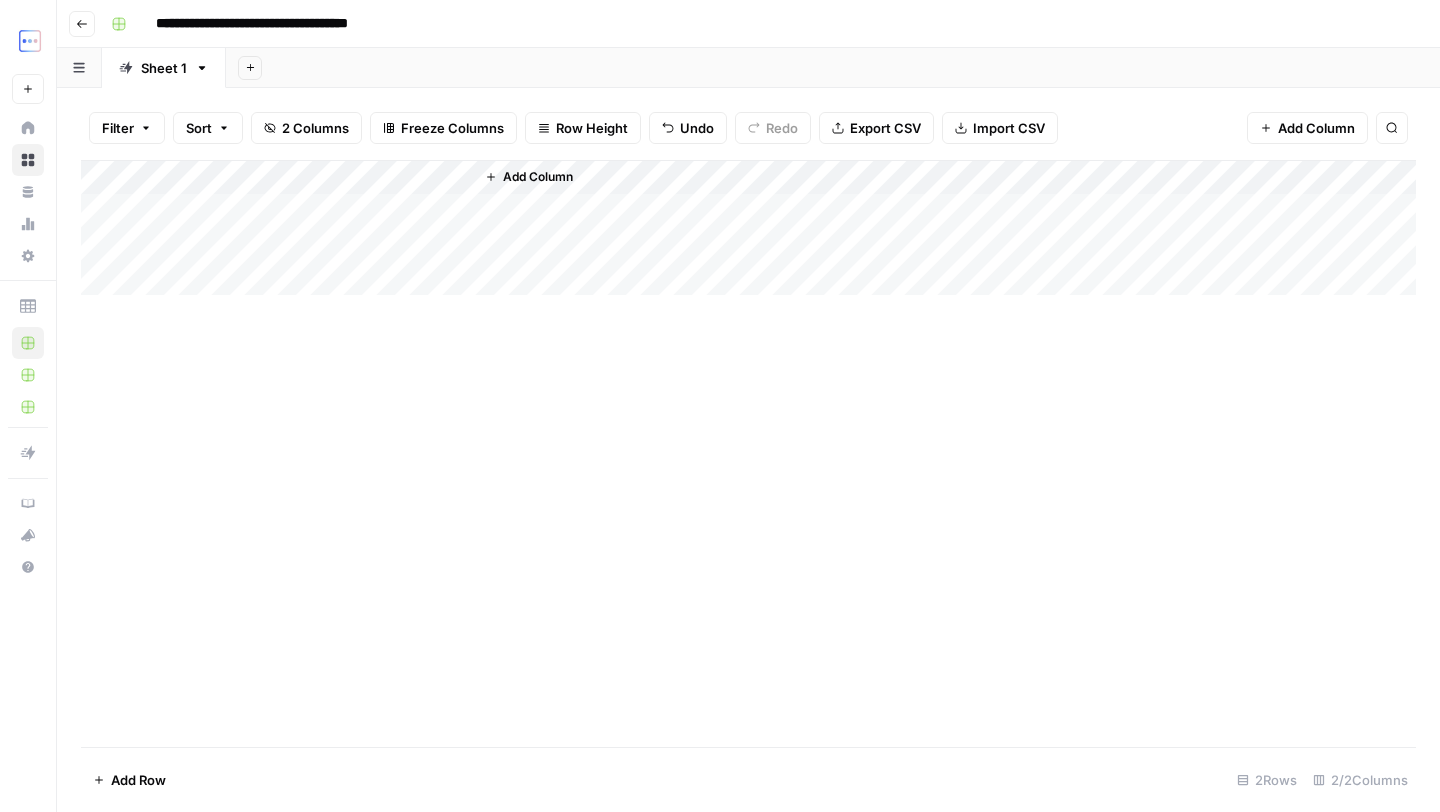 click on "Add Column" at bounding box center [748, 228] 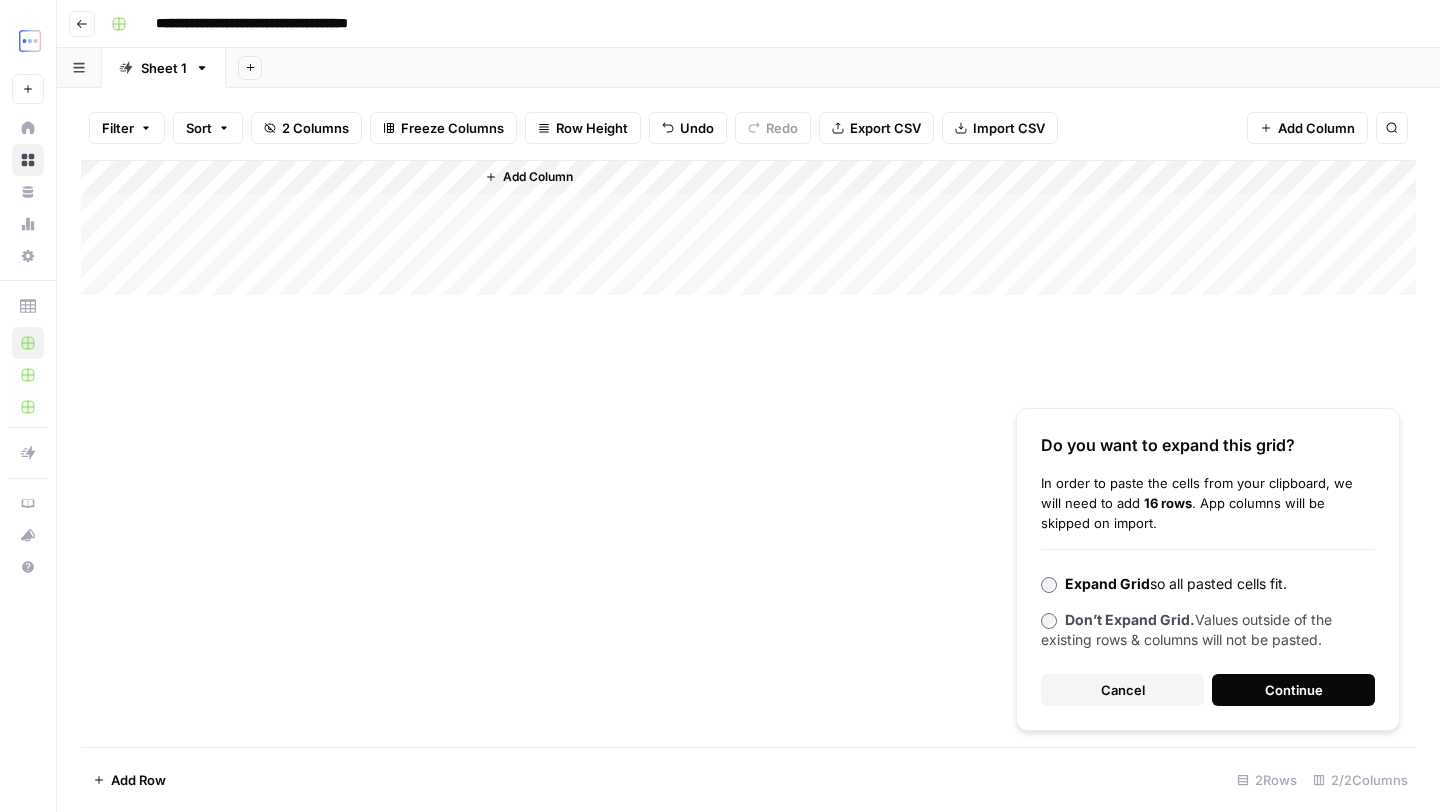 click on "Continue" at bounding box center [1294, 690] 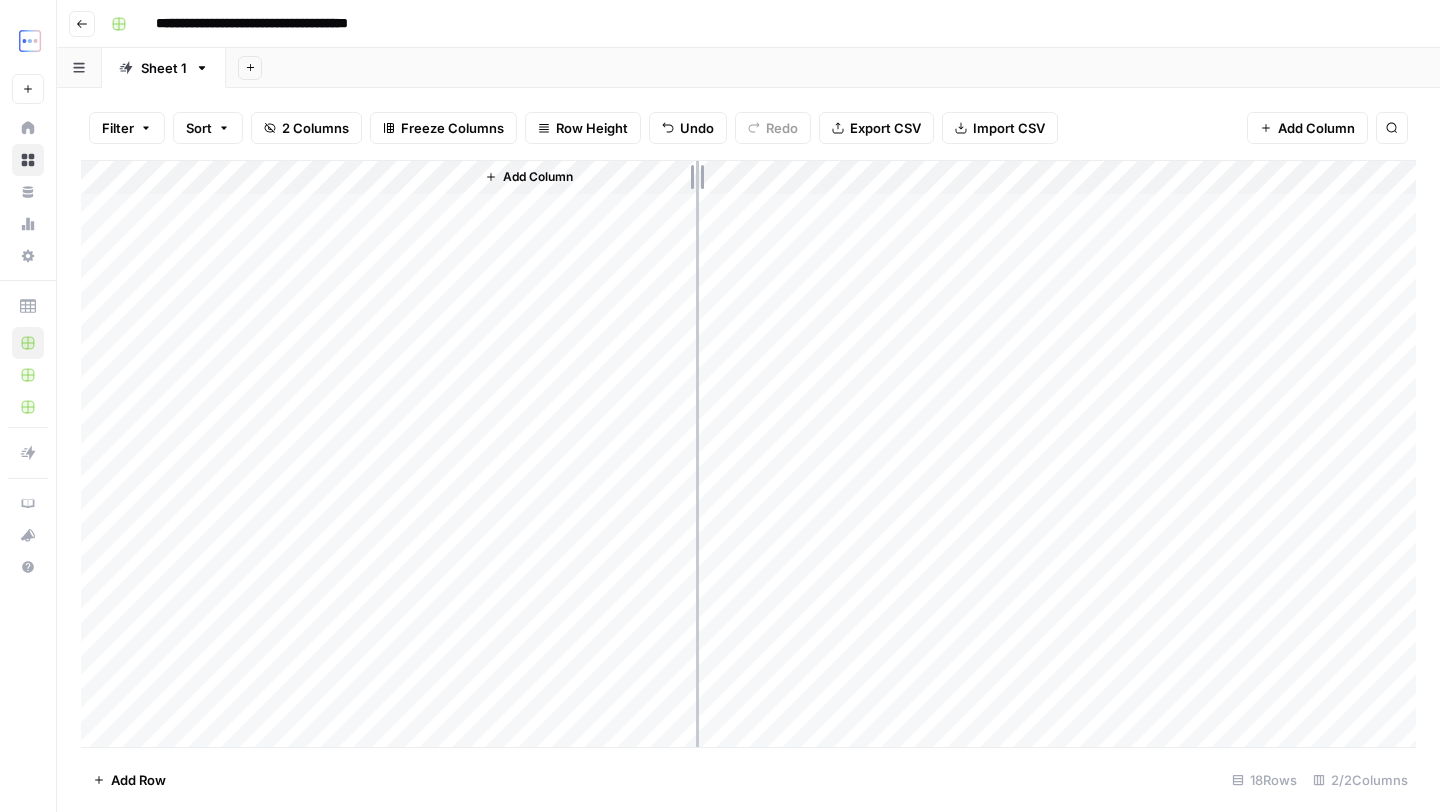 drag, startPoint x: 292, startPoint y: 180, endPoint x: 696, endPoint y: 193, distance: 404.2091 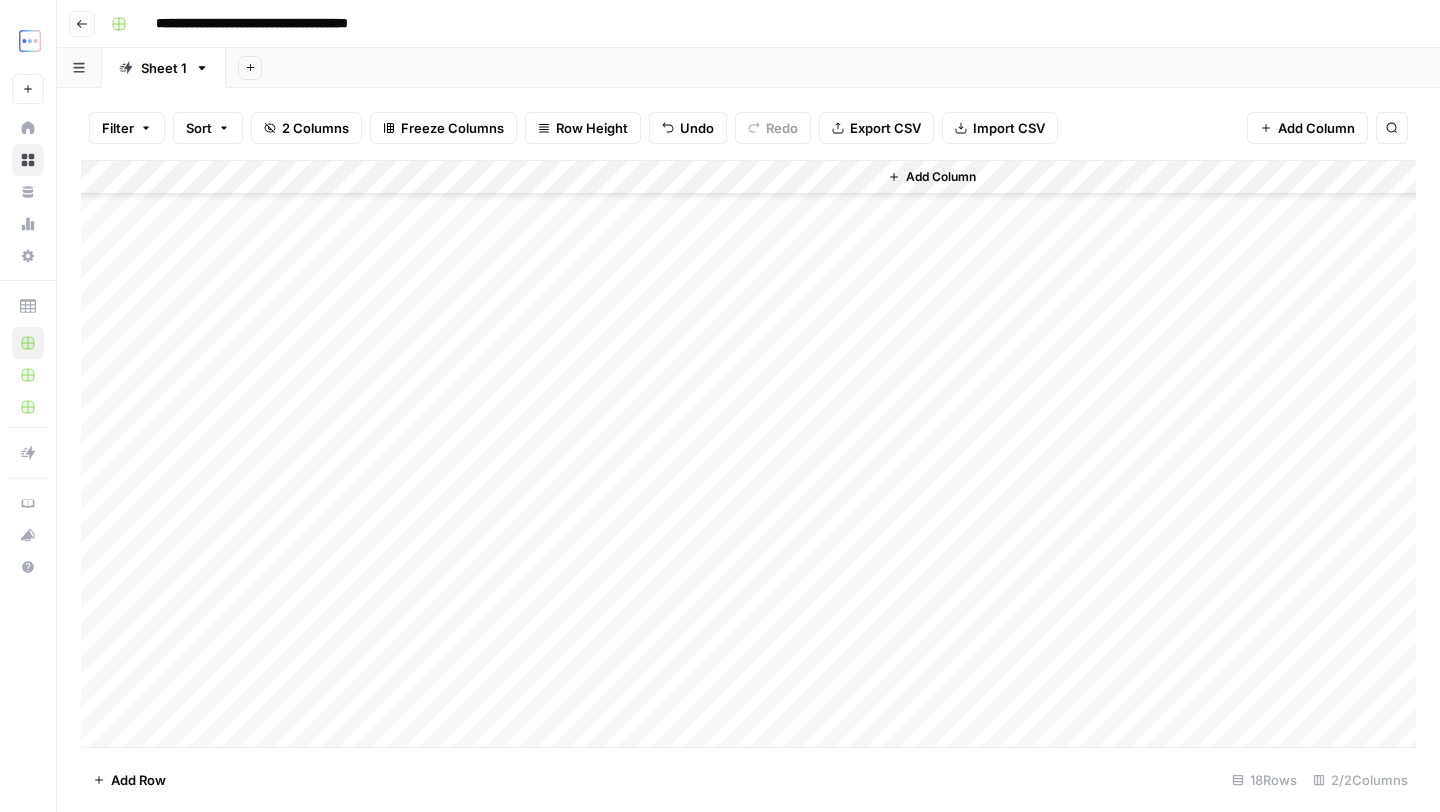 scroll, scrollTop: 0, scrollLeft: 0, axis: both 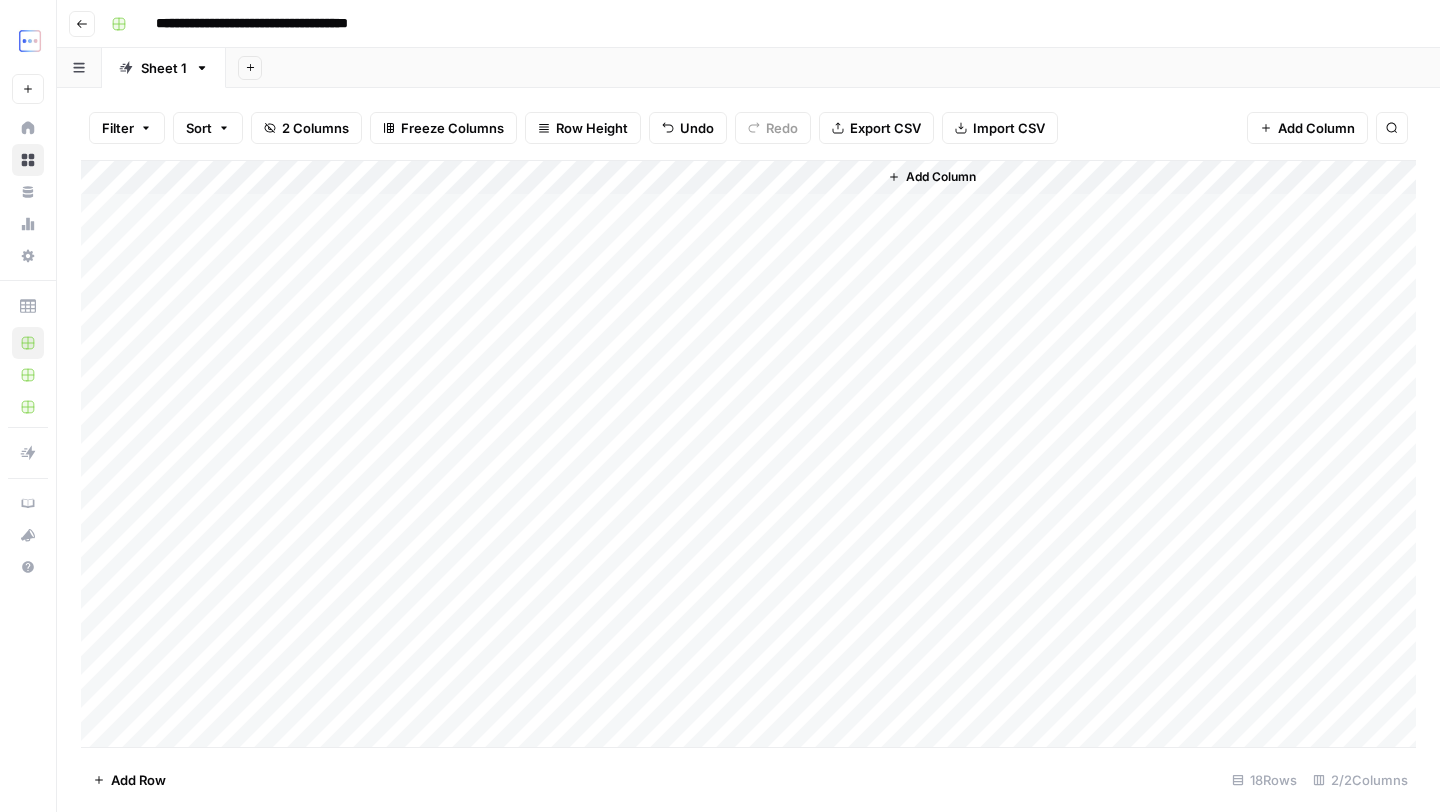 click on "Add Column" at bounding box center [748, 454] 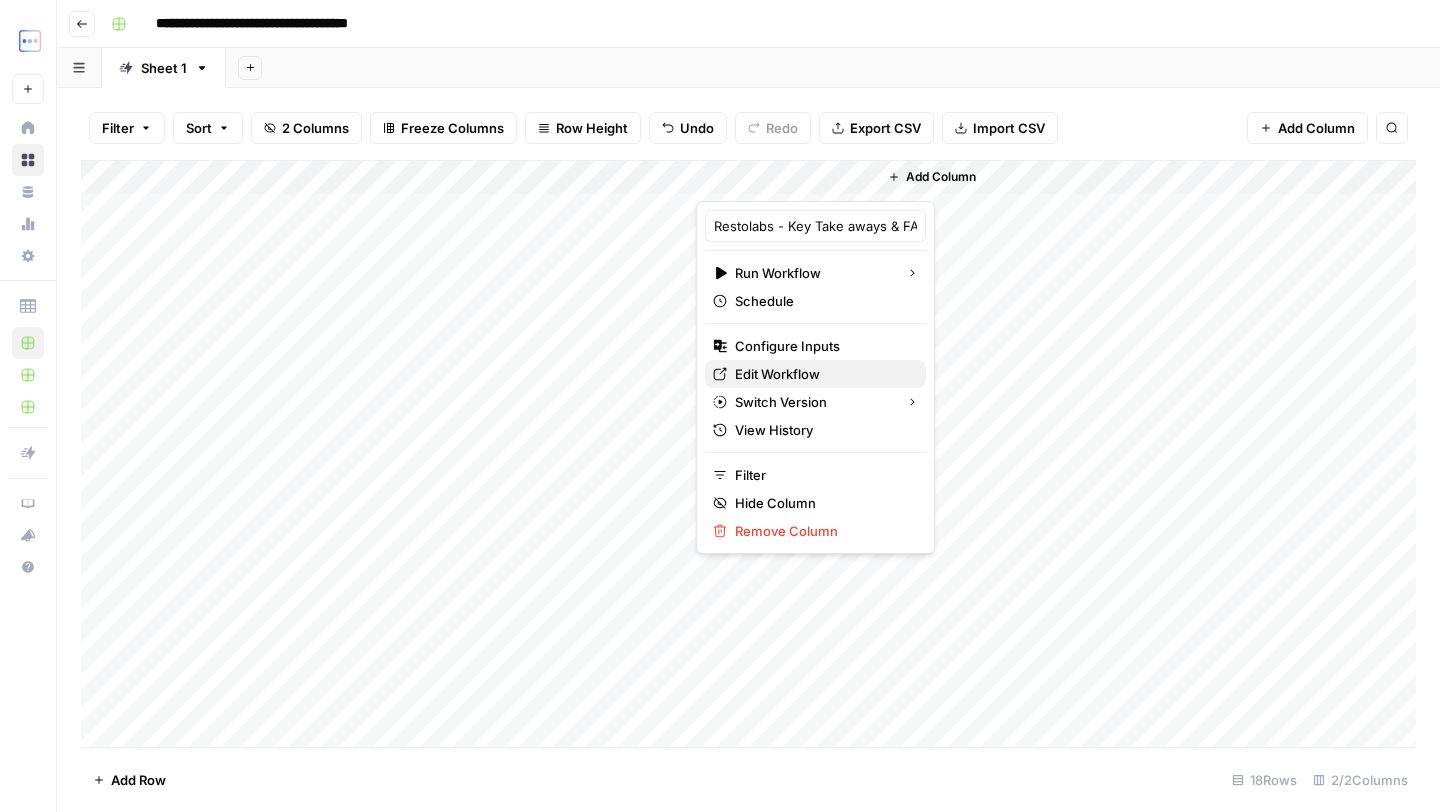click on "Edit Workflow" at bounding box center (777, 374) 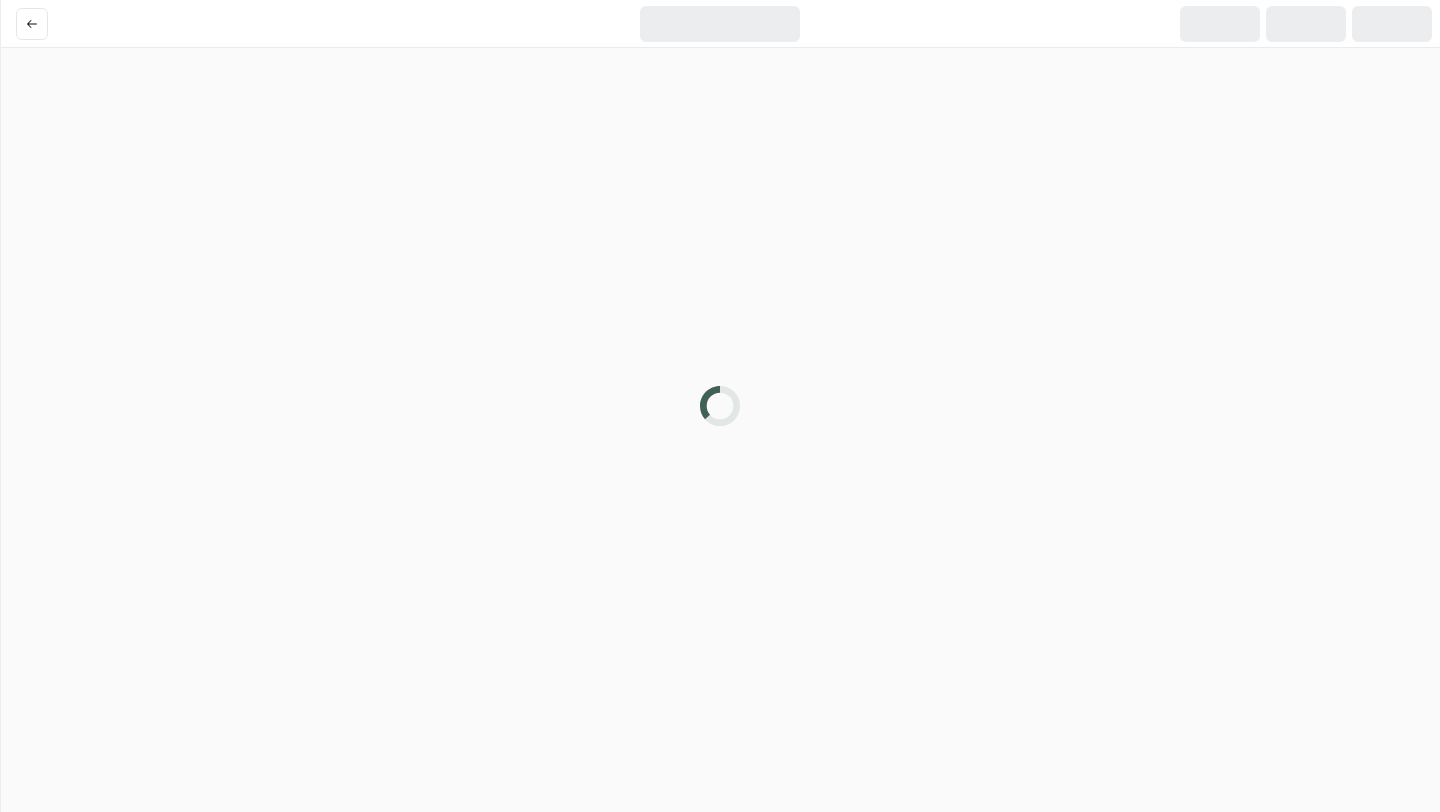 scroll, scrollTop: 0, scrollLeft: 0, axis: both 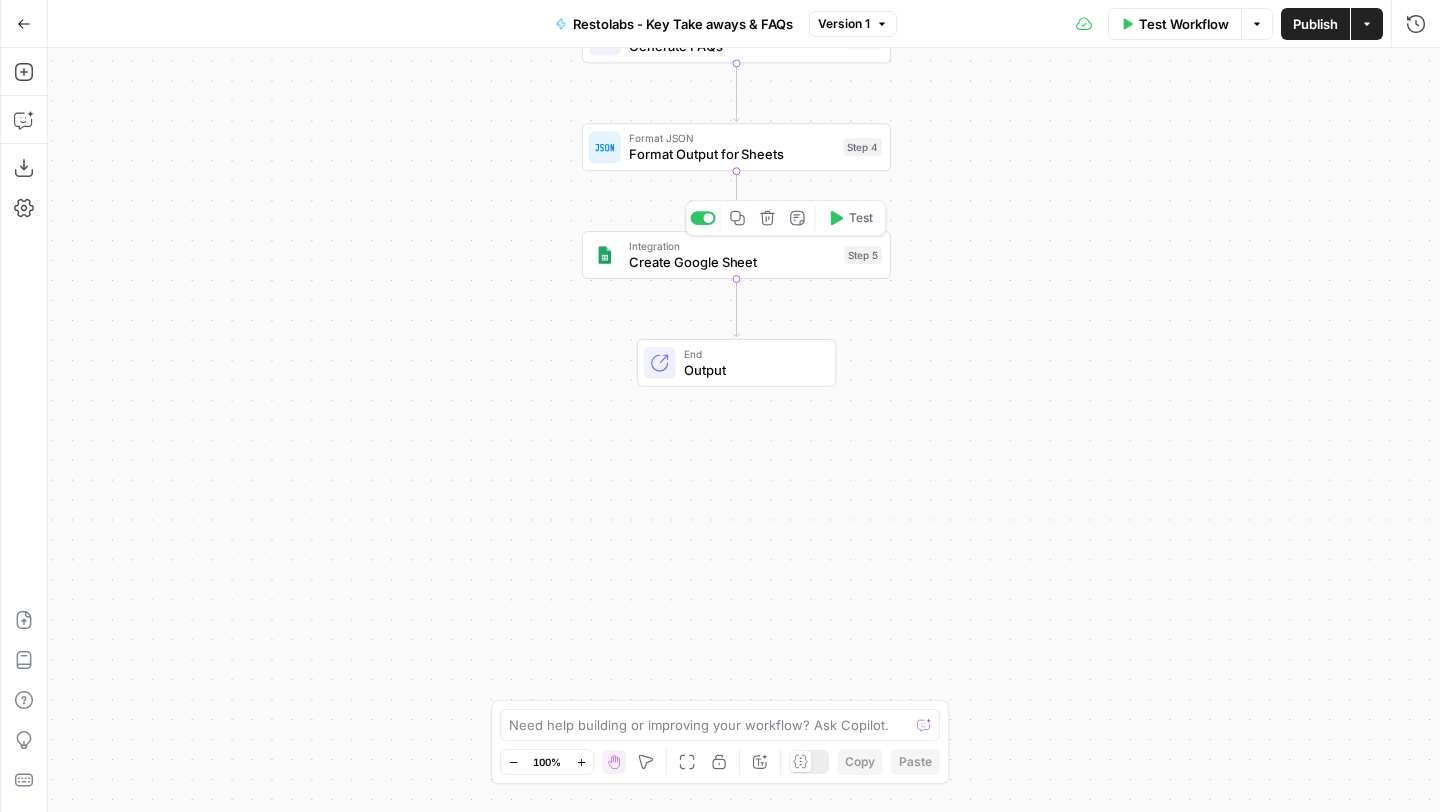 click on "Create Google Sheet" at bounding box center [733, 262] 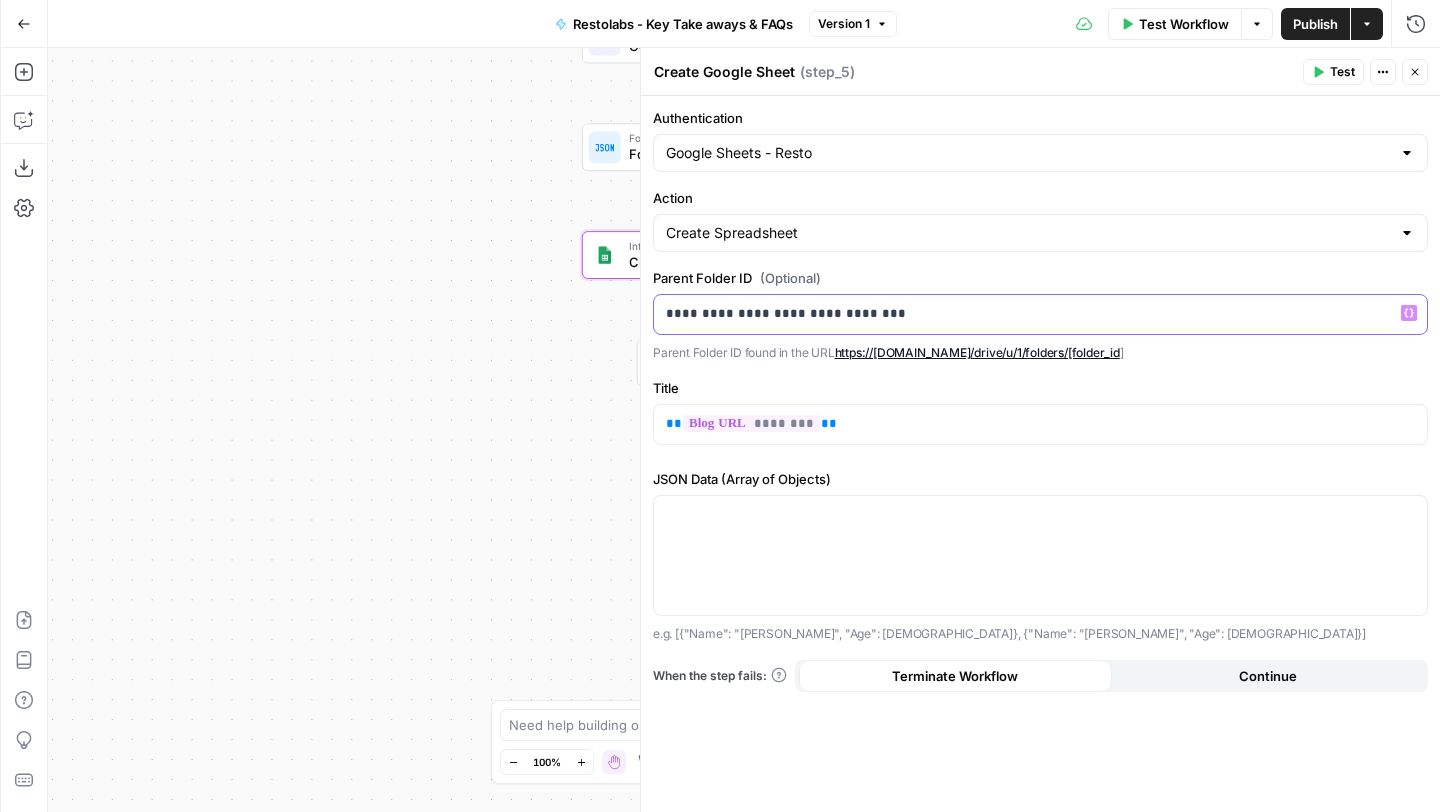 click on "**********" at bounding box center [1040, 313] 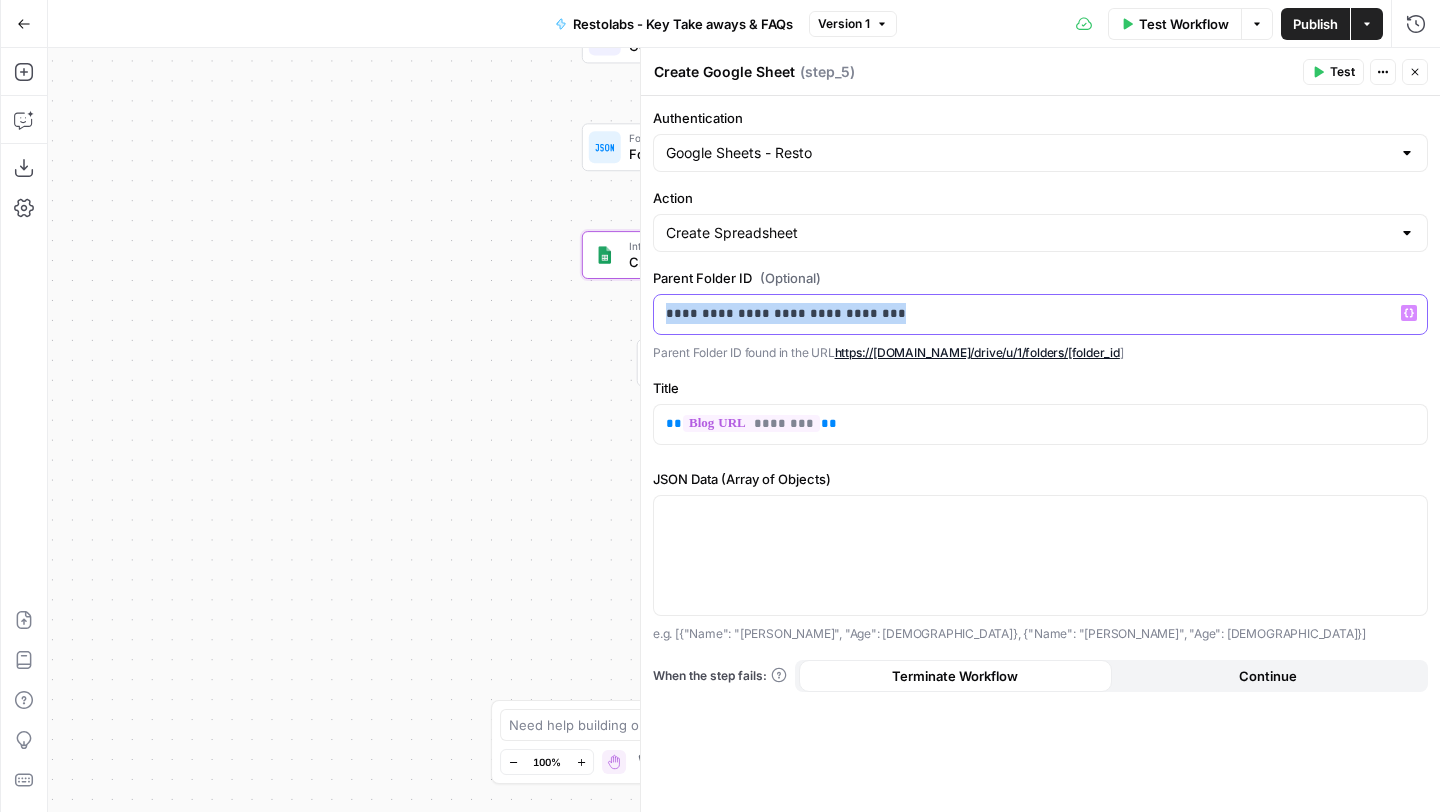 click on "**********" at bounding box center (1040, 313) 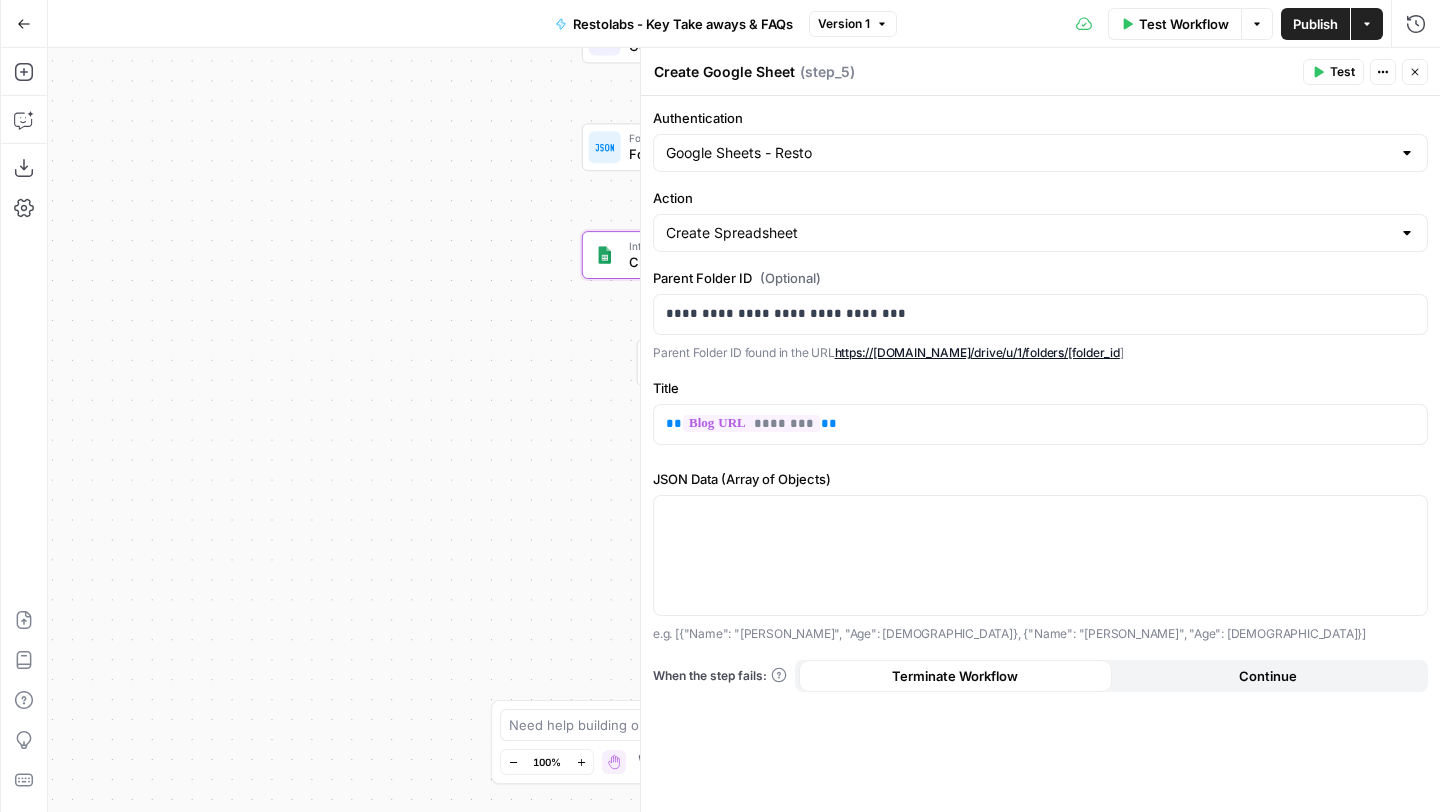 click on "Test Actions Close" at bounding box center [1365, 72] 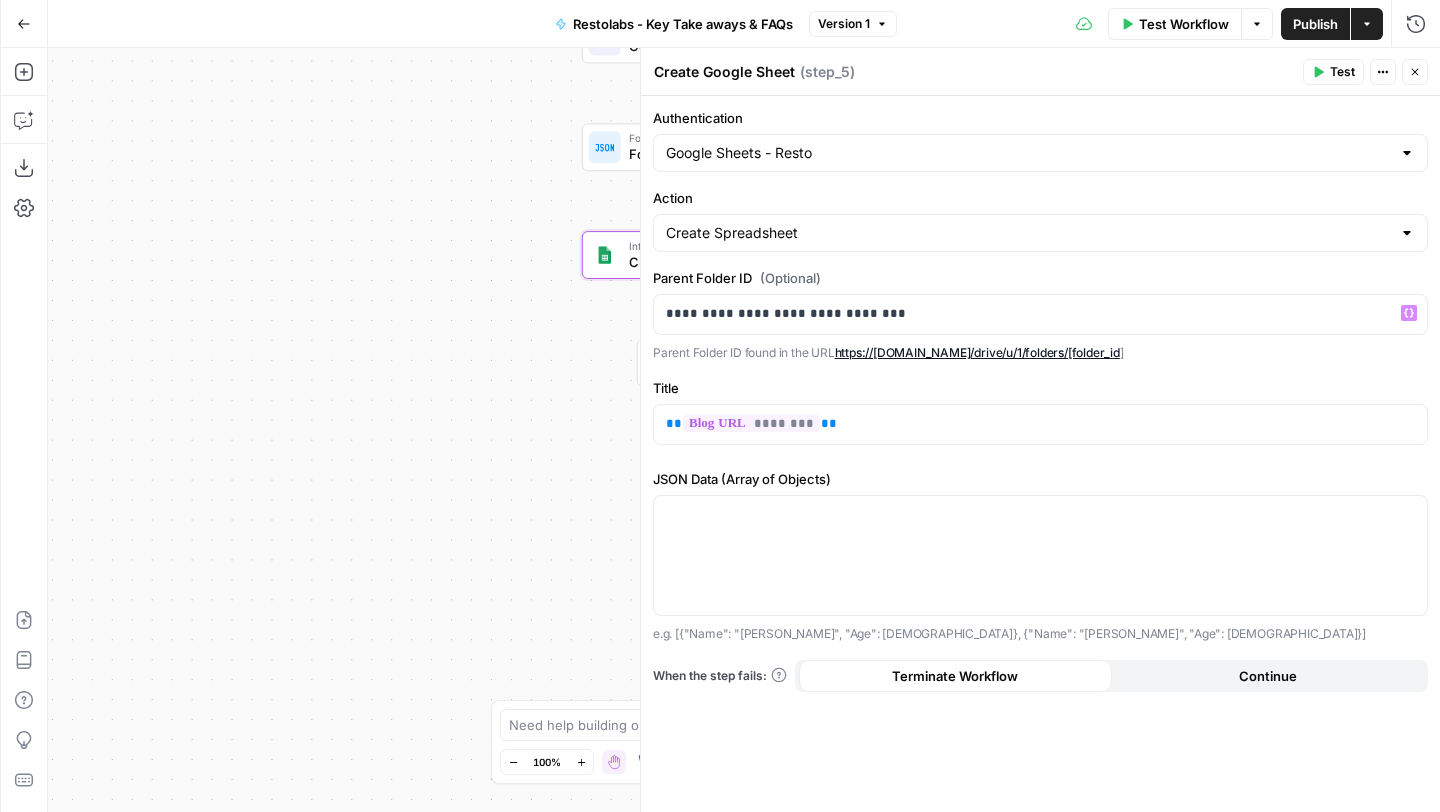 click on "Test Actions Close" at bounding box center [1365, 72] 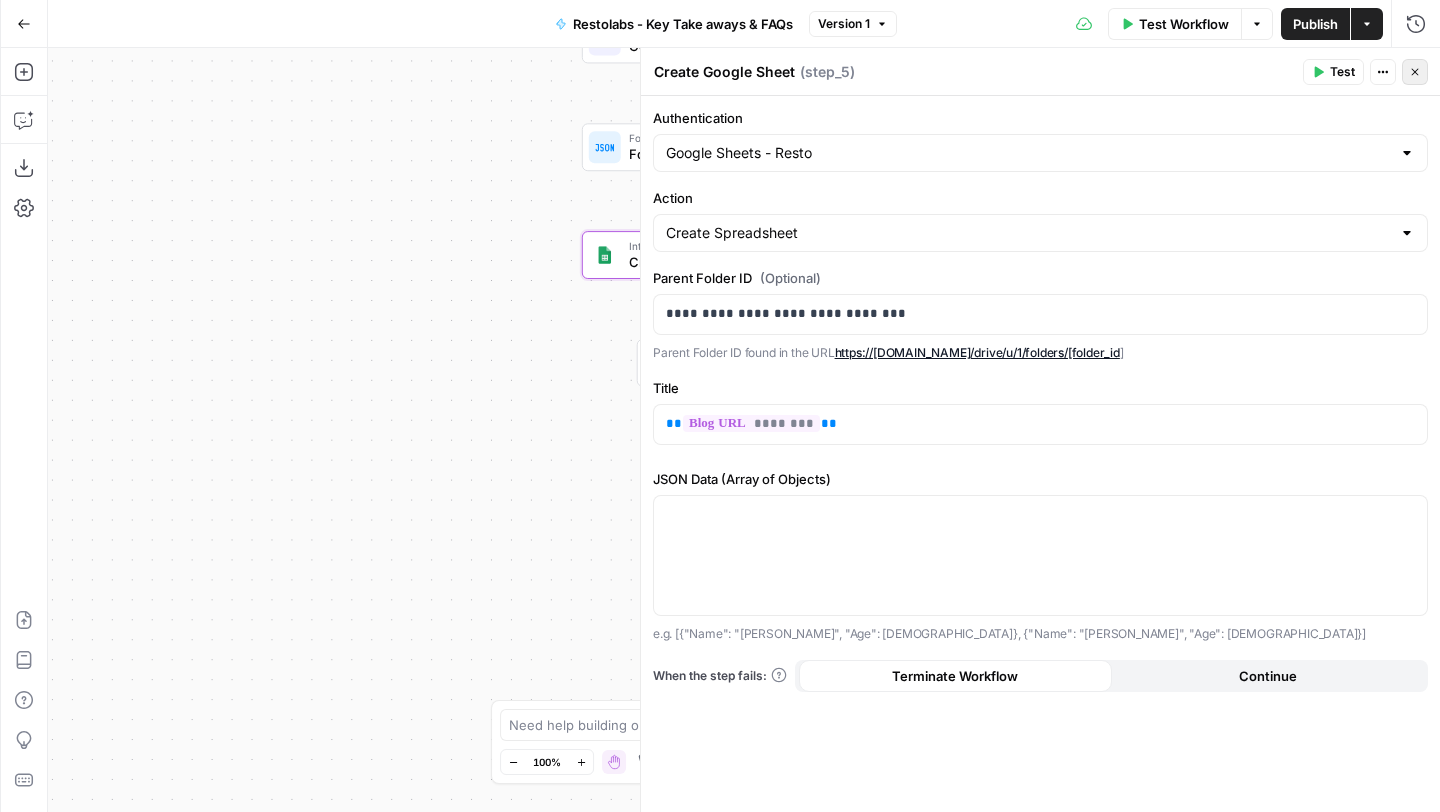click 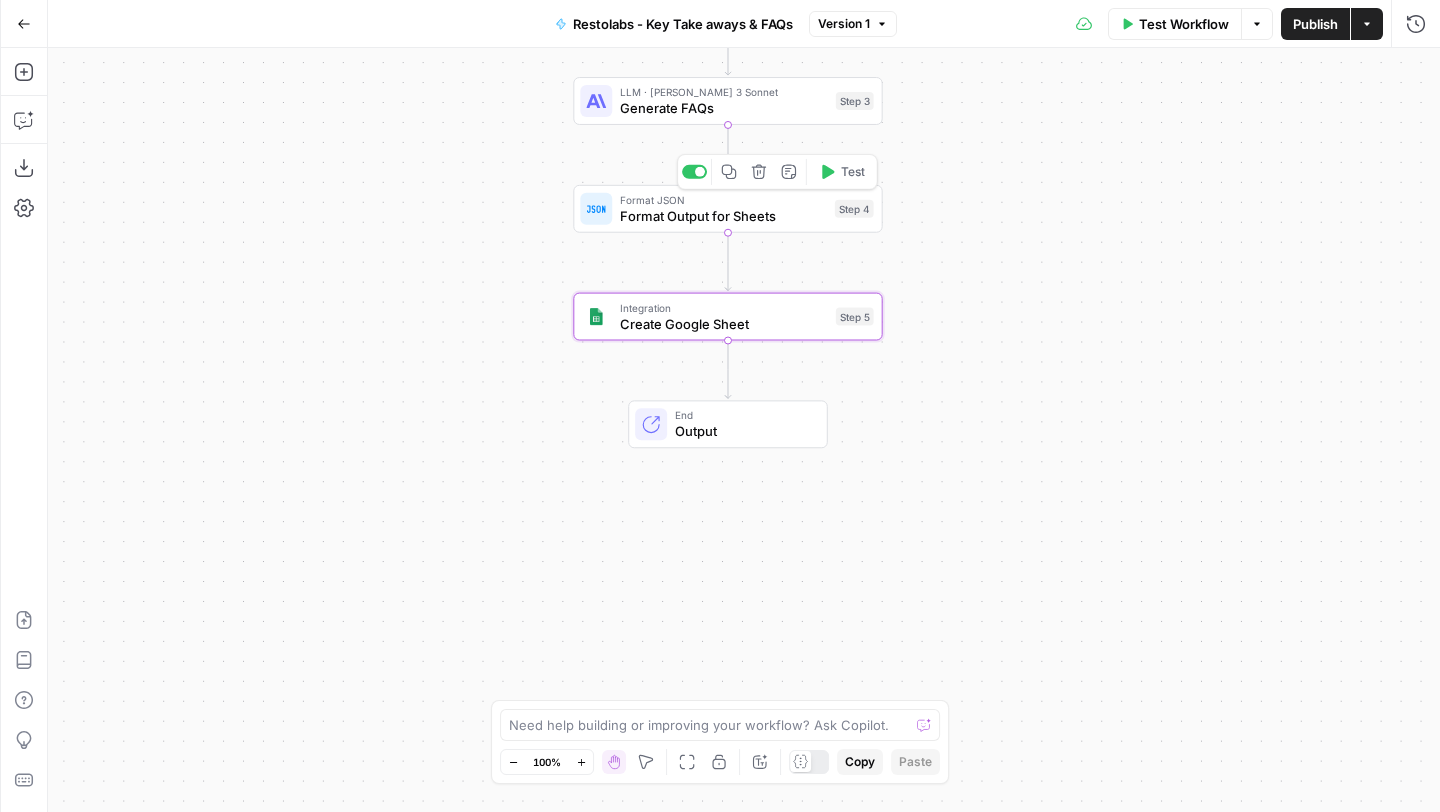 click on "Format Output for Sheets" at bounding box center [723, 216] 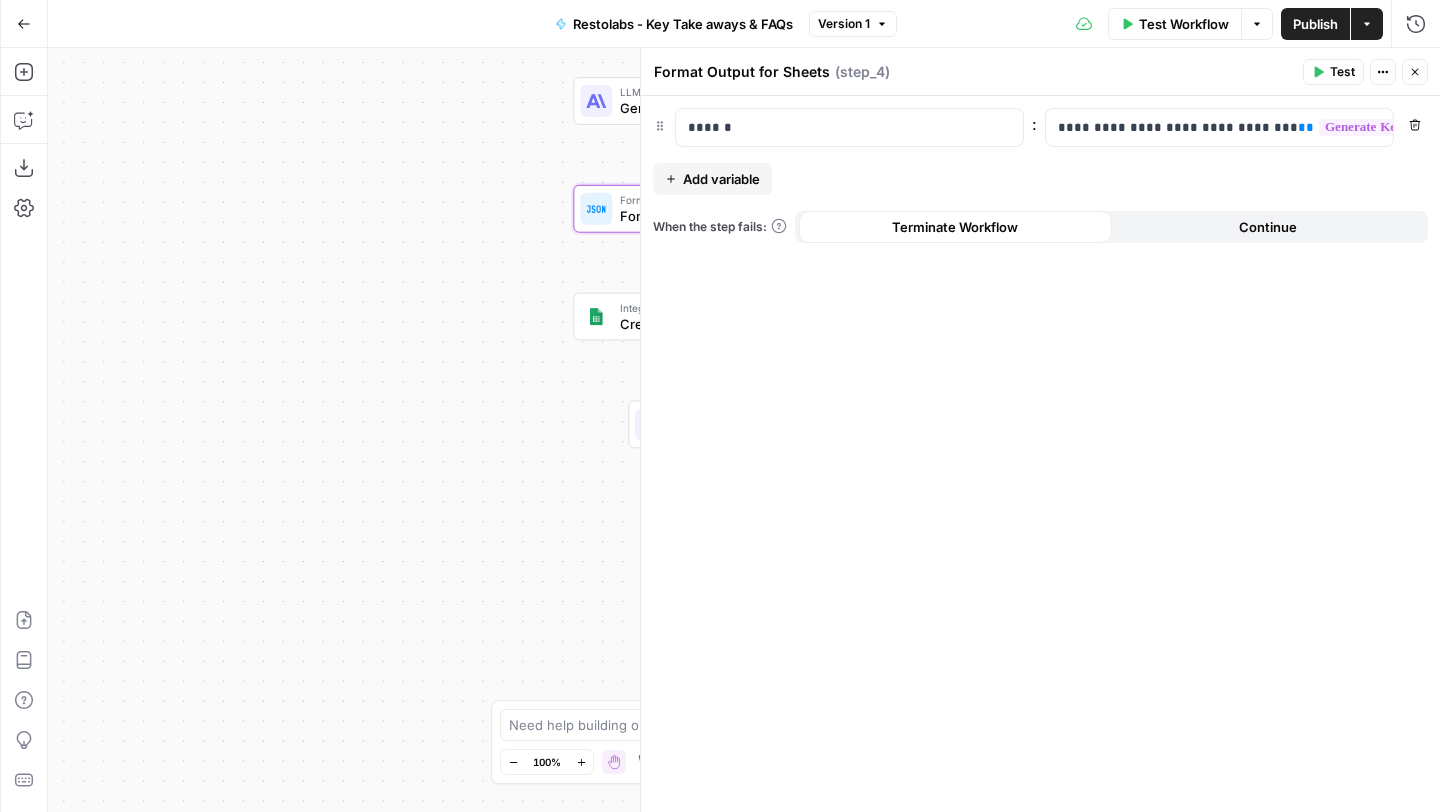 click on "**********" at bounding box center (1040, 454) 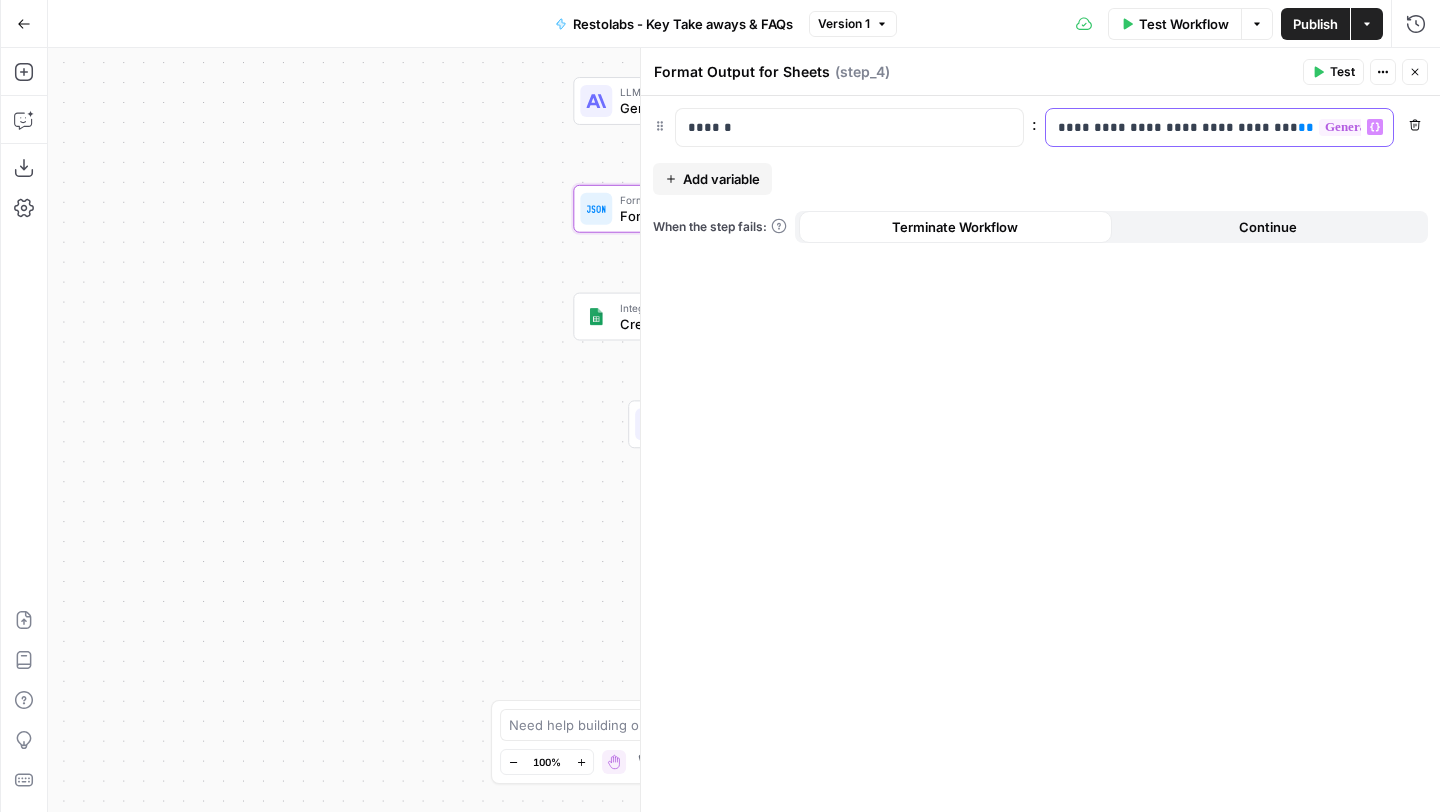 click on "**********" at bounding box center [1219, 127] 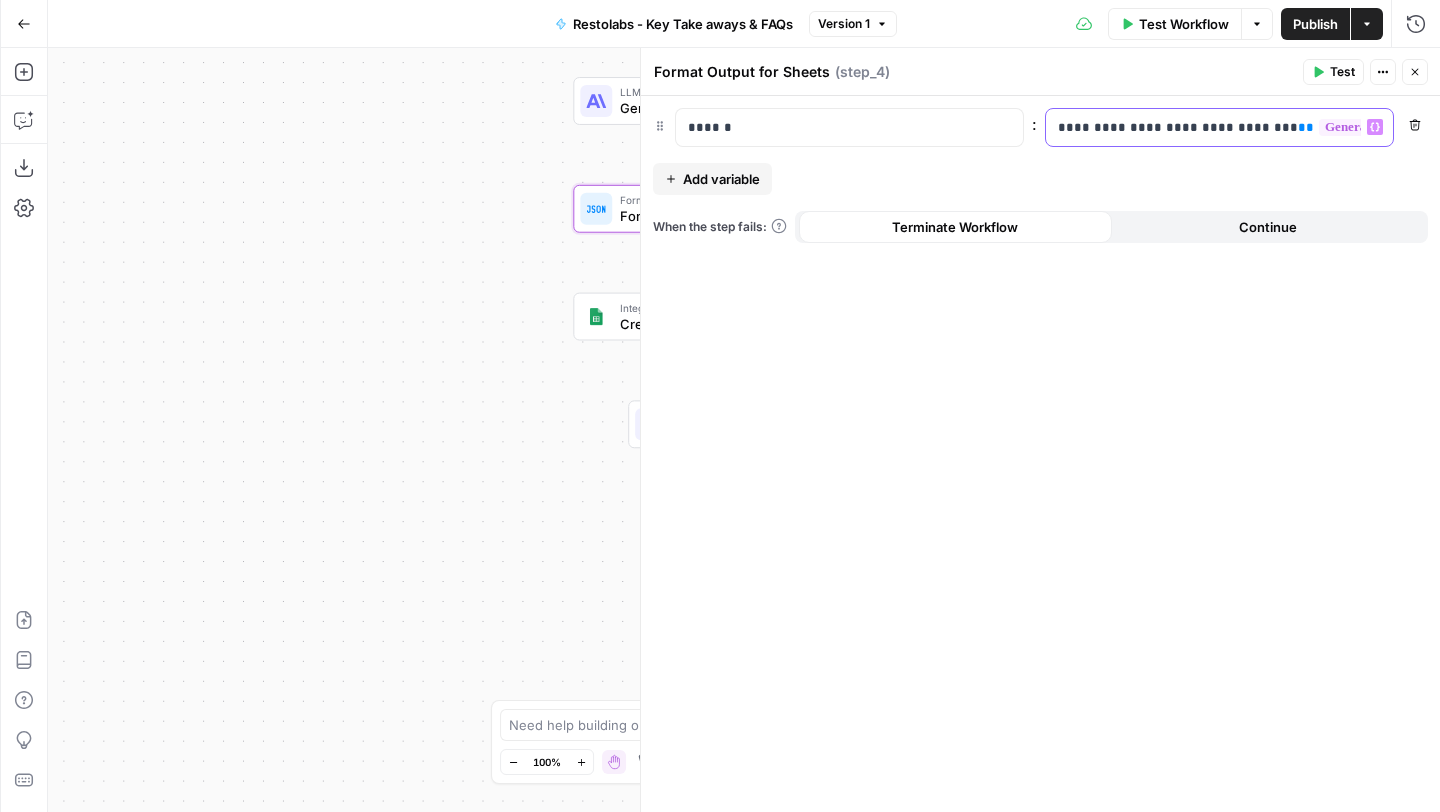 click on "**********" at bounding box center (1203, 127) 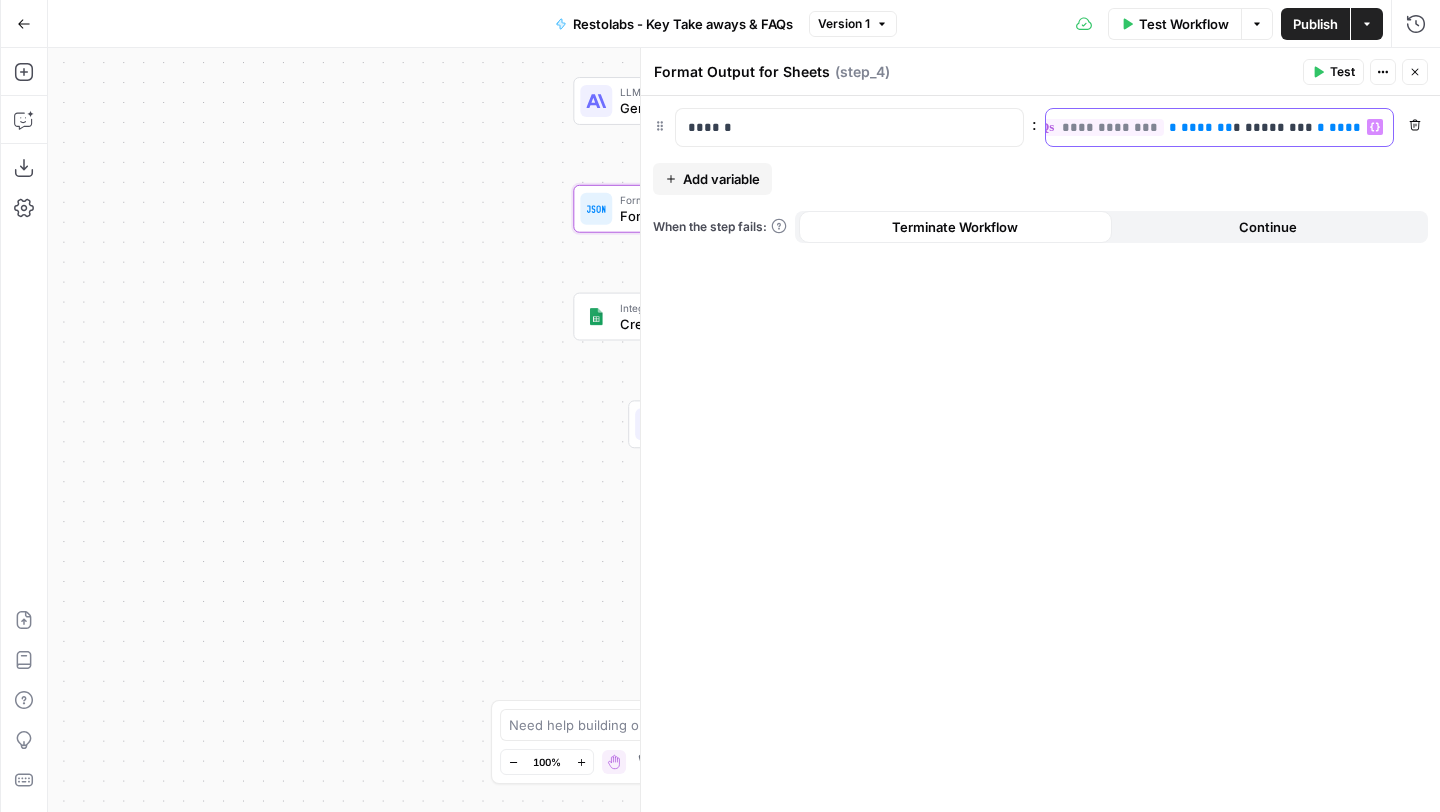 scroll, scrollTop: 0, scrollLeft: 1074, axis: horizontal 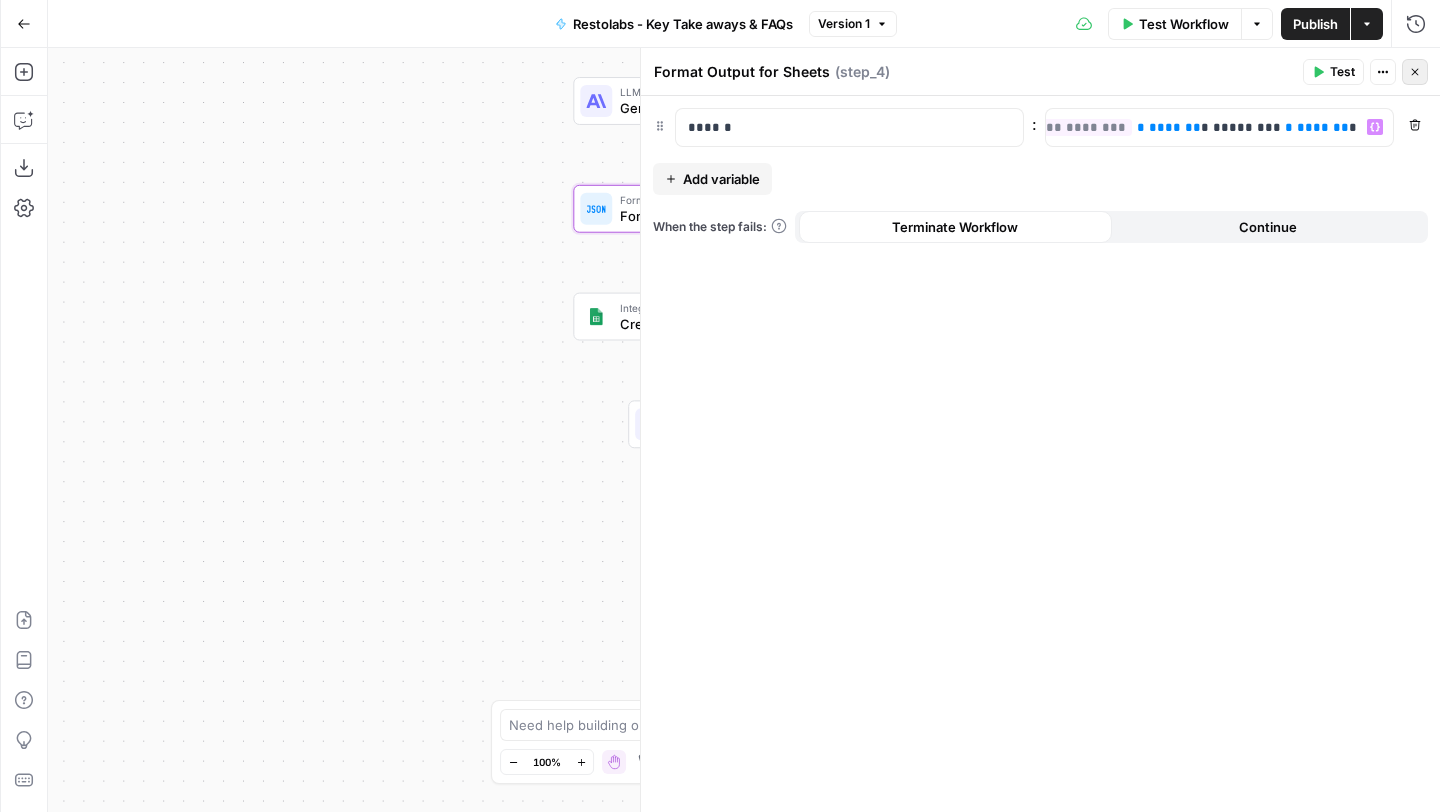 click 